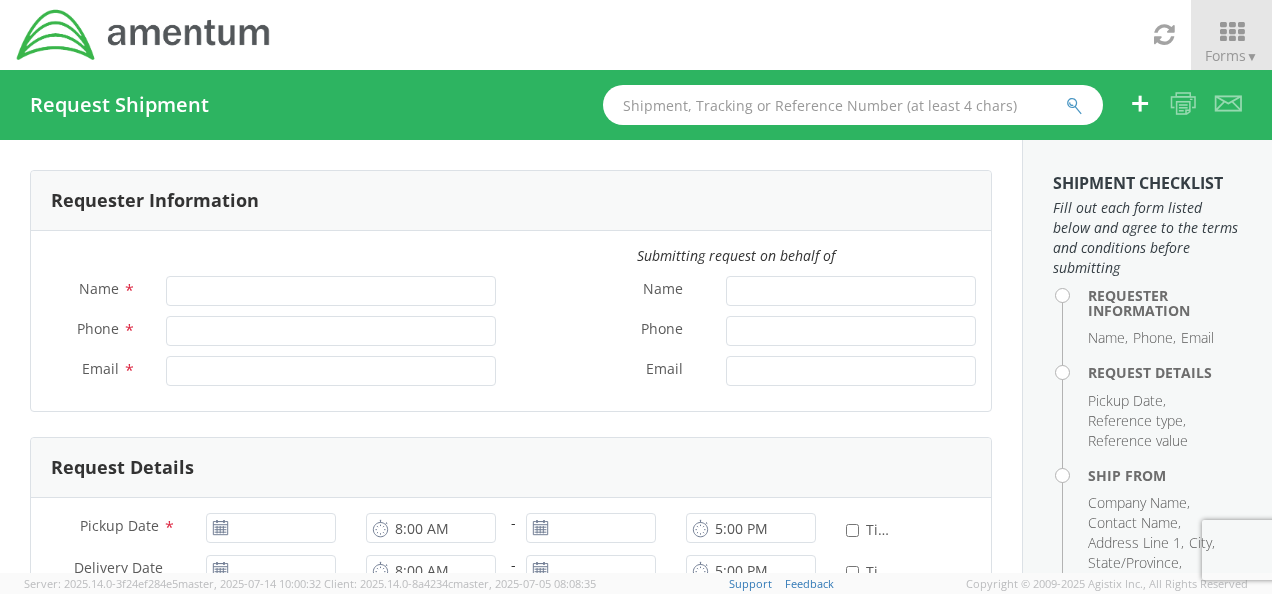 scroll, scrollTop: 0, scrollLeft: 0, axis: both 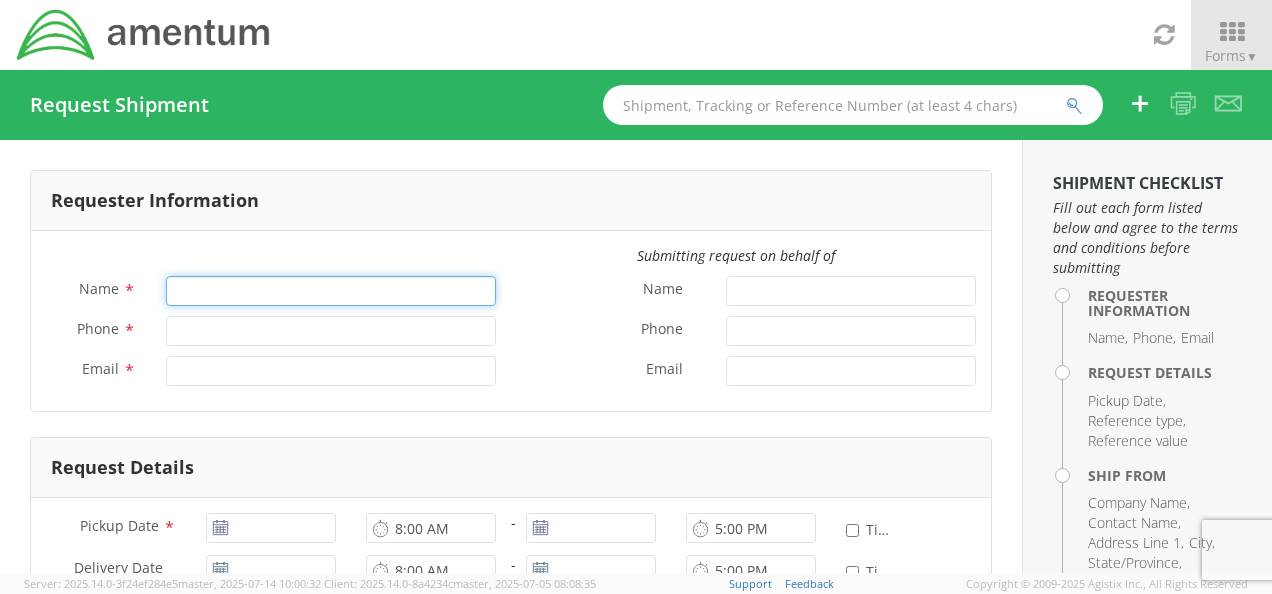 click on "Name        *" at bounding box center [331, 291] 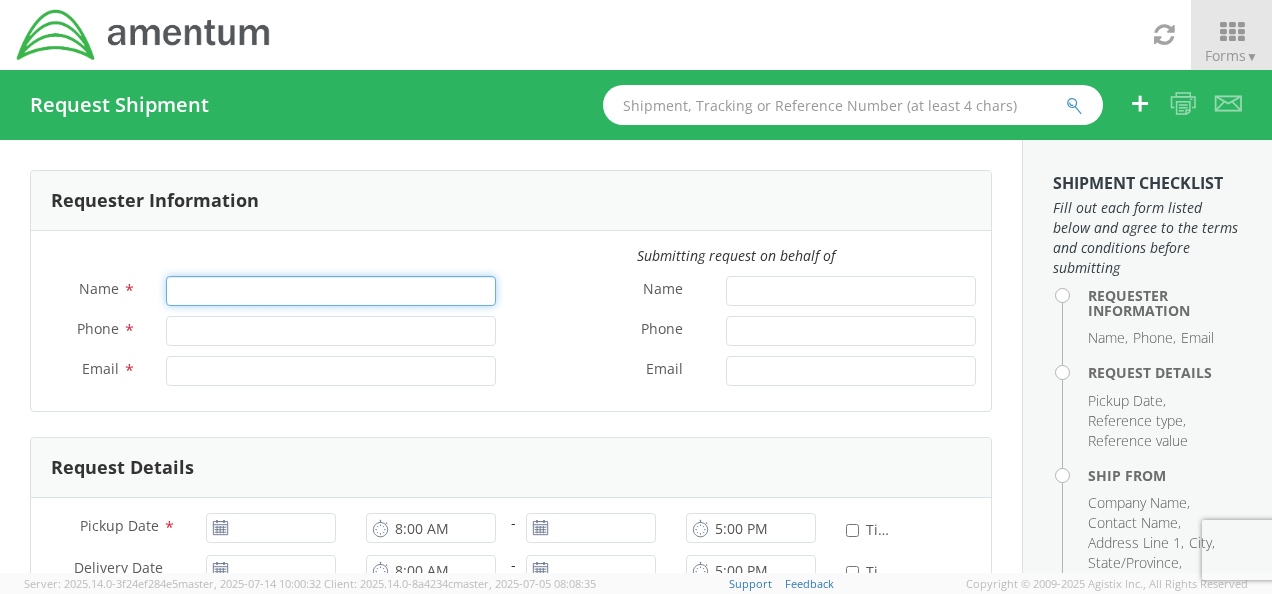 type on "[FIROZ BAROT]" 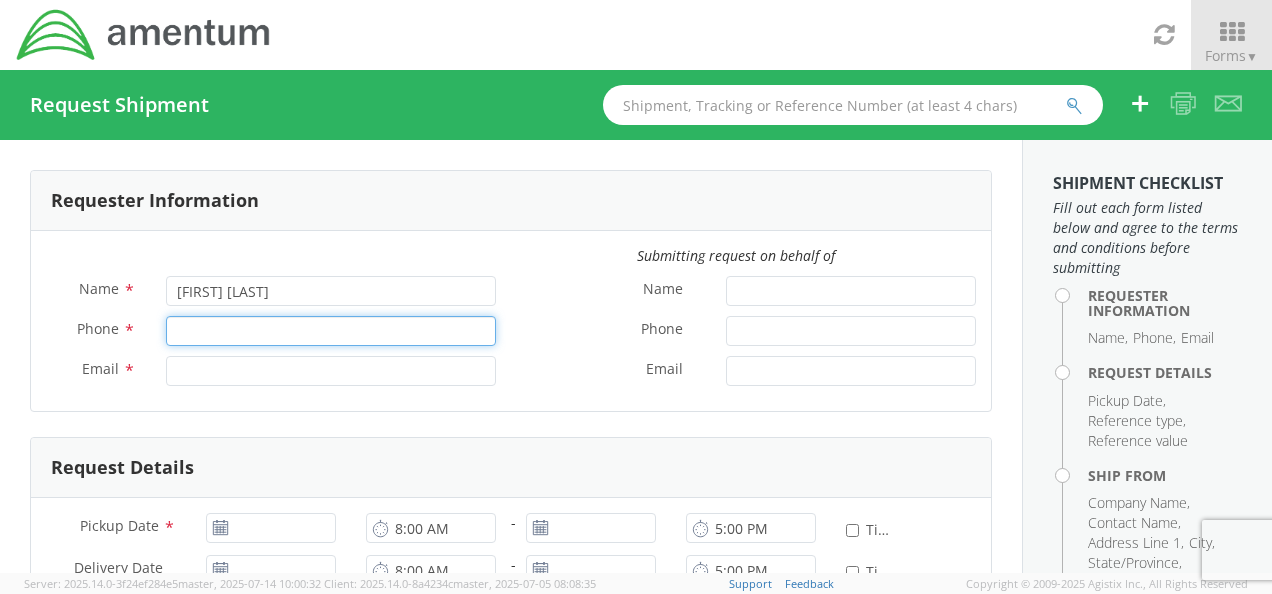 type on "9085315866" 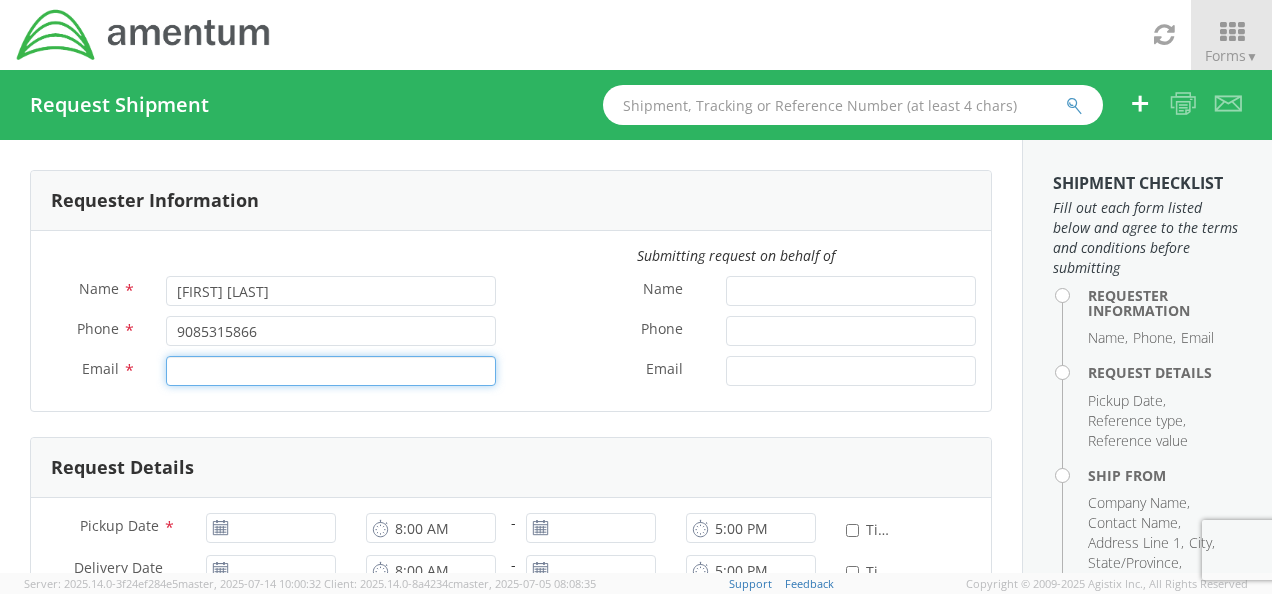 type on "[EMAIL]" 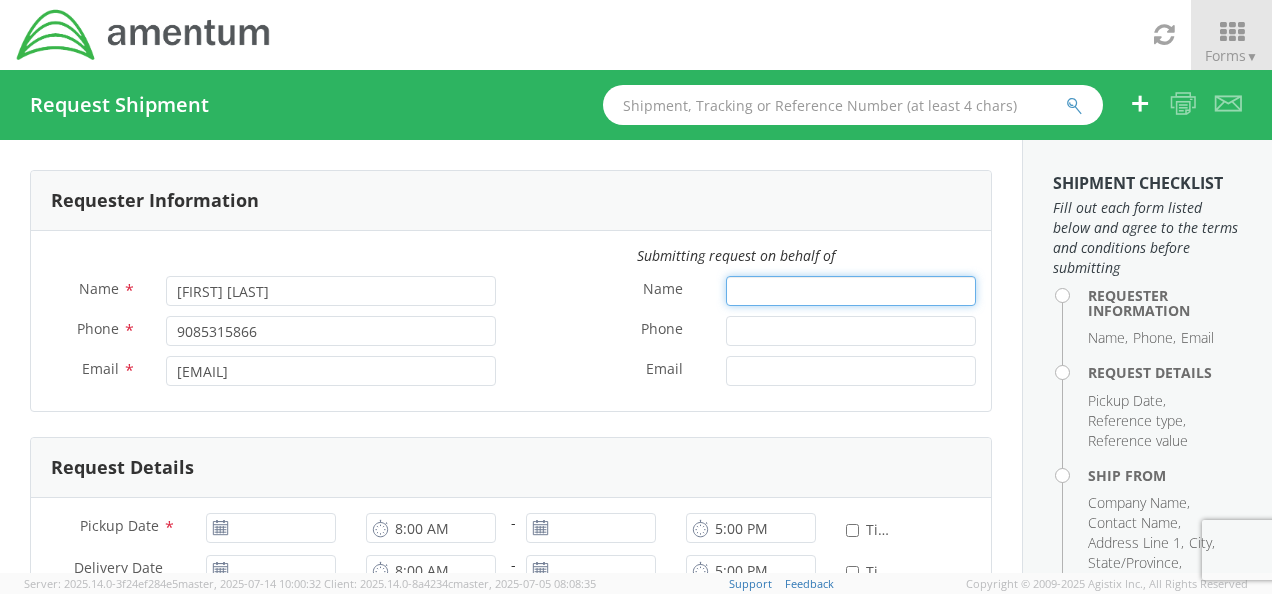 type on "ZULKOM TRADING FZC" 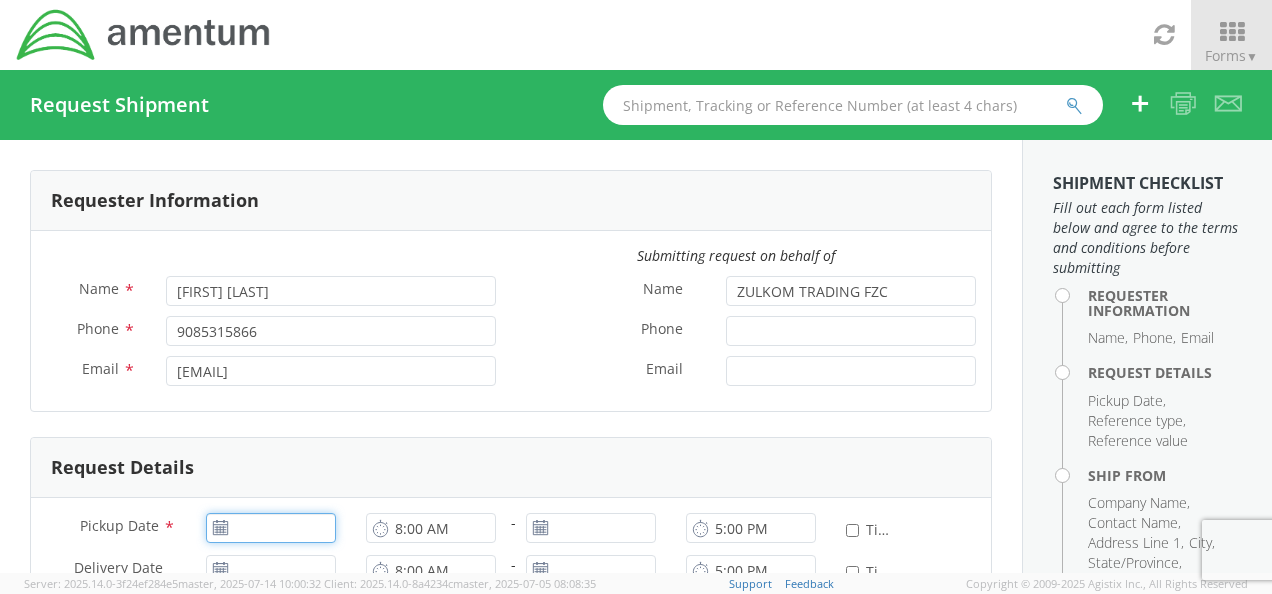 type on "07/14/2025" 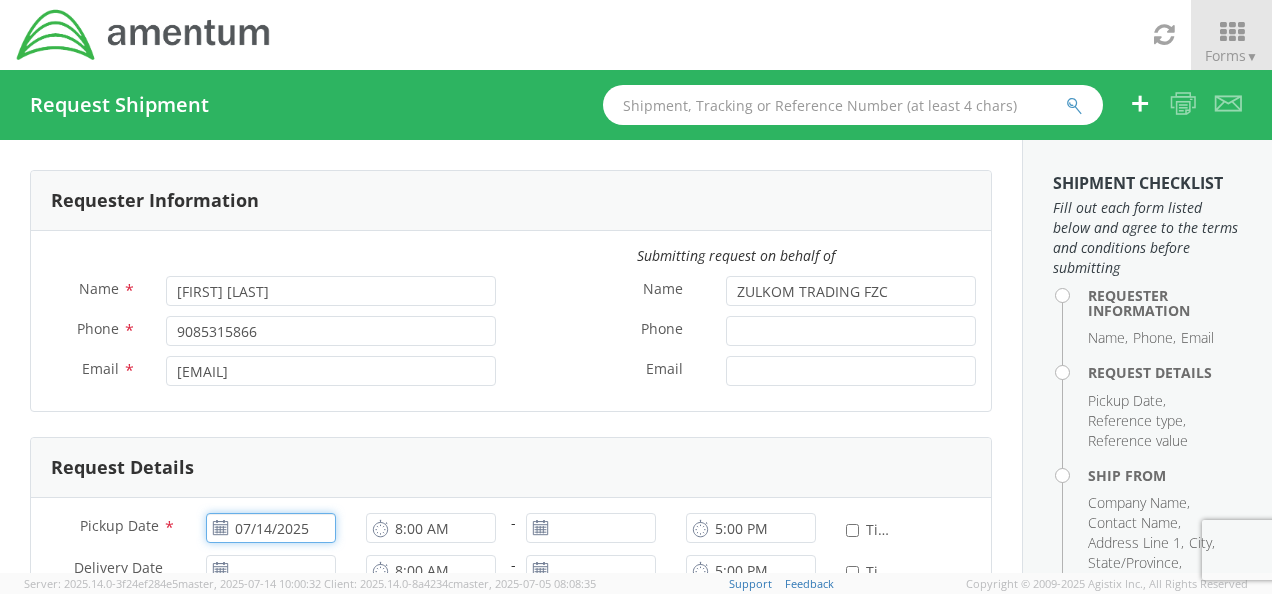 type 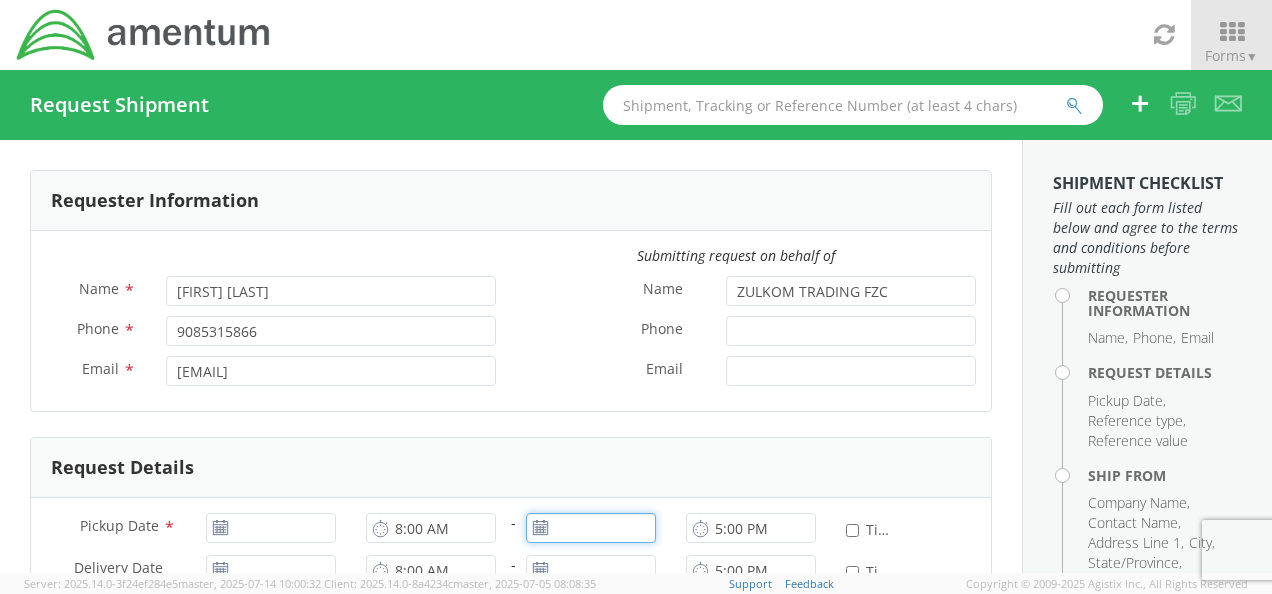 type on "07/14/2025" 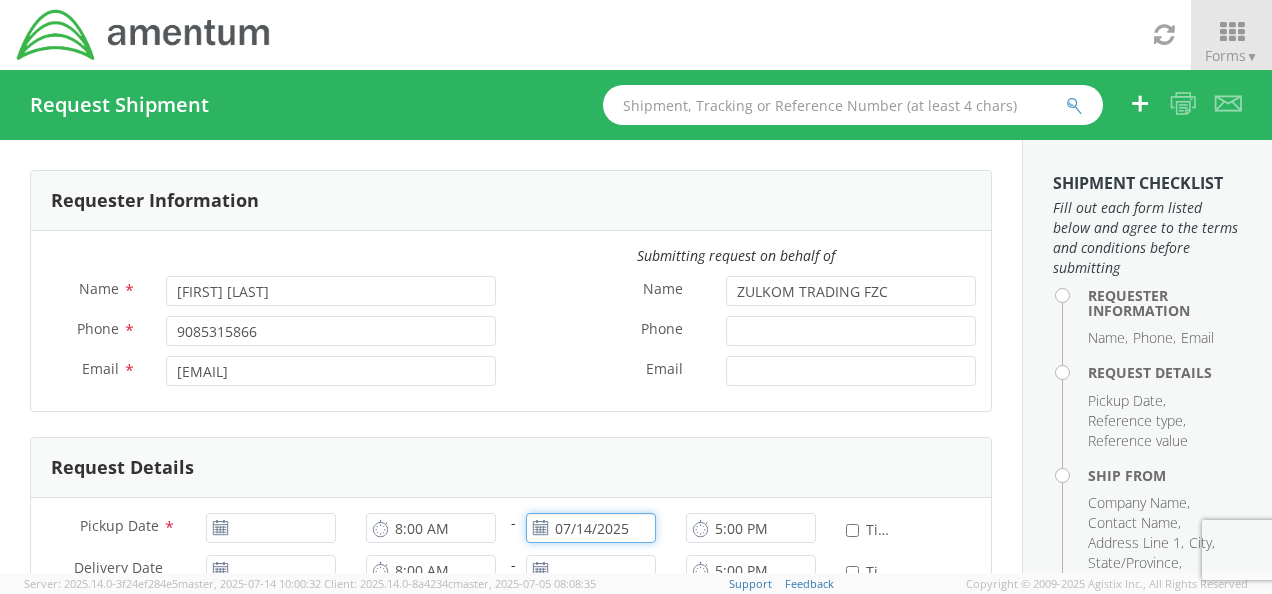 type 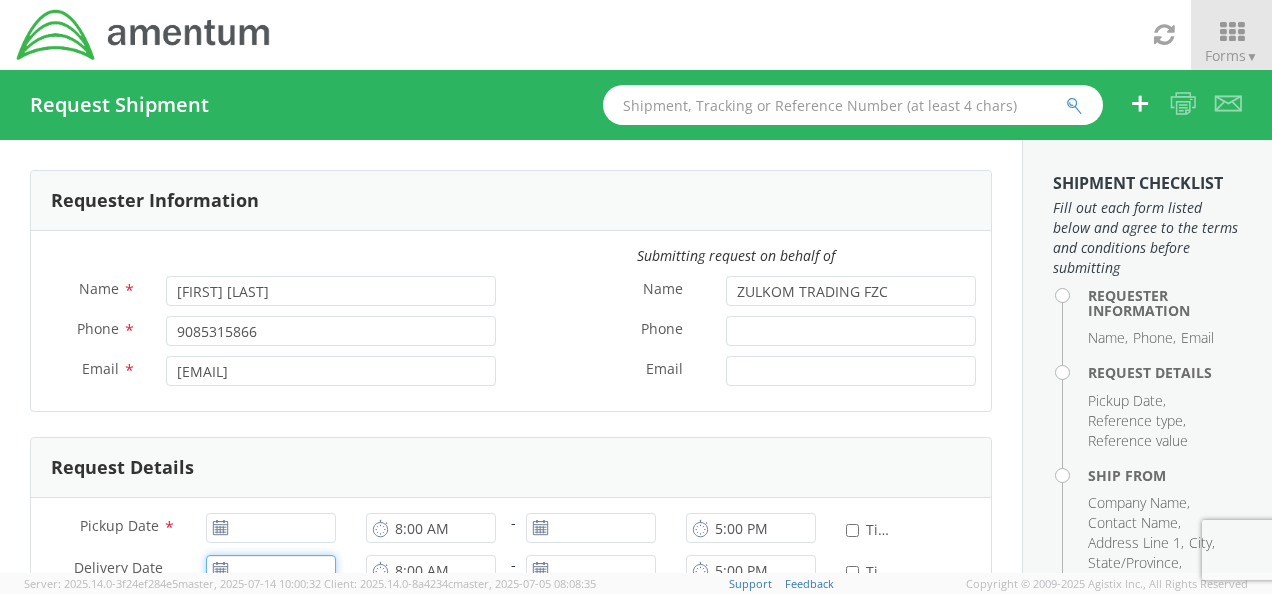 type on "07/14/2025" 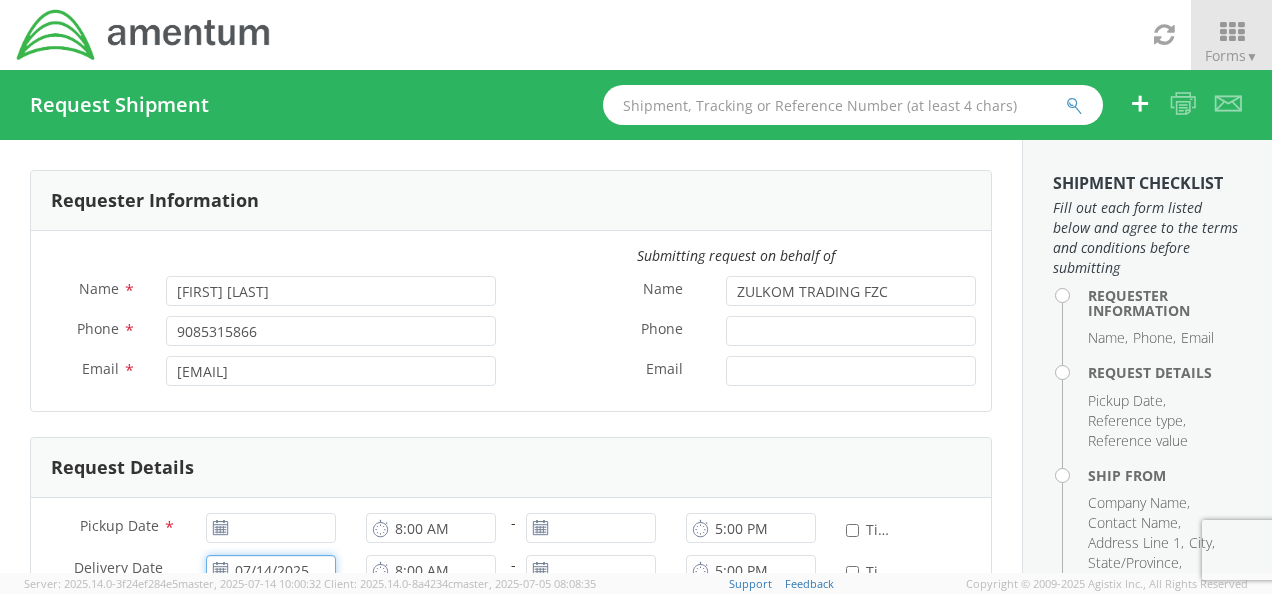 type 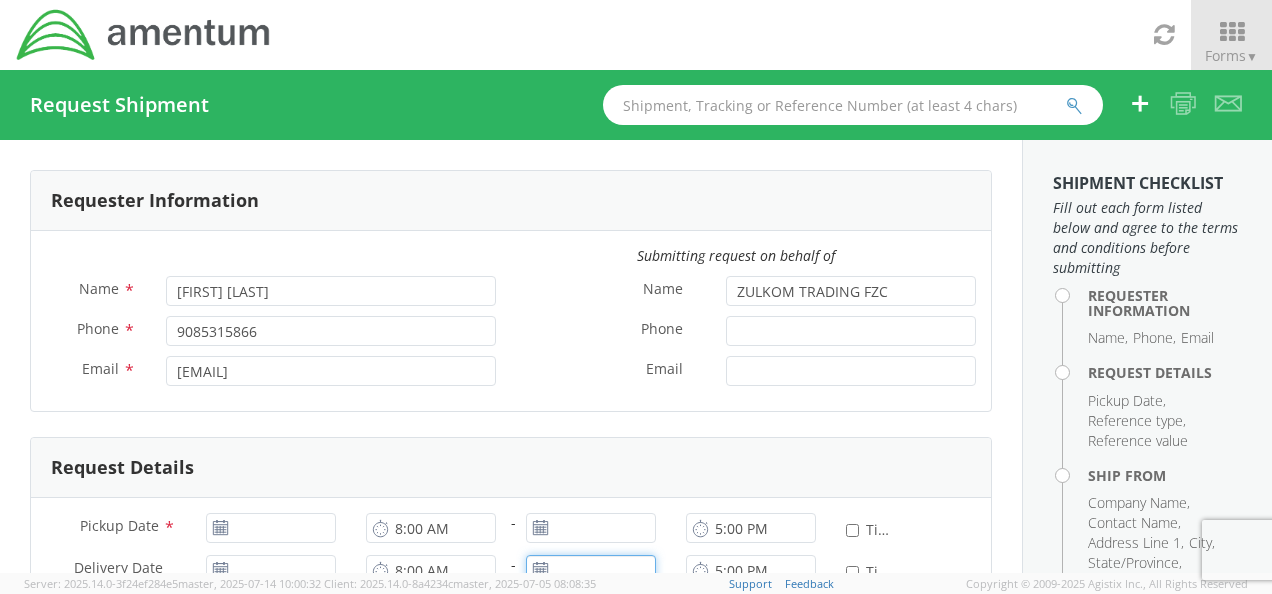 type on "07/14/2025" 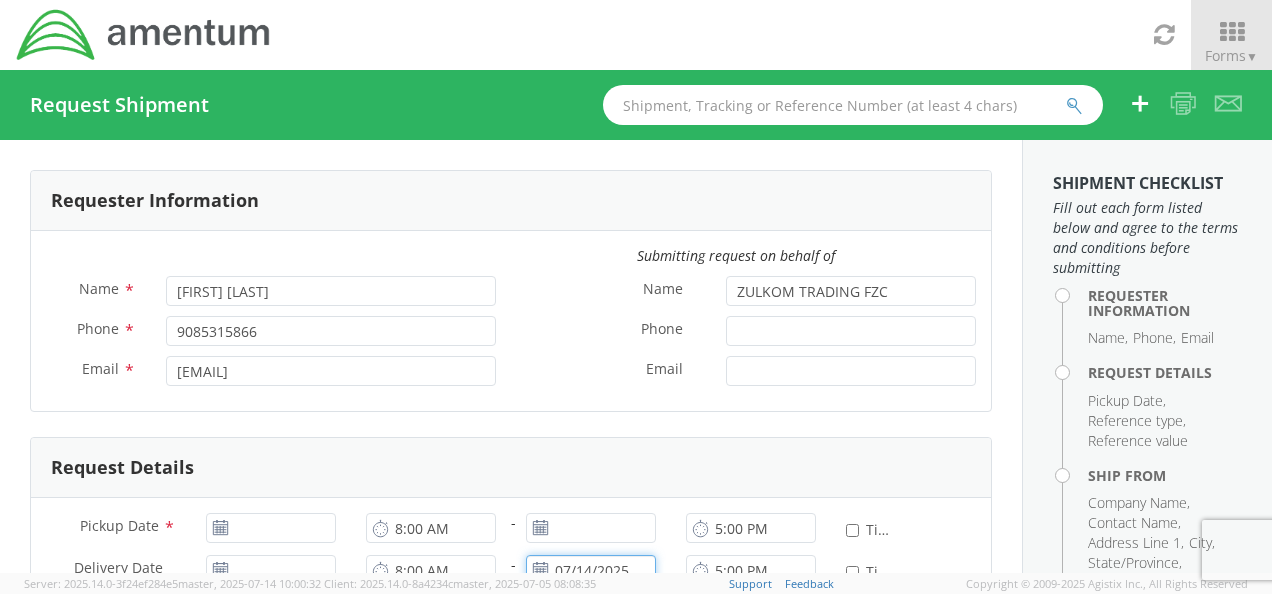 type 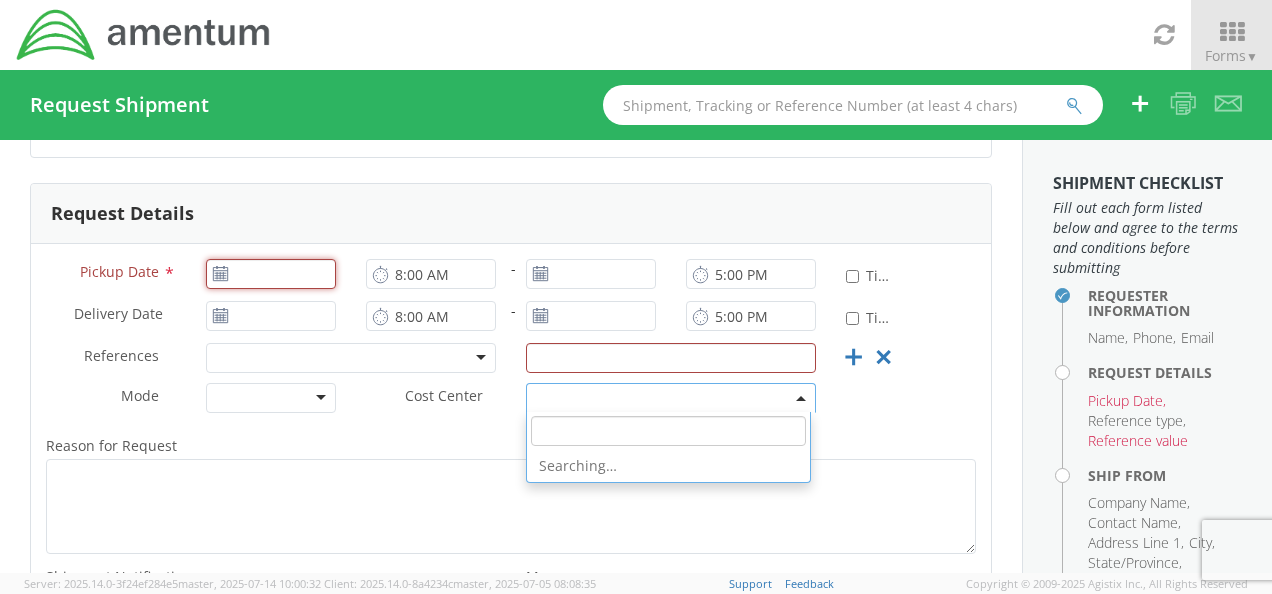 type on "07/14/2025" 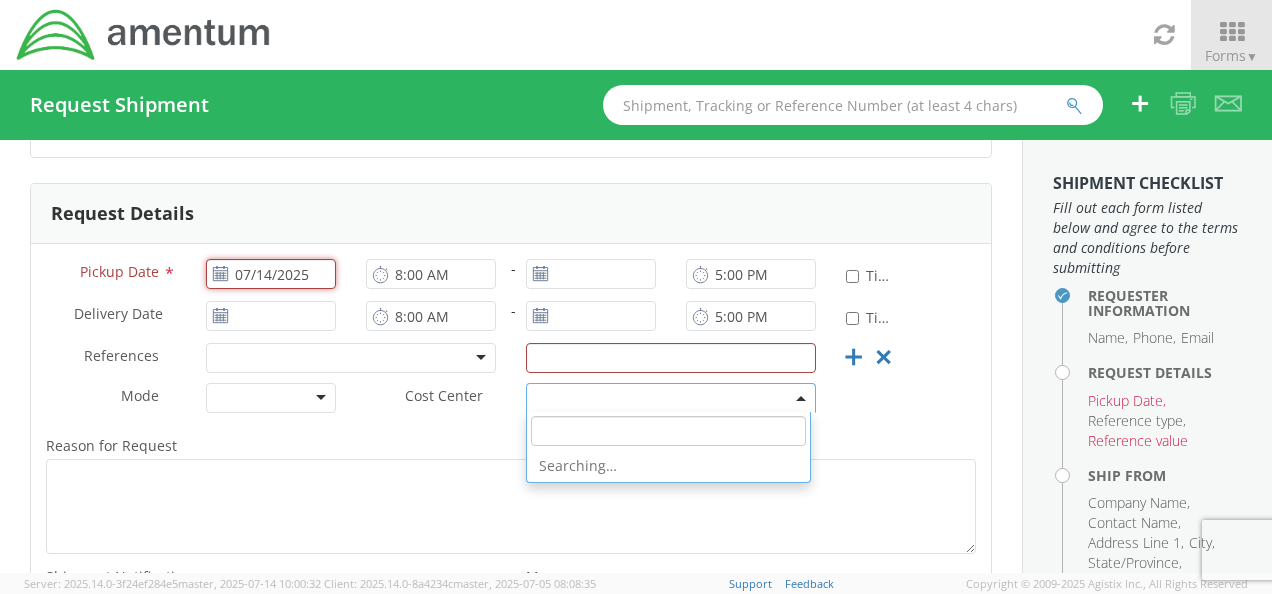 type 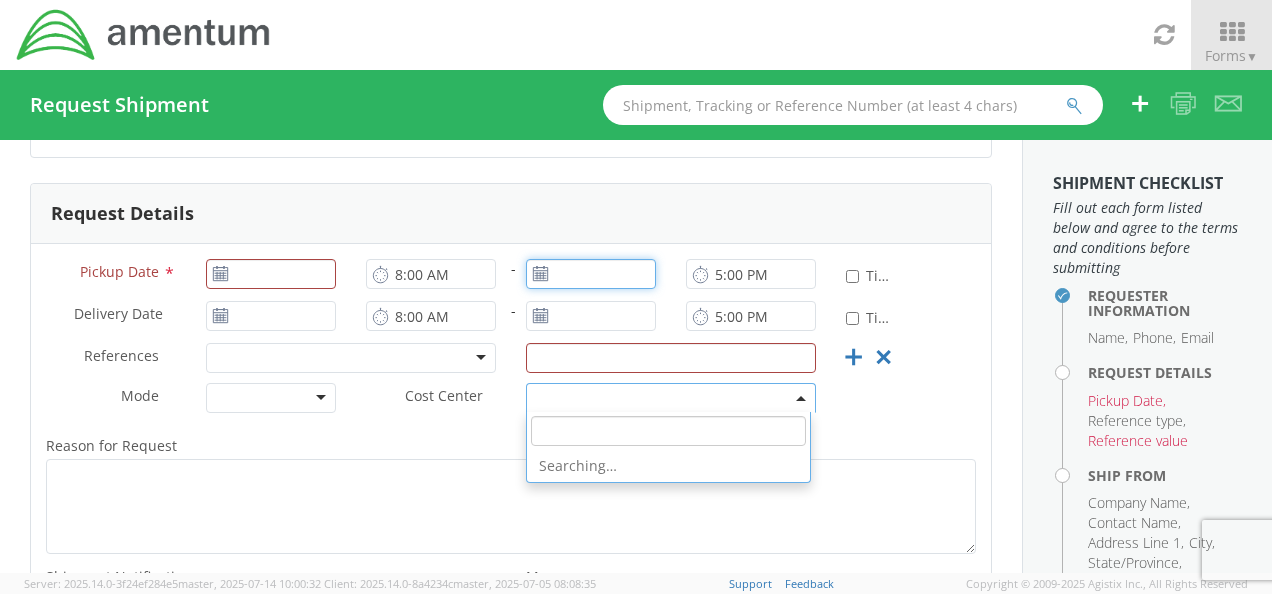 type on "07/14/2025" 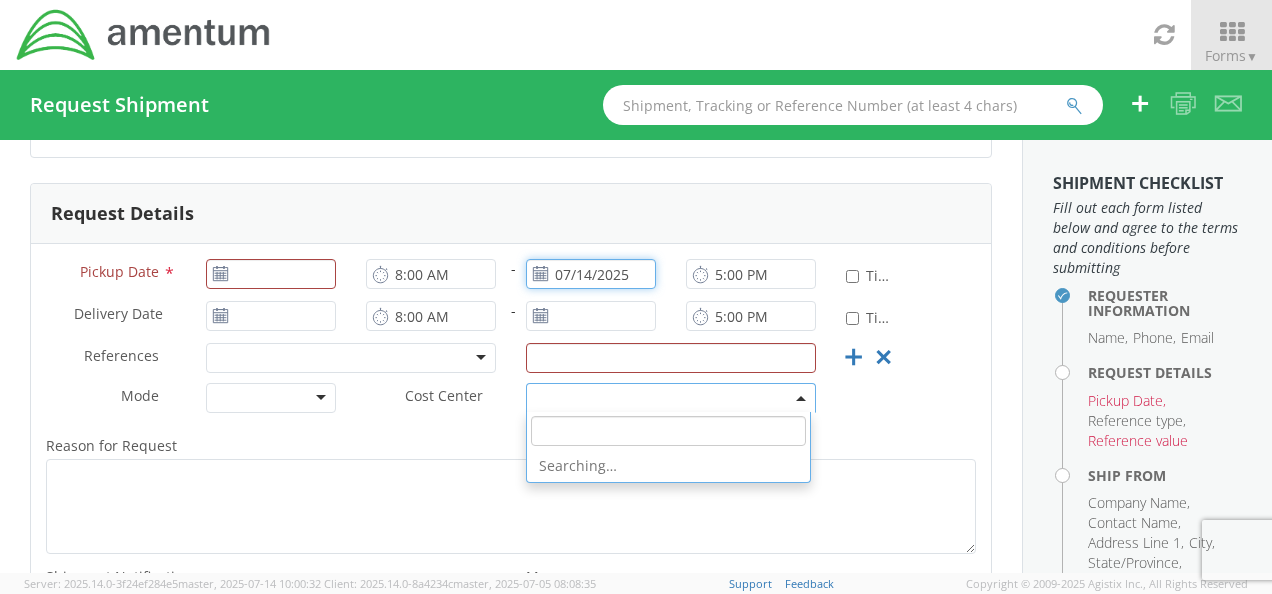 type 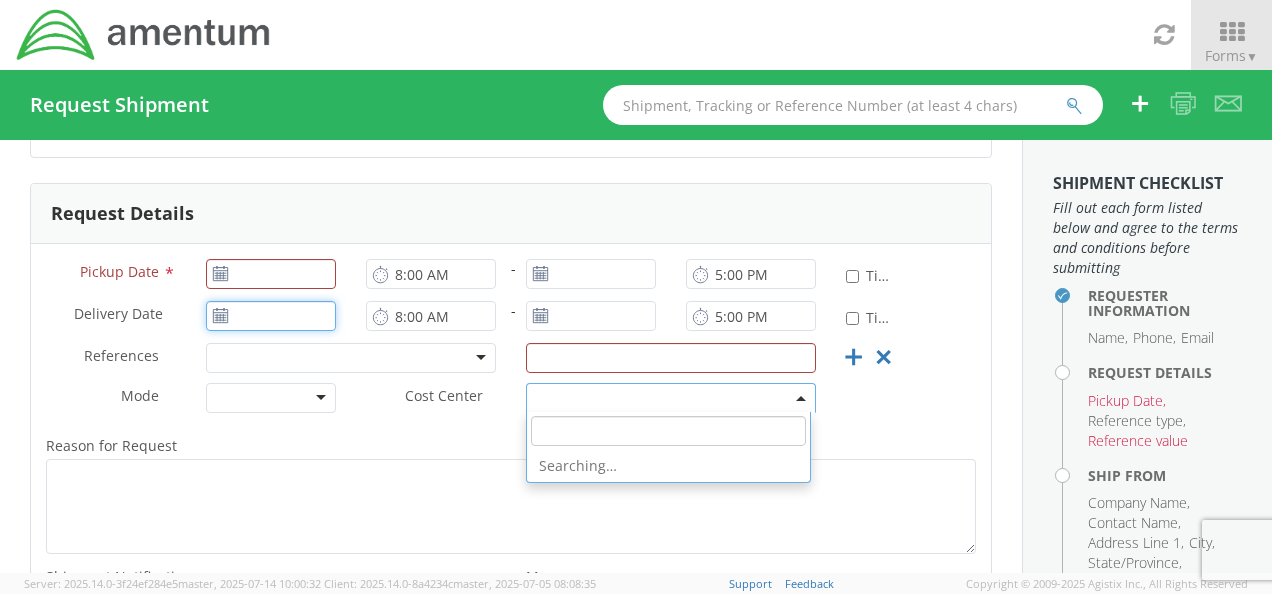 type on "07/14/2025" 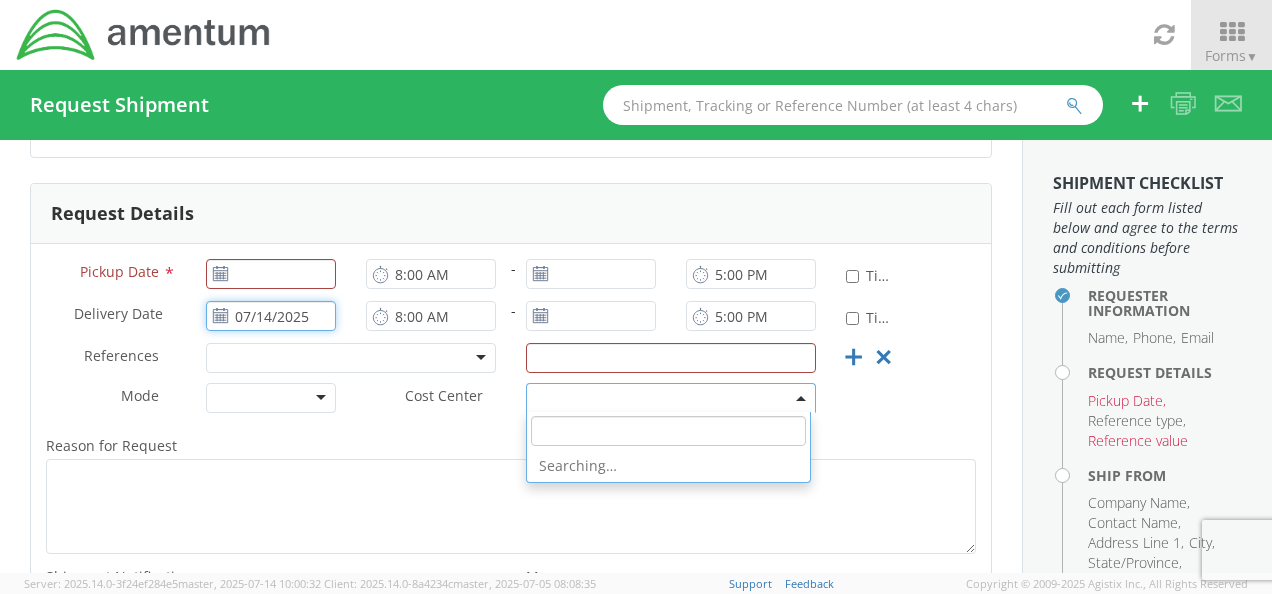 type 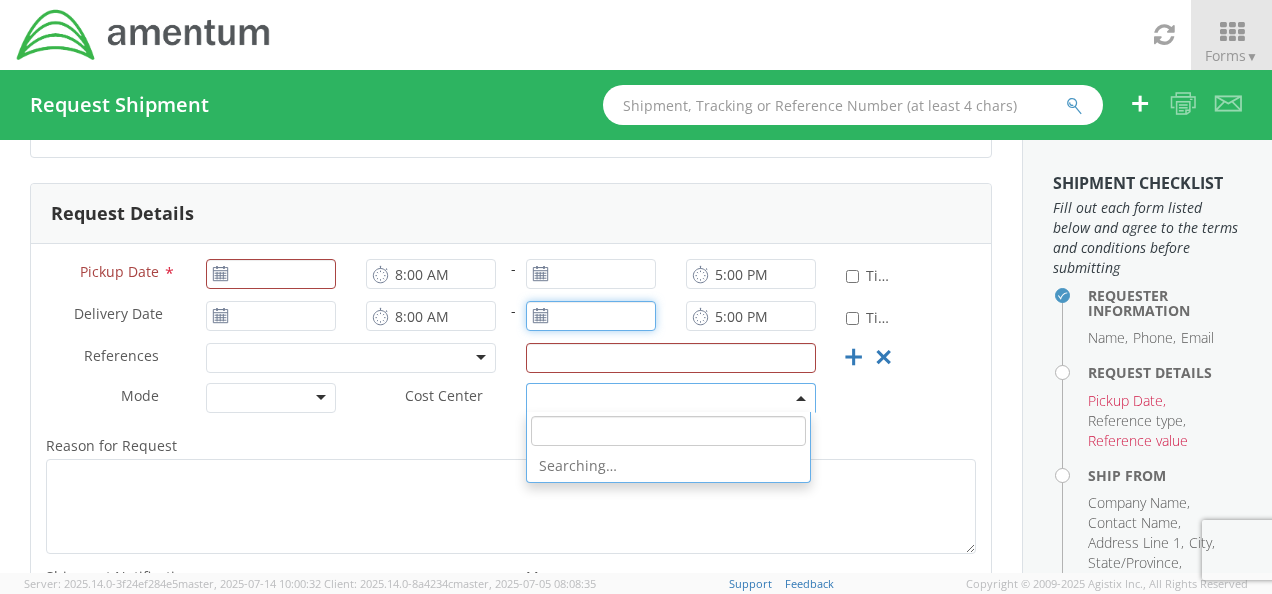 type on "07/14/2025" 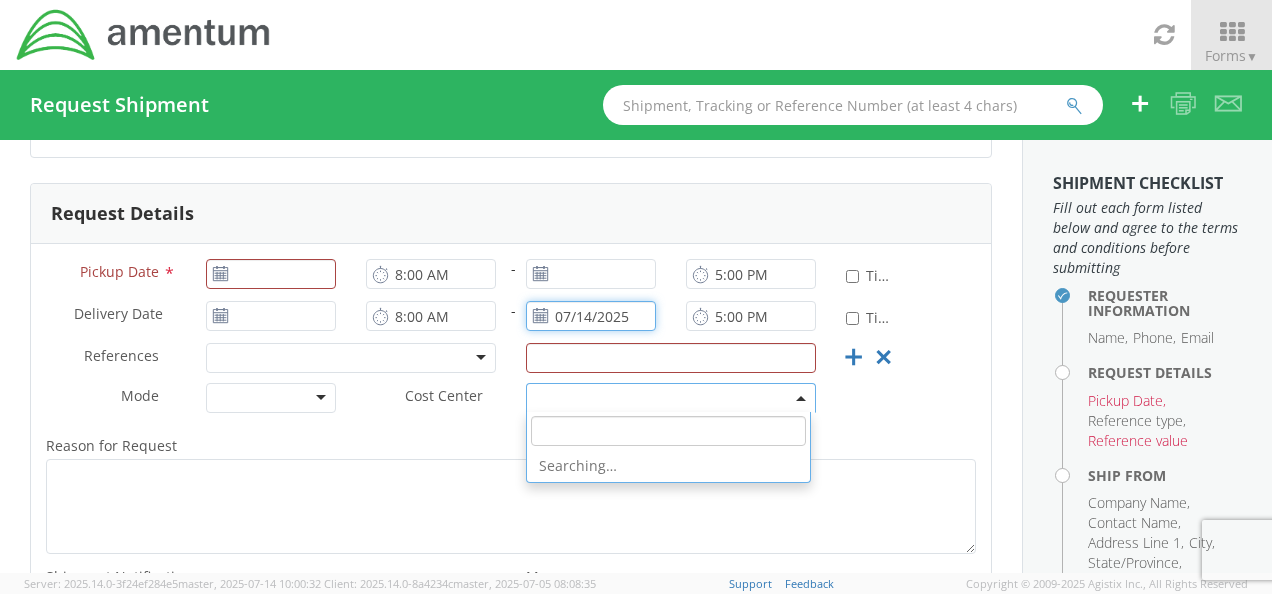 type 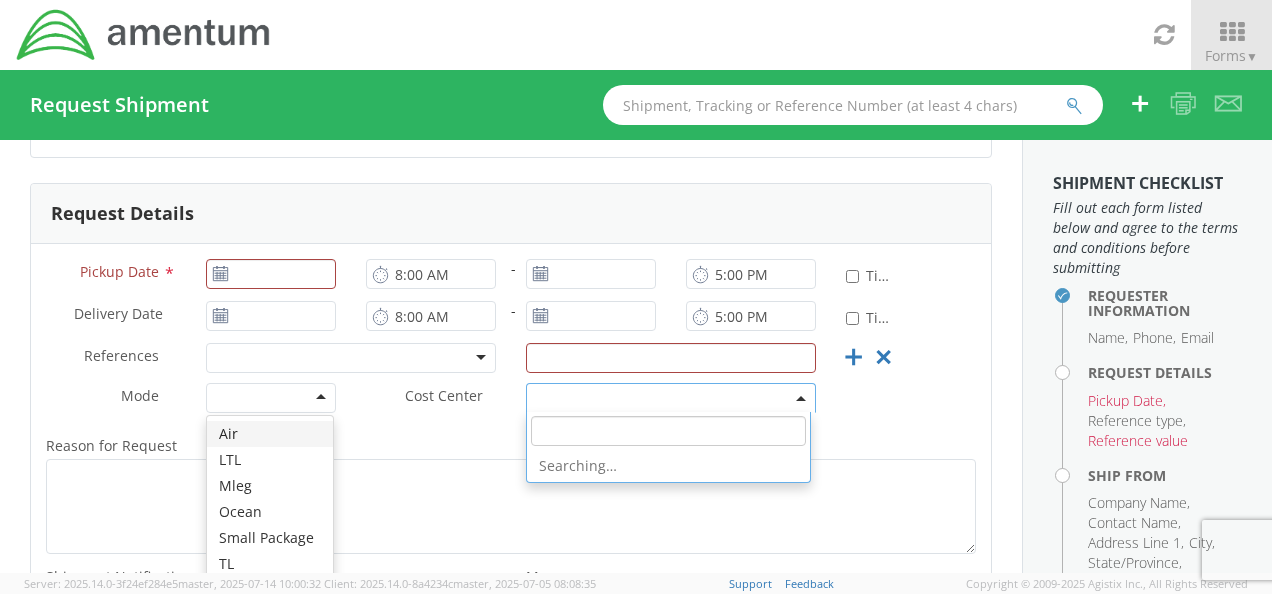 scroll, scrollTop: 254, scrollLeft: 0, axis: vertical 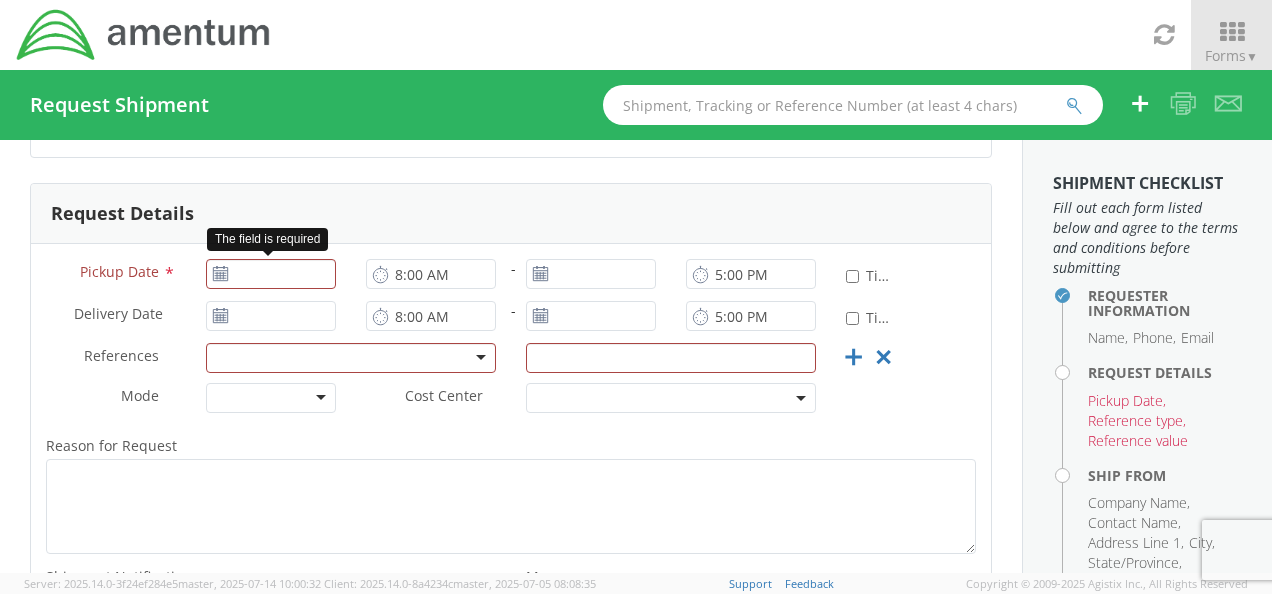 click 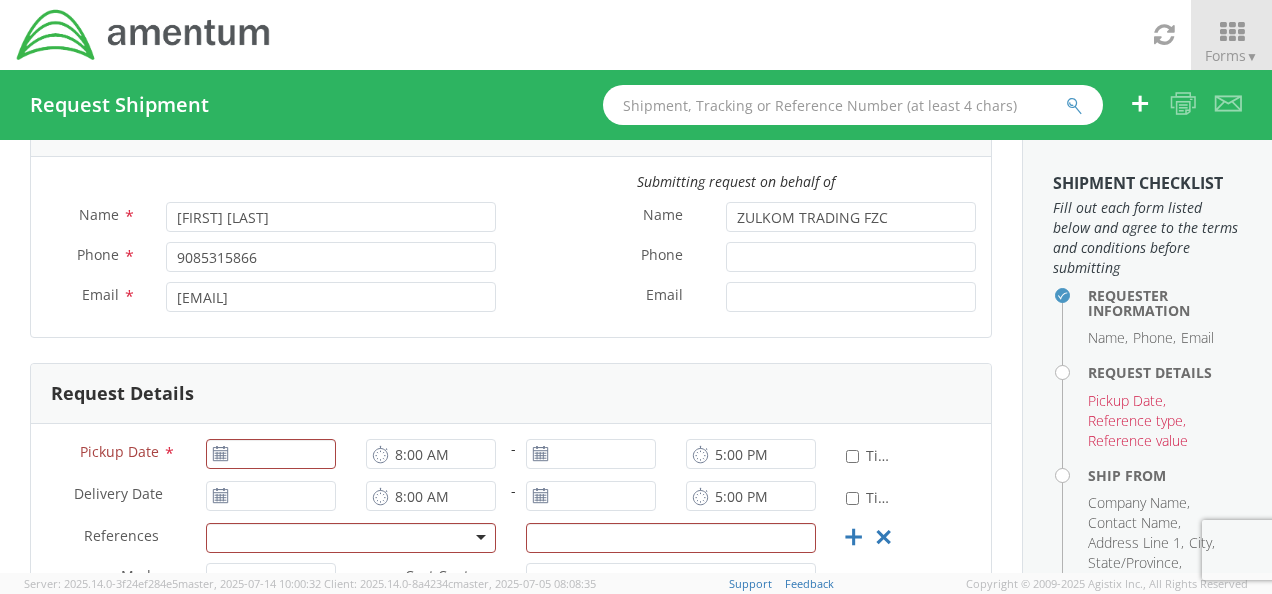 scroll, scrollTop: 100, scrollLeft: 0, axis: vertical 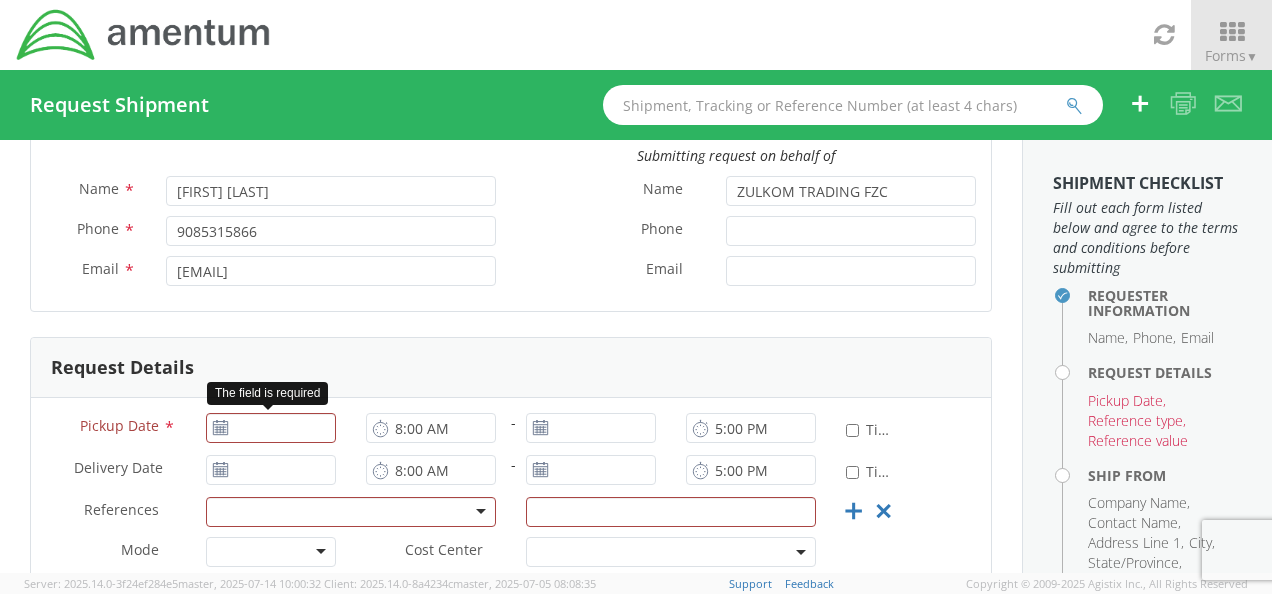 click 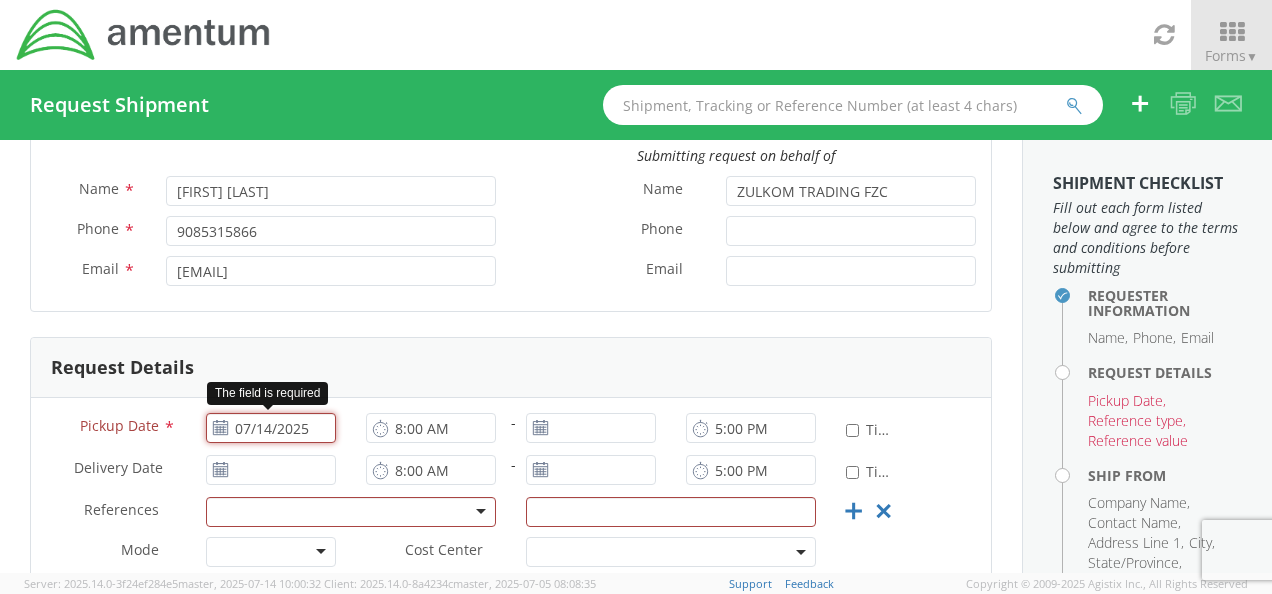 click on "07/14/2025" at bounding box center [271, 428] 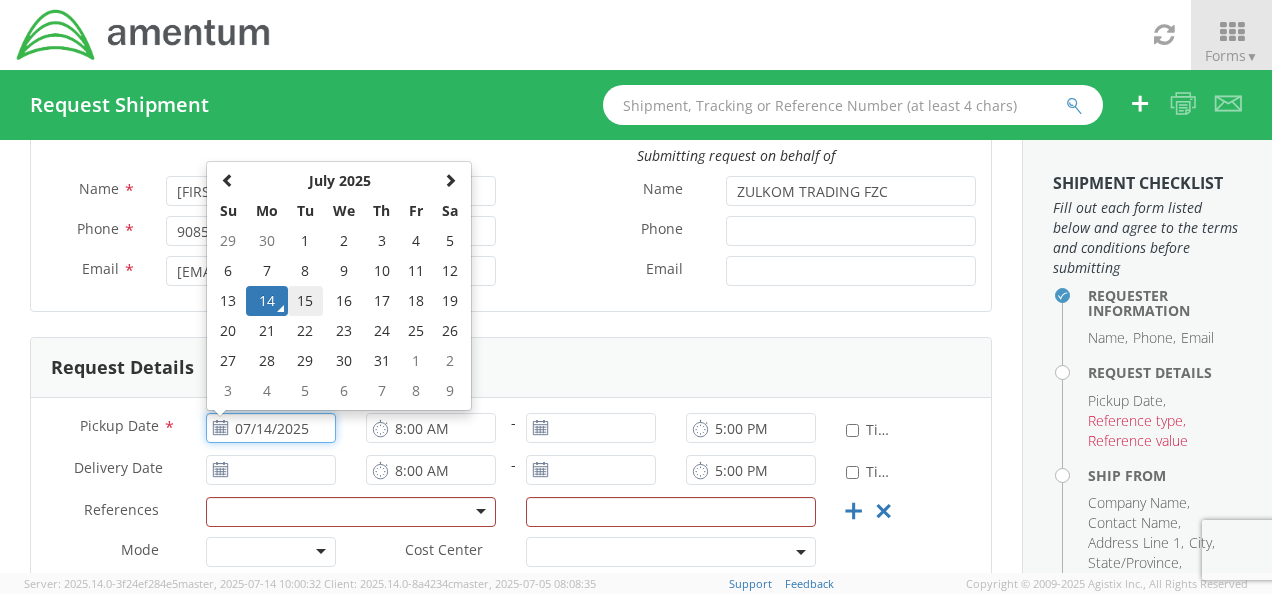 click on "15" at bounding box center (305, 301) 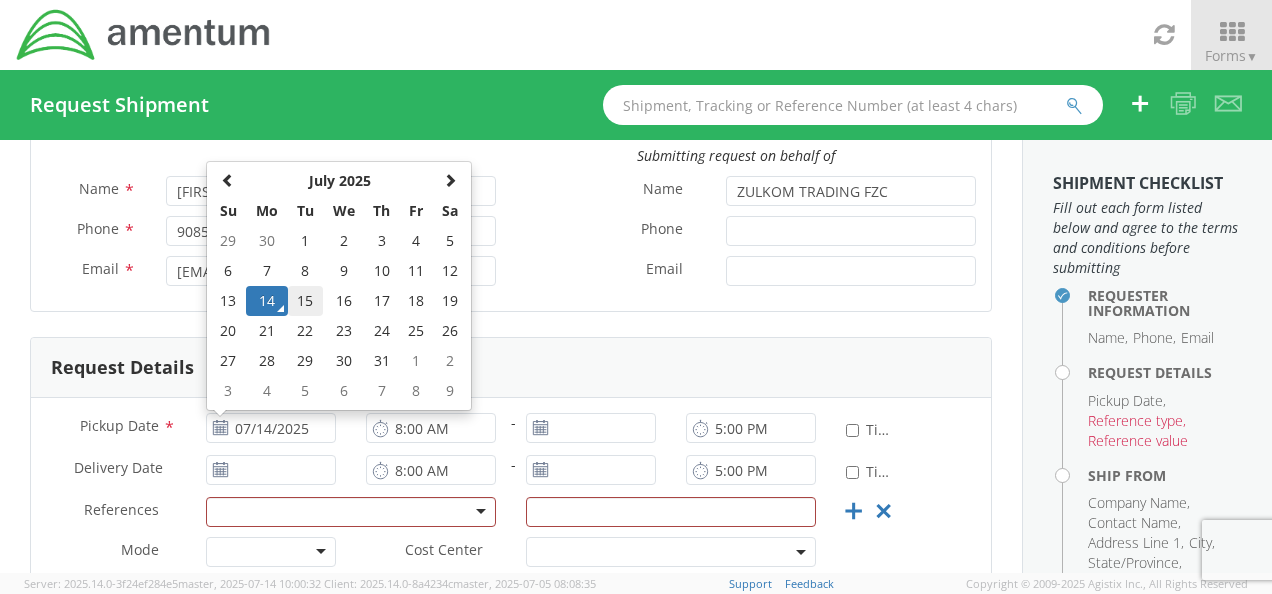type on "07/15/2025" 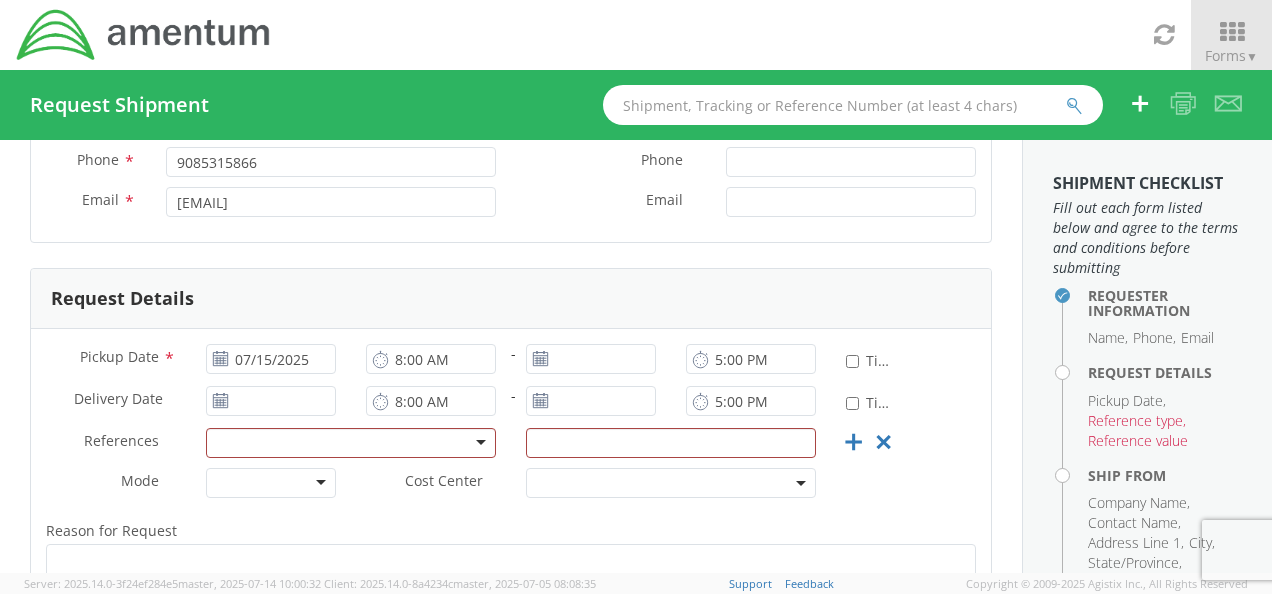 scroll, scrollTop: 200, scrollLeft: 0, axis: vertical 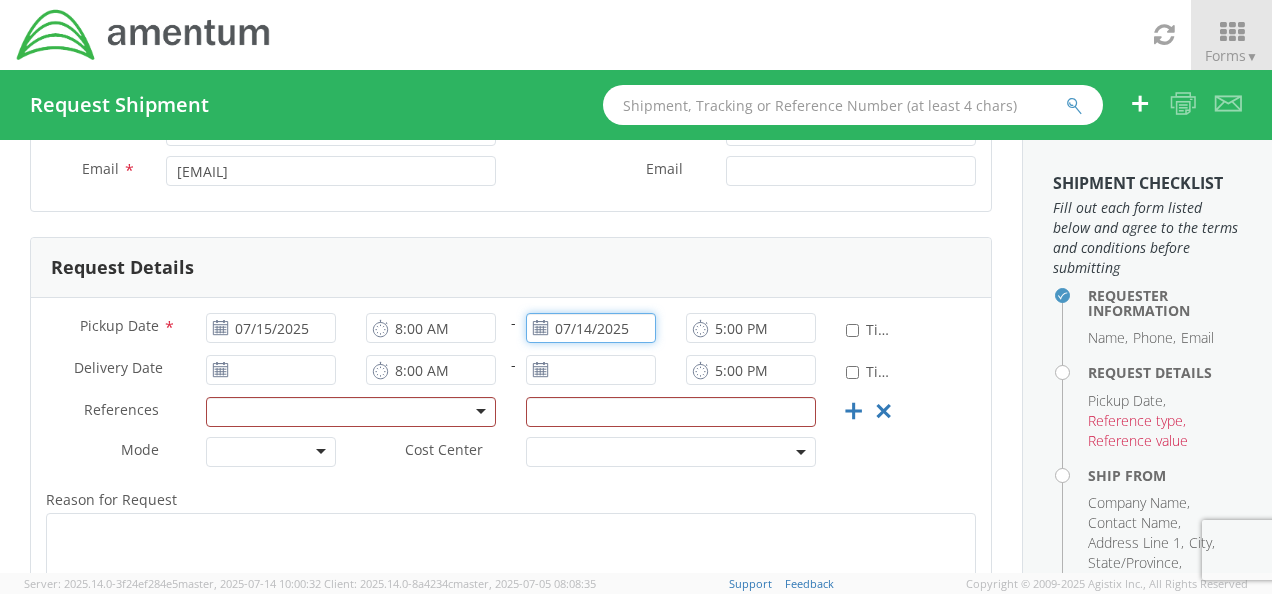 click on "07/14/2025" at bounding box center (591, 328) 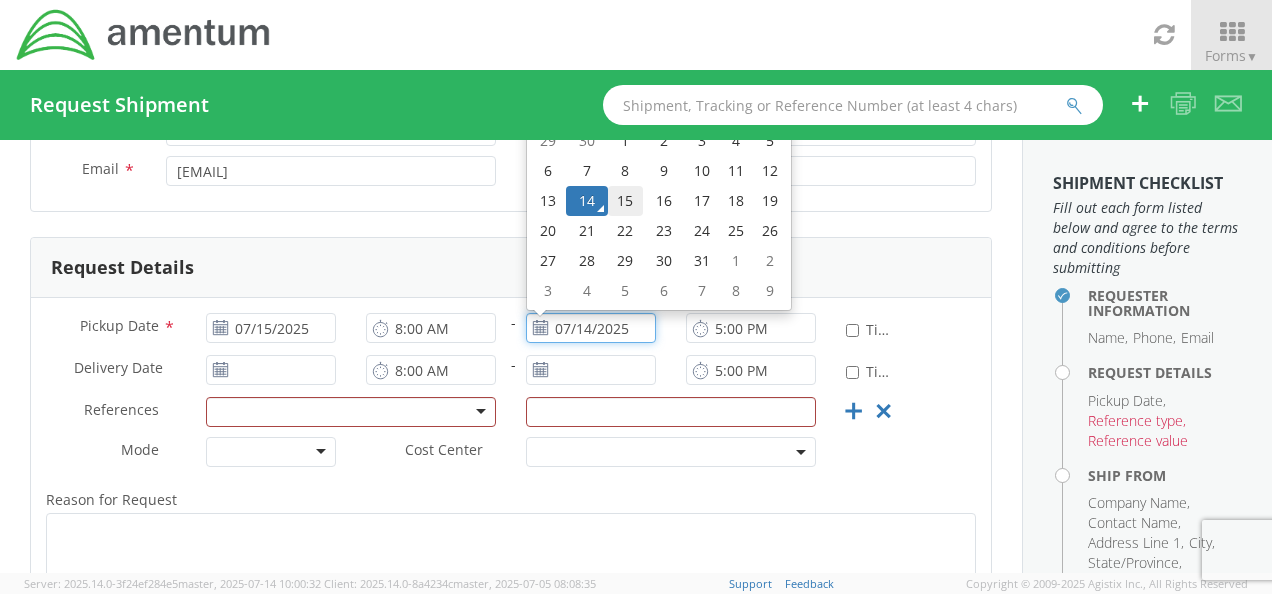 click on "15" at bounding box center [625, 201] 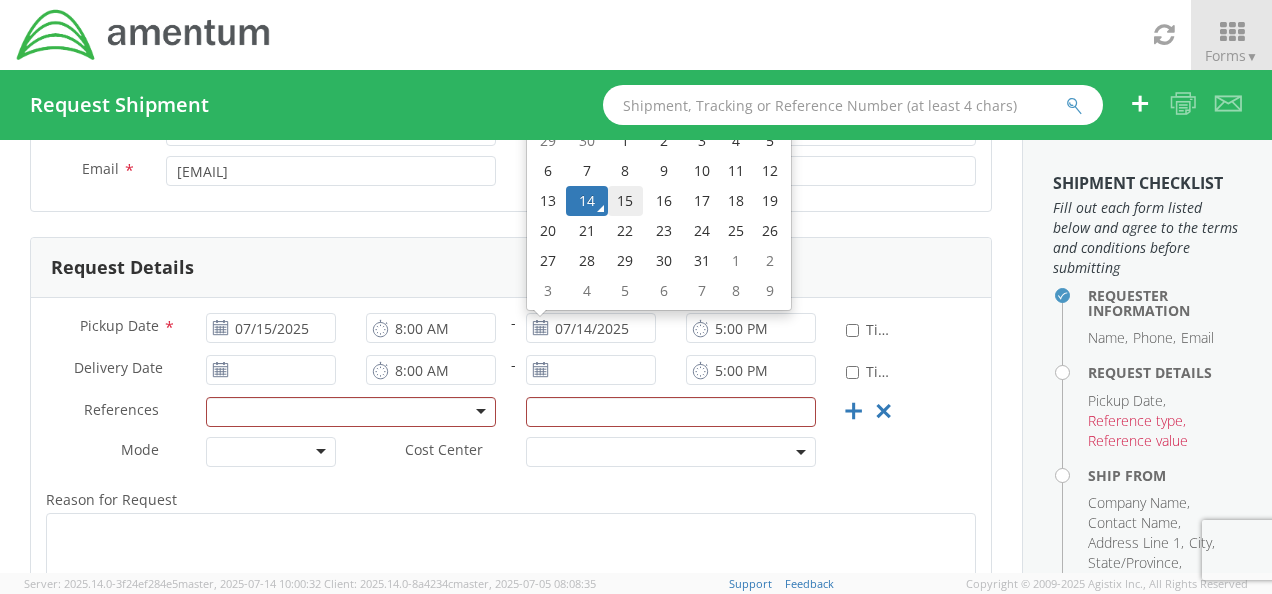 type on "07/15/2025" 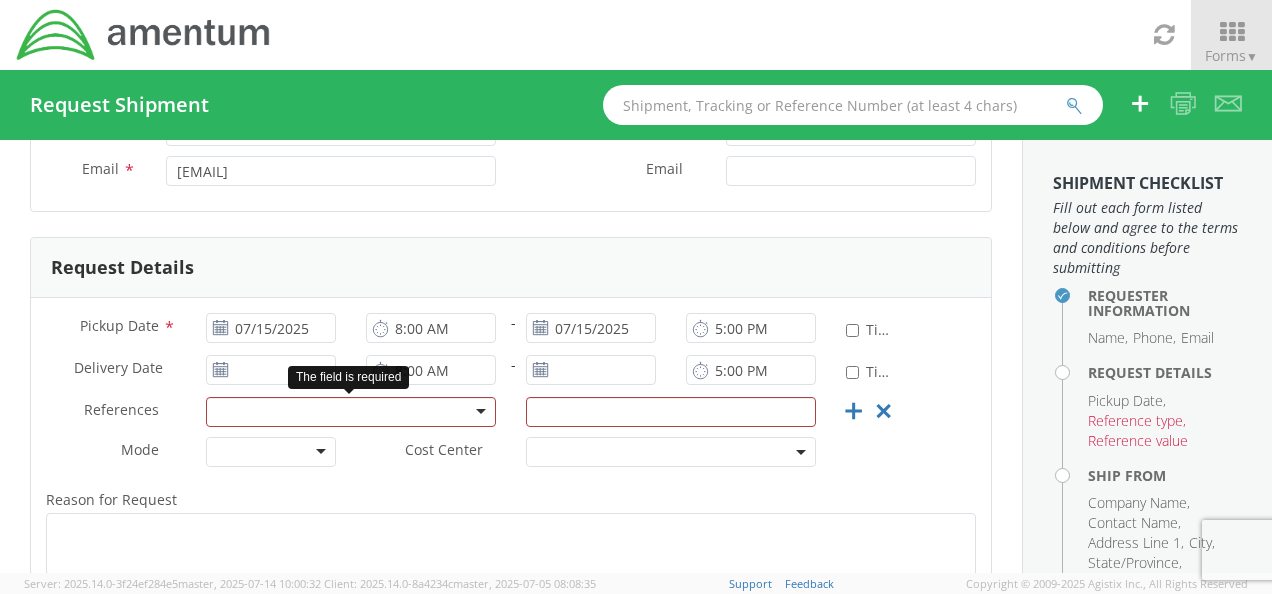 click at bounding box center (351, 412) 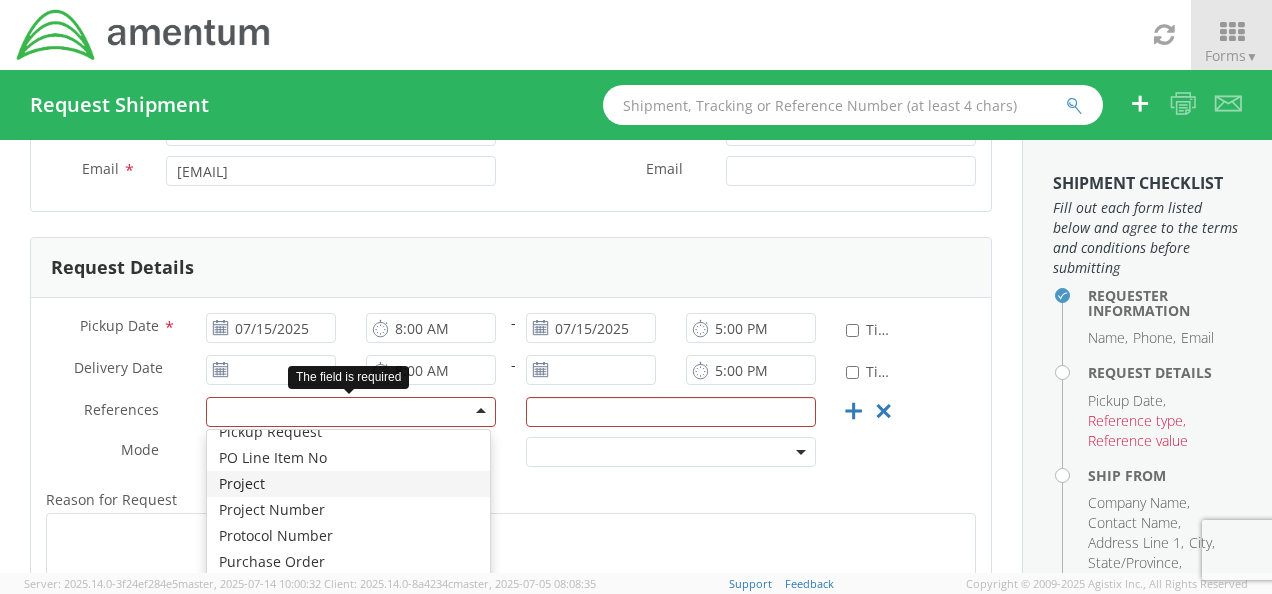 scroll, scrollTop: 1200, scrollLeft: 0, axis: vertical 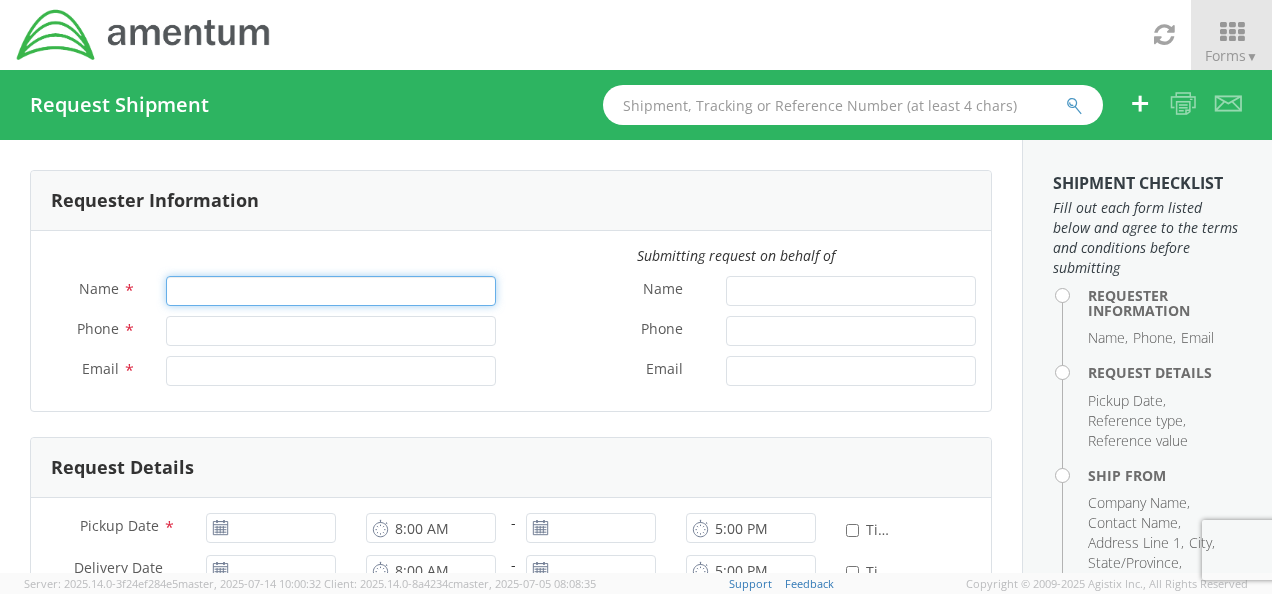 click on "Name        *" at bounding box center (331, 291) 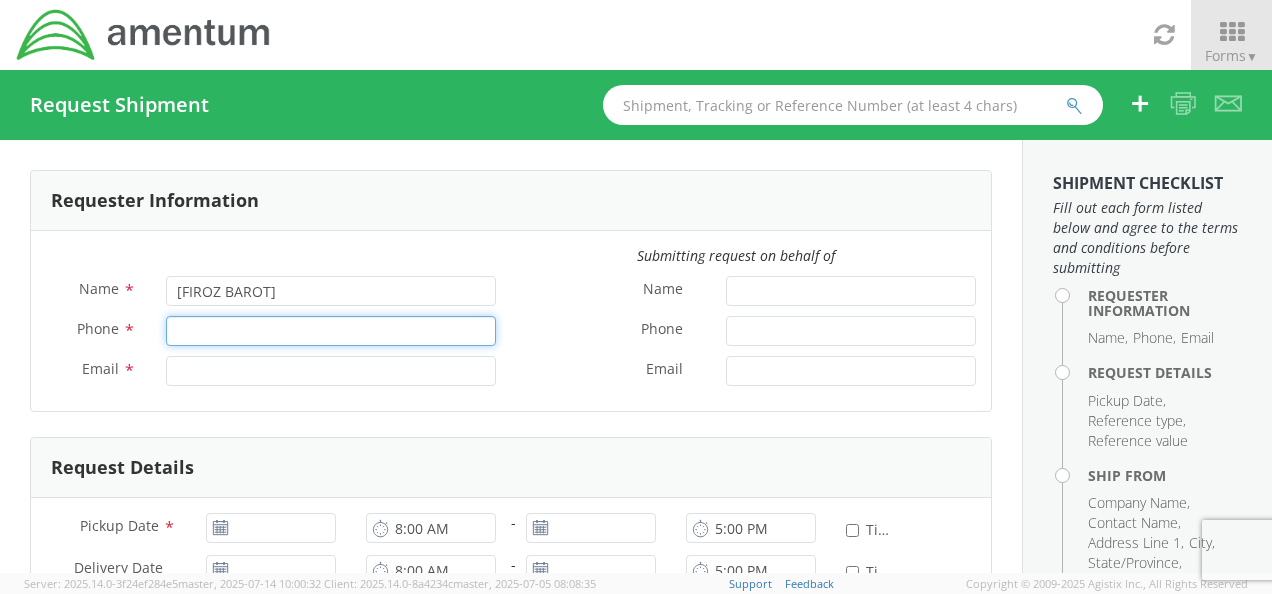 type on "9085315866" 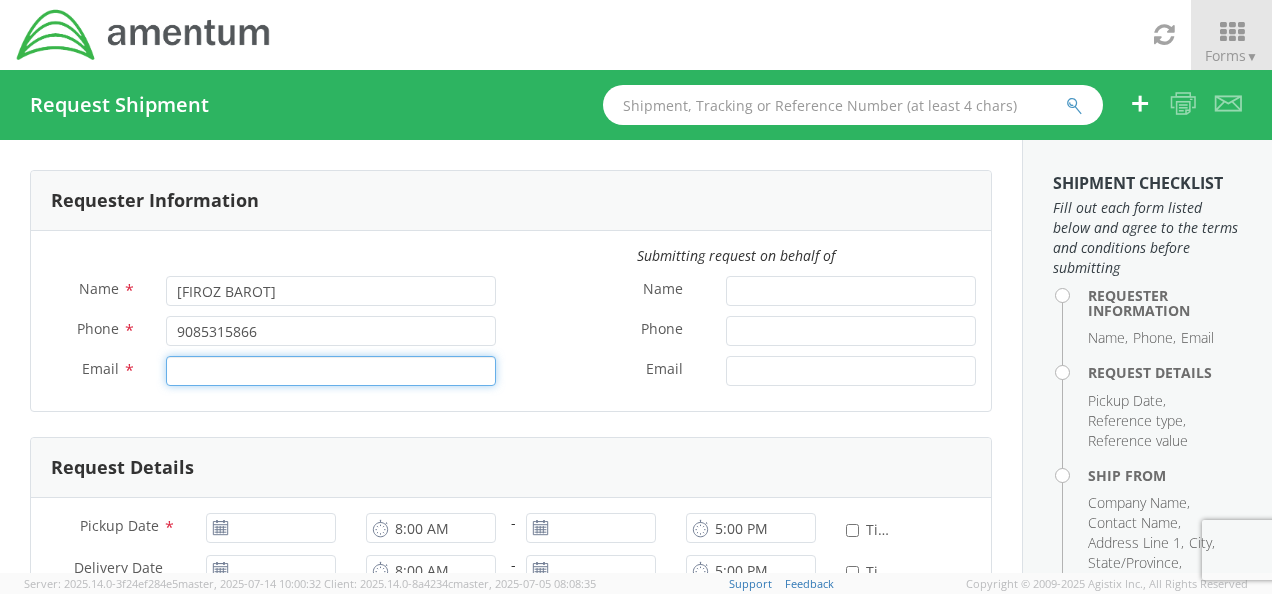 type on "[EMAIL]" 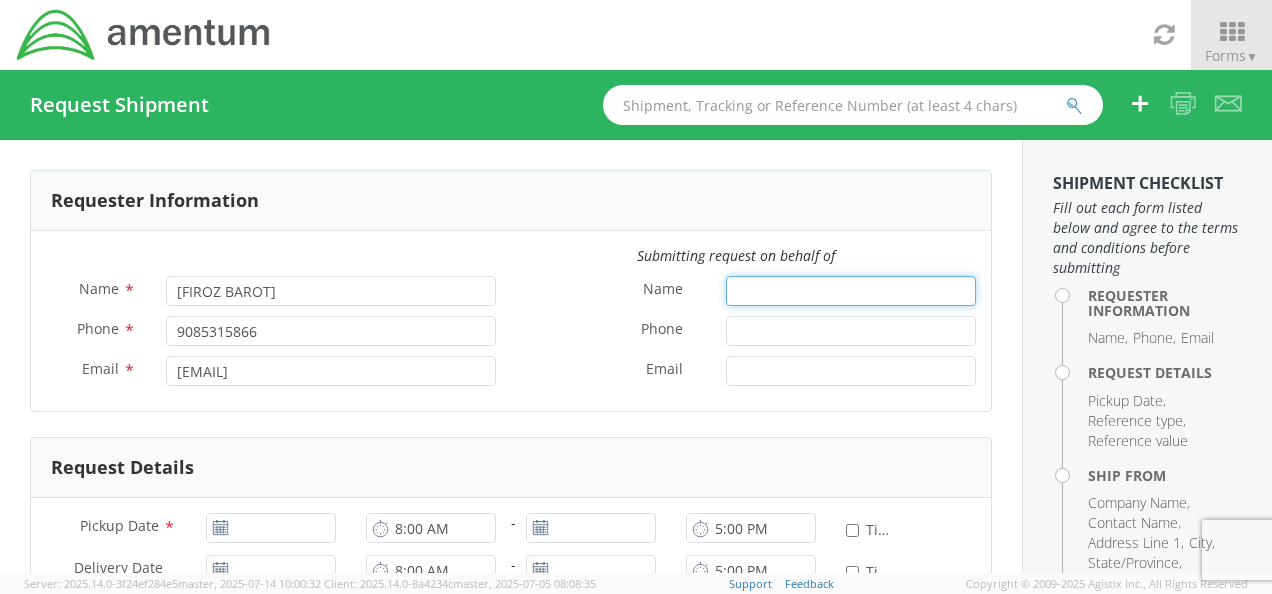 type on "ZULKOM TRADING FZC" 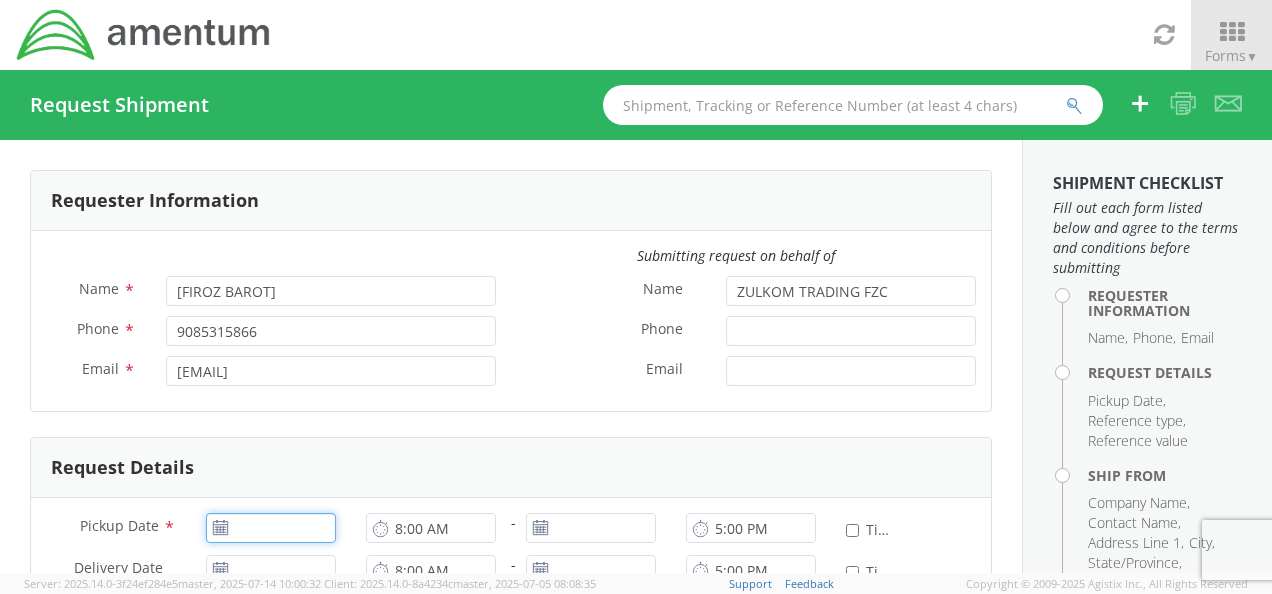 type on "07/14/2025" 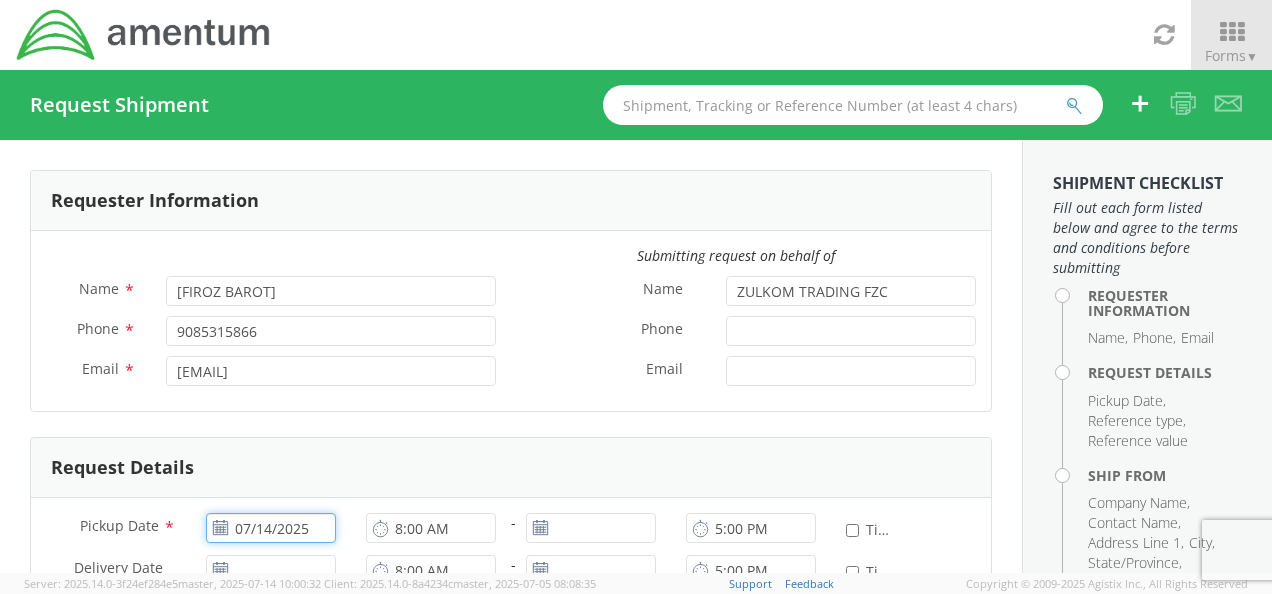 type 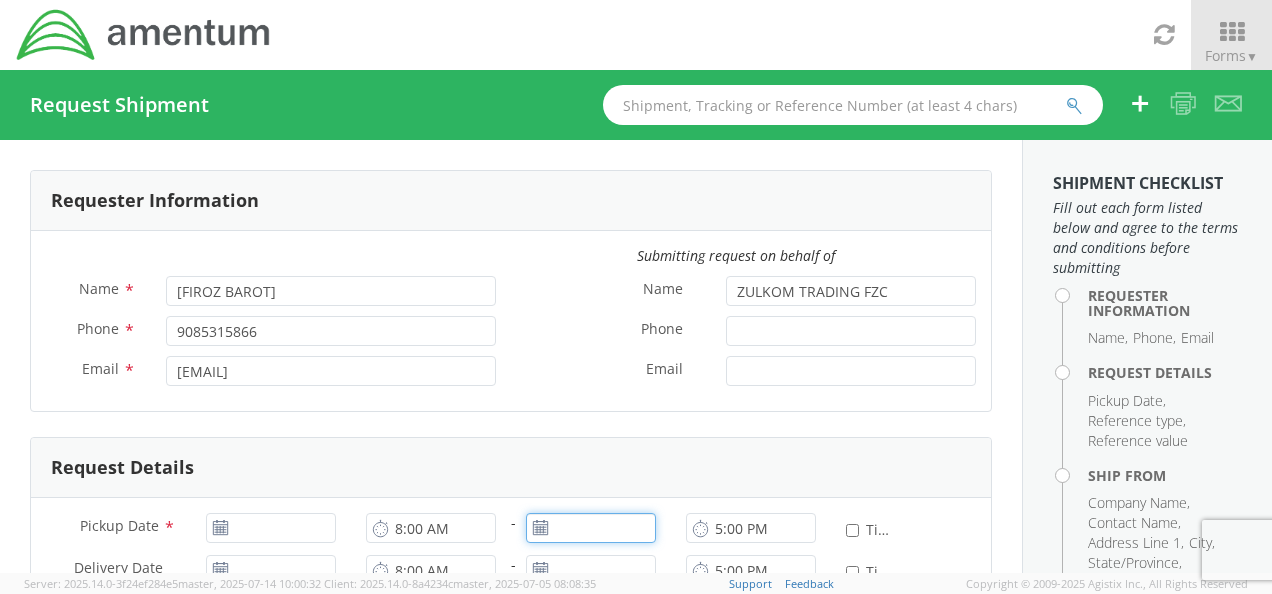type on "07/14/2025" 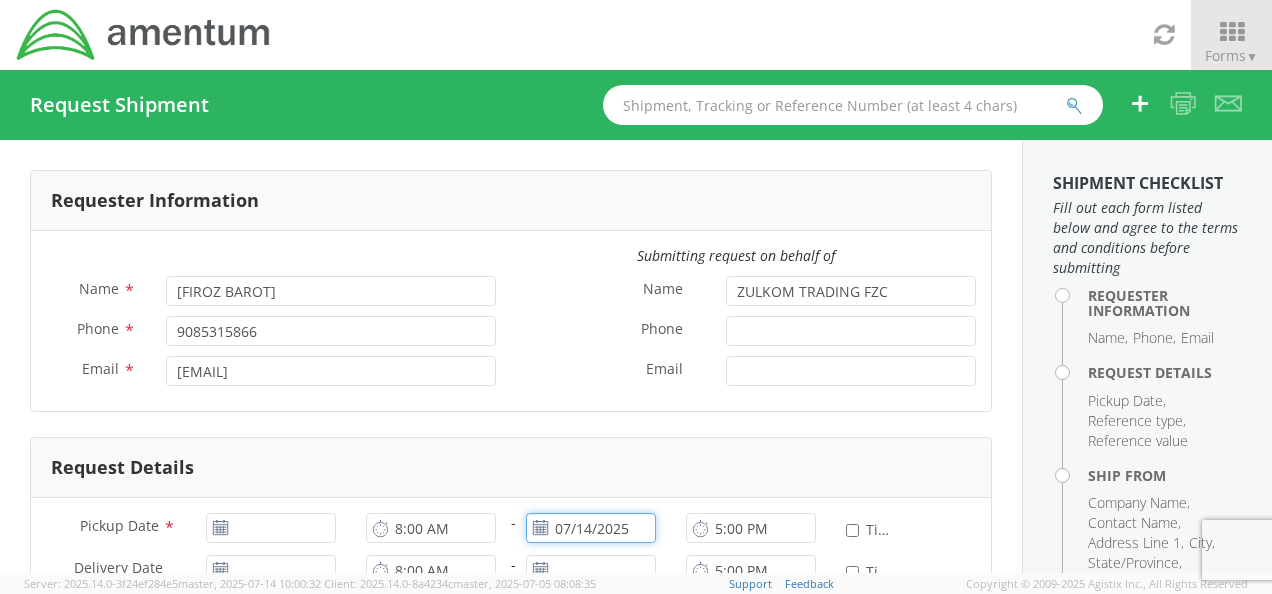 type 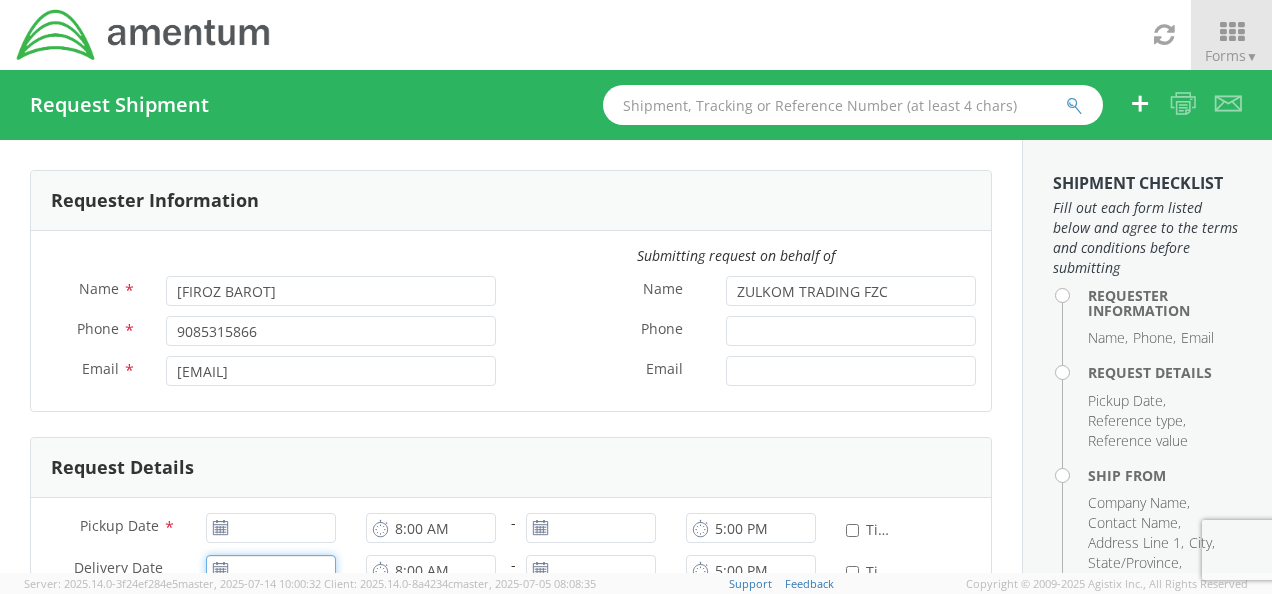 type on "07/14/2025" 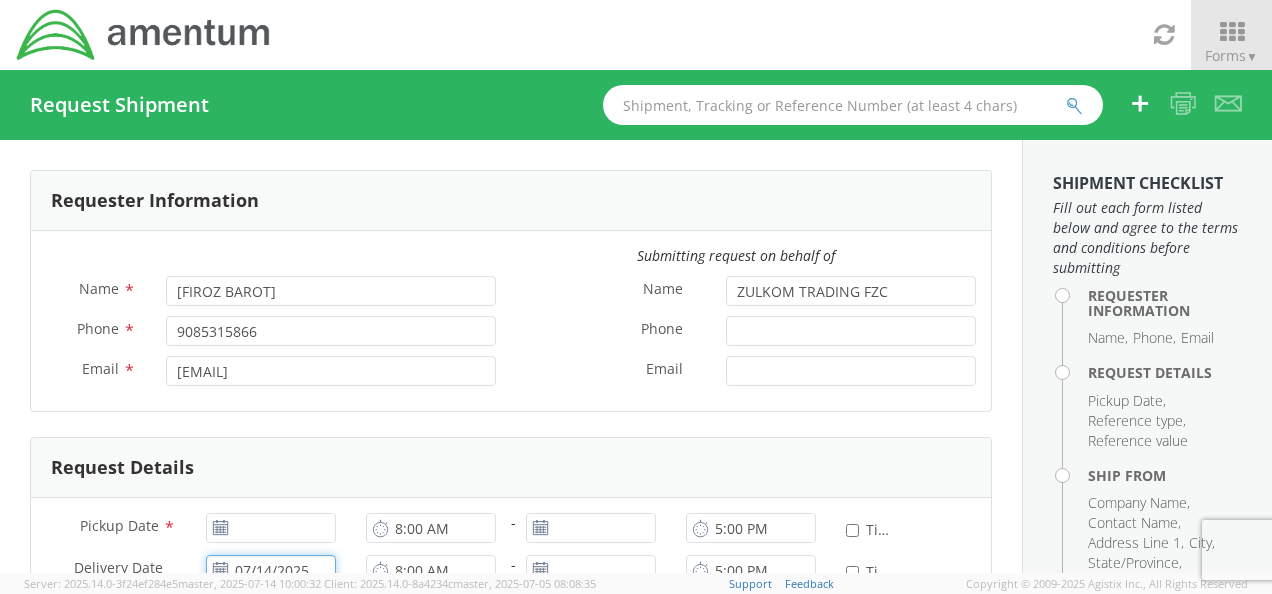 type 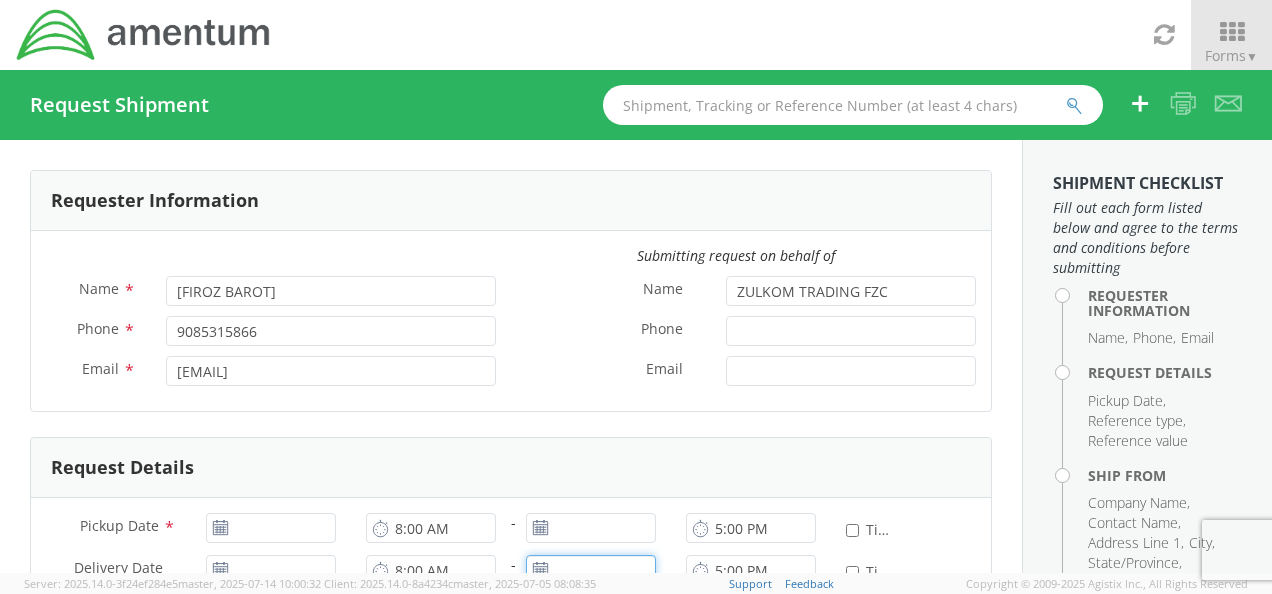 type on "07/14/2025" 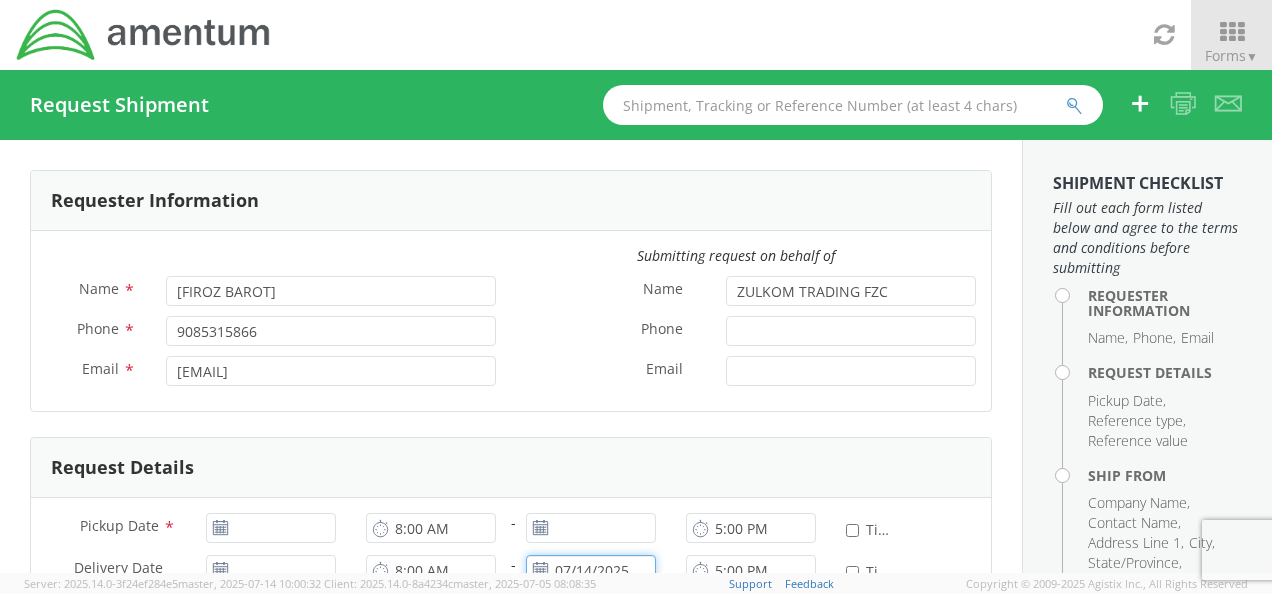 type 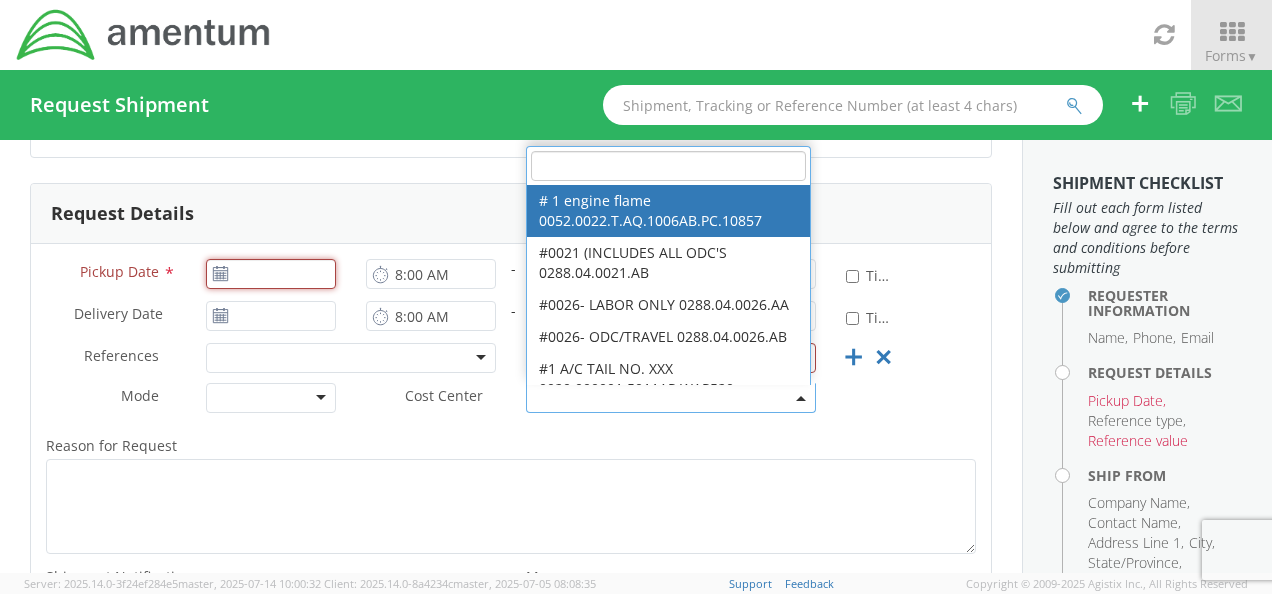 type on "07/14/2025" 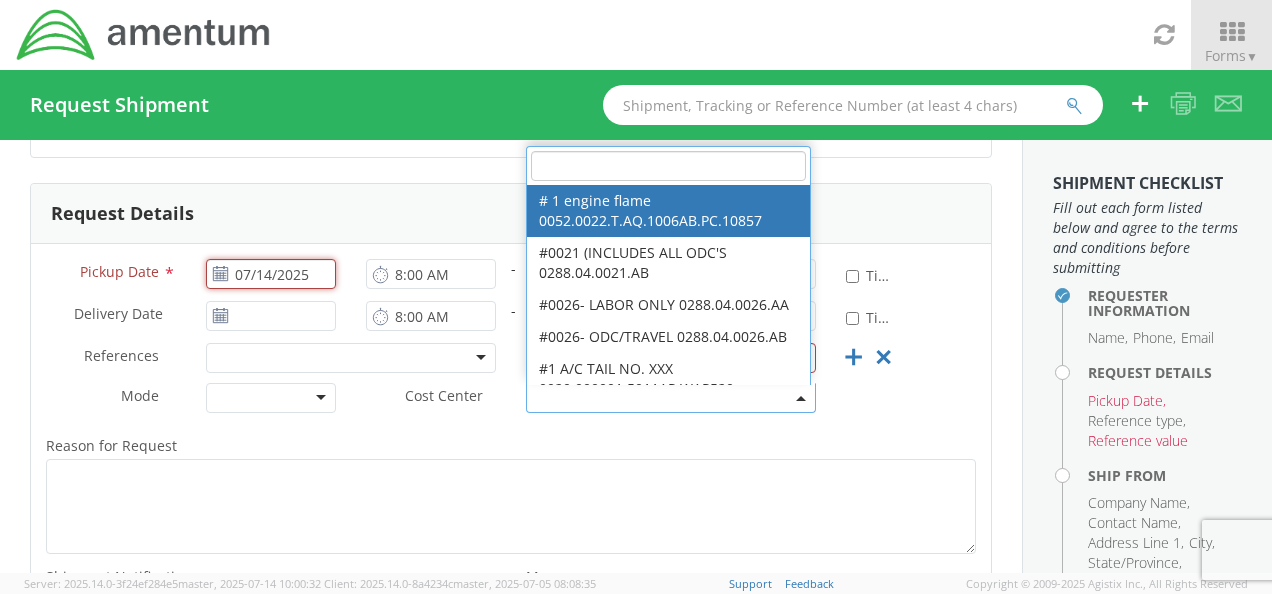 type 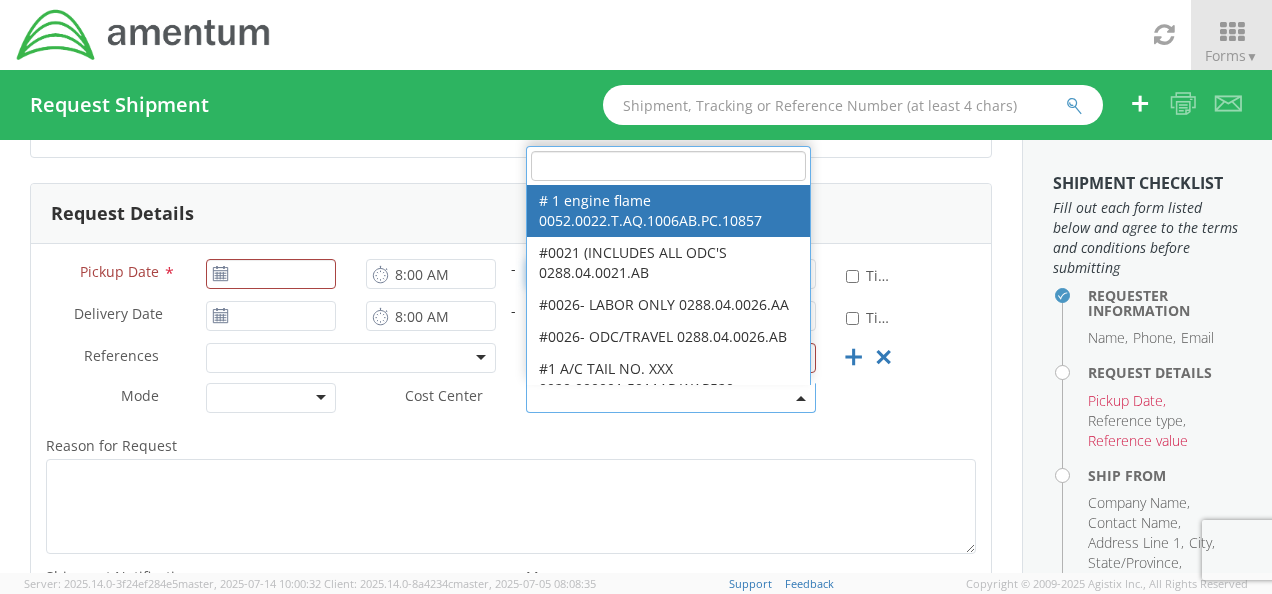 type on "07/14/2025" 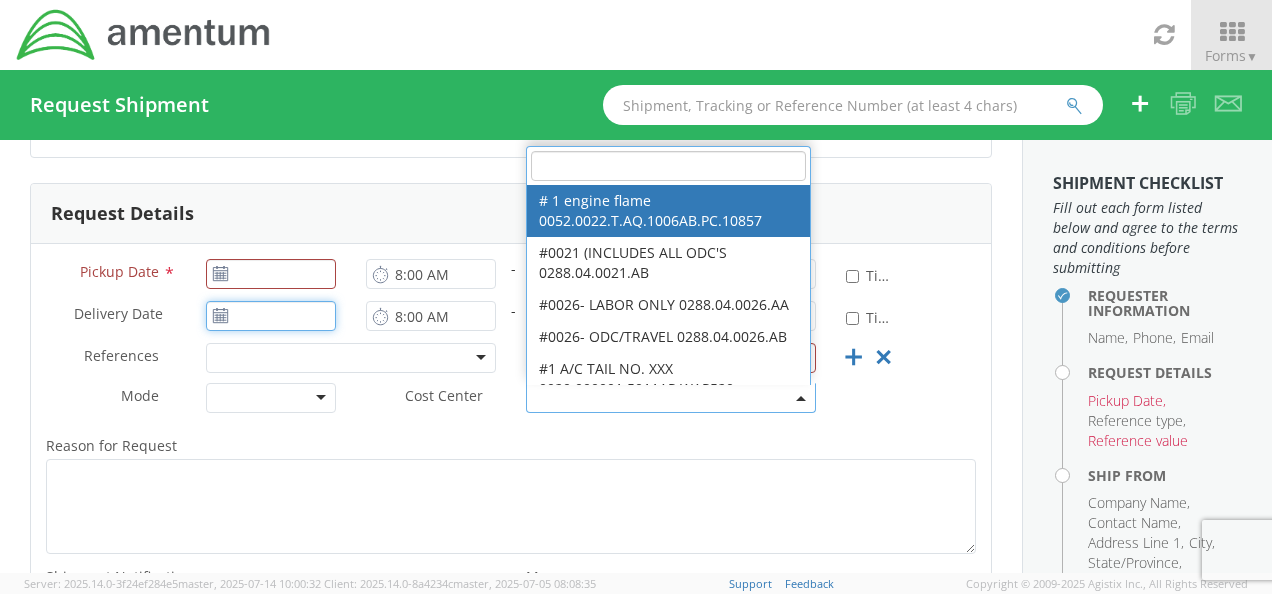 type on "07/14/2025" 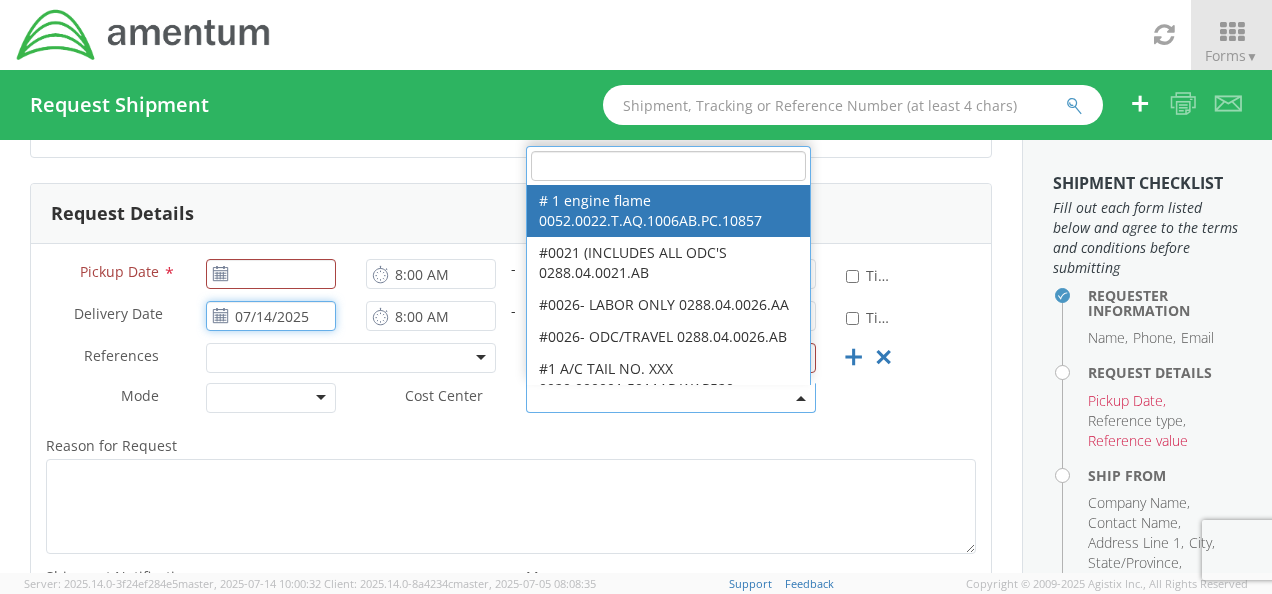type 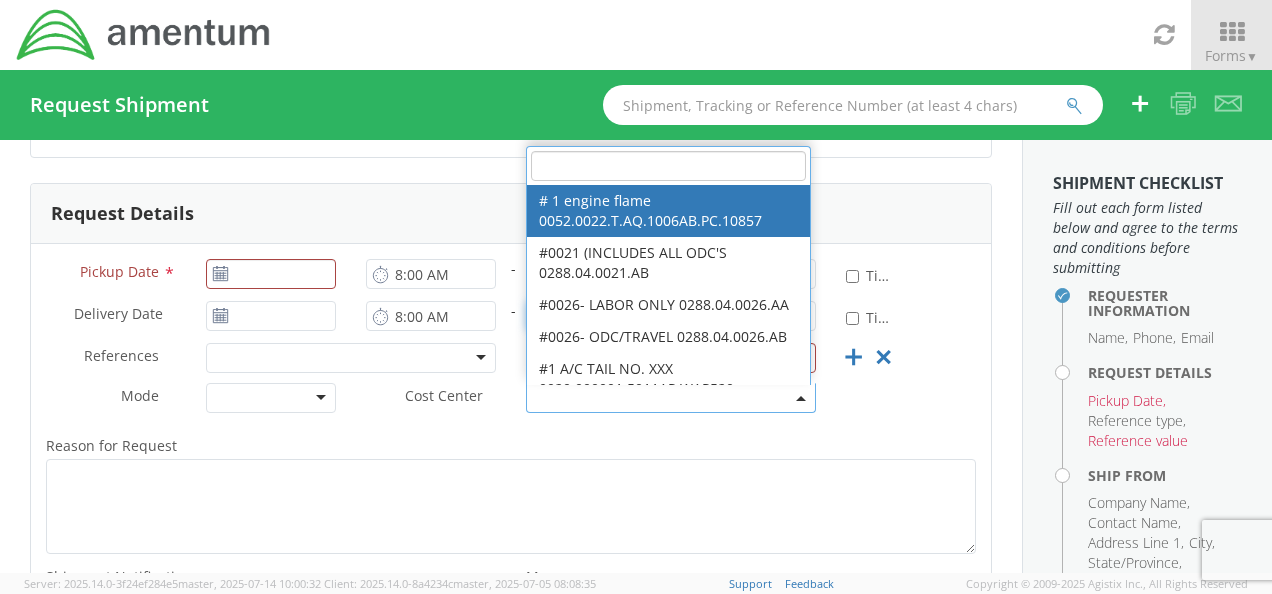 type on "07/14/2025" 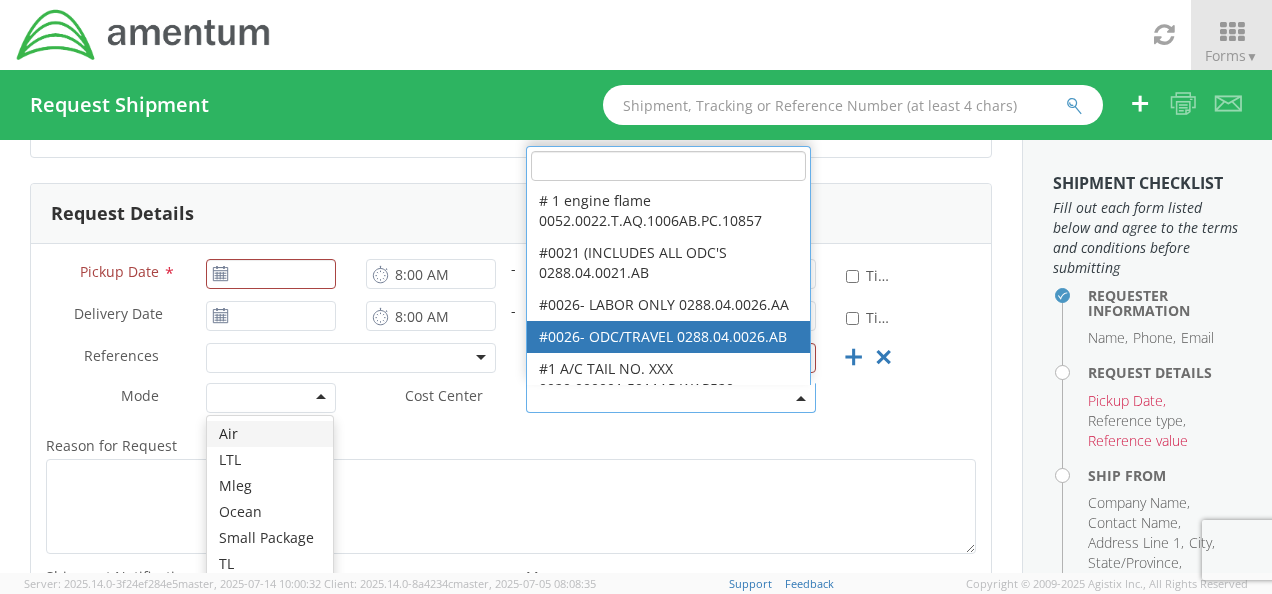 scroll, scrollTop: 254, scrollLeft: 0, axis: vertical 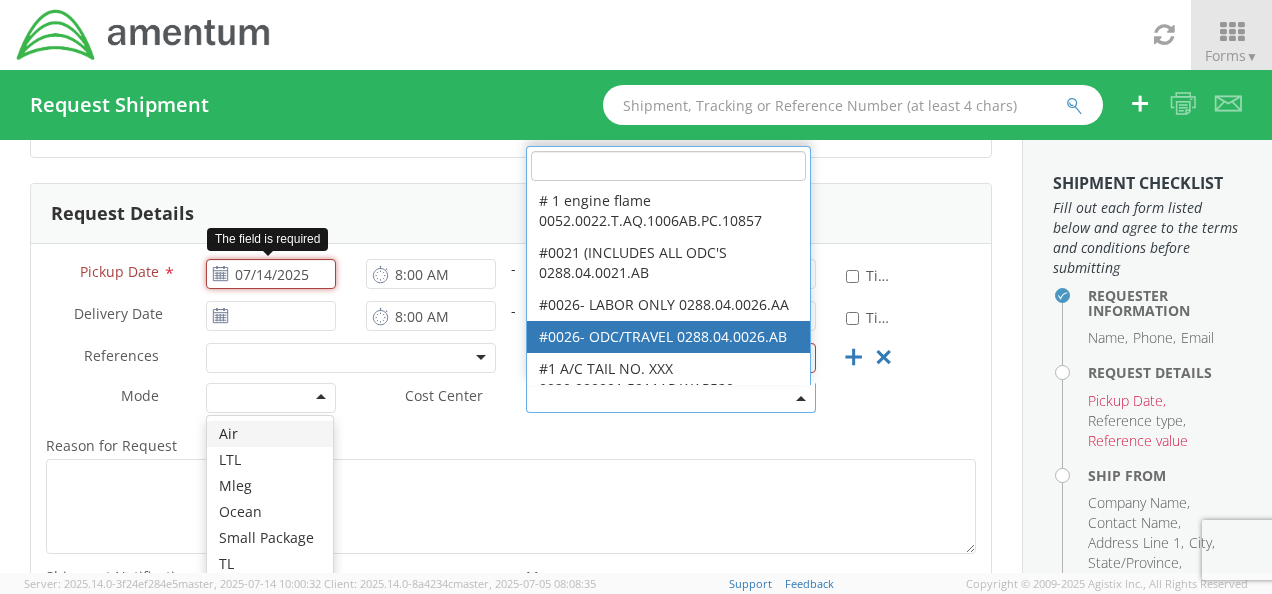 click on "07/14/2025" at bounding box center (271, 274) 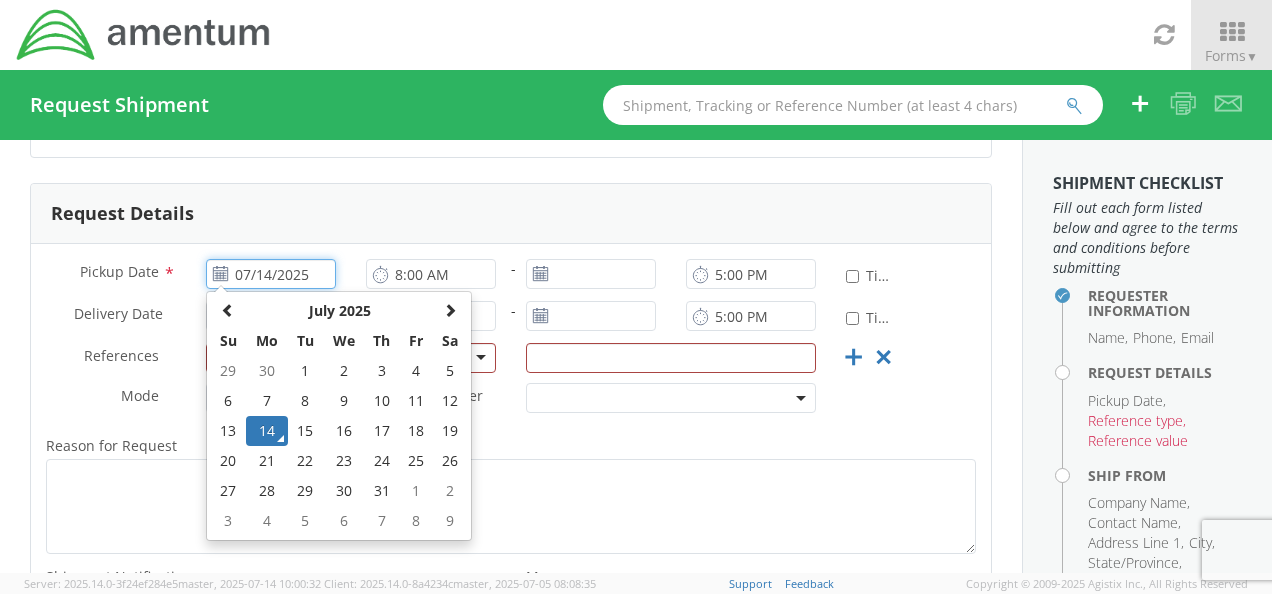 click on "07/14/2025" at bounding box center (271, 274) 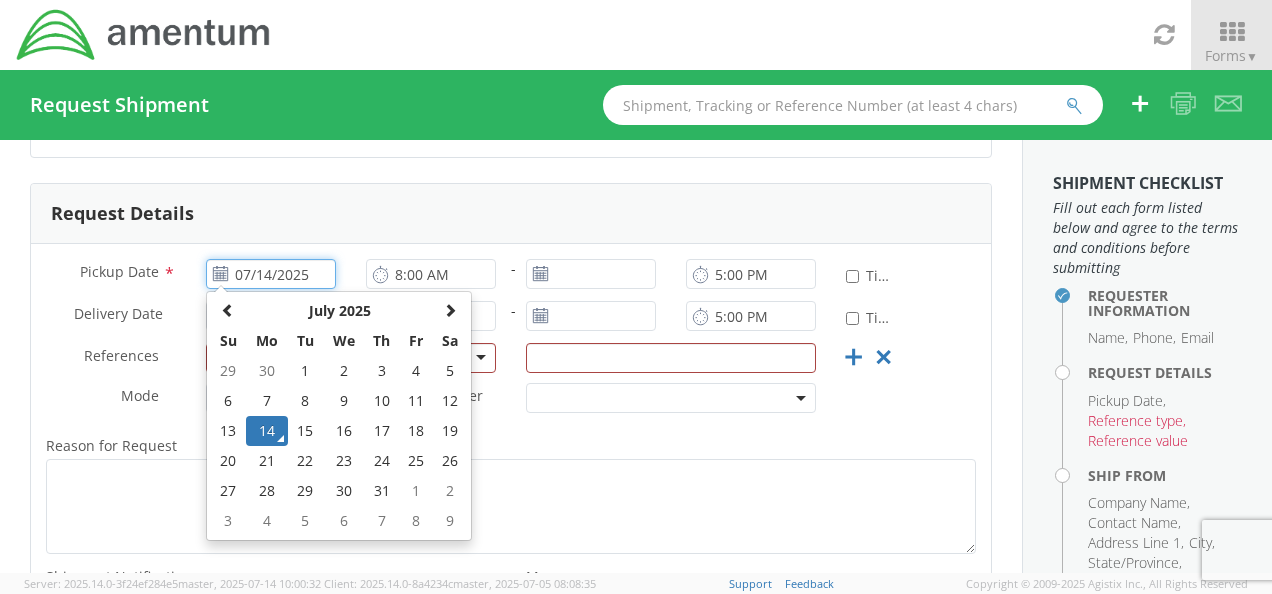 click on "15" at bounding box center (305, 431) 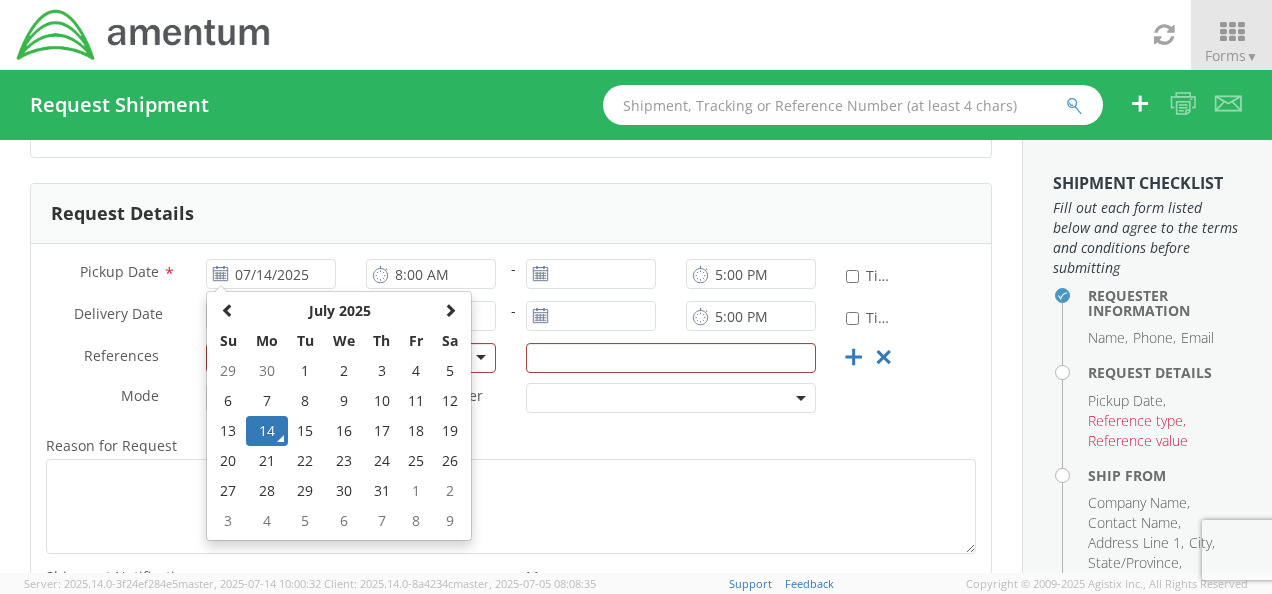 type on "07/15/2025" 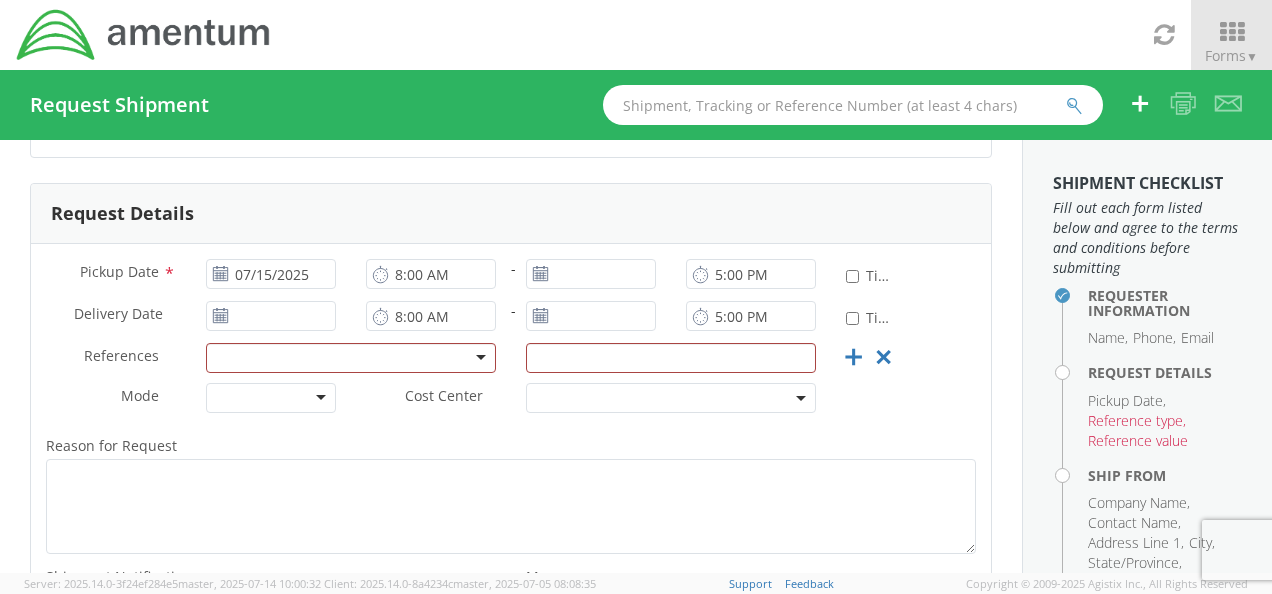click 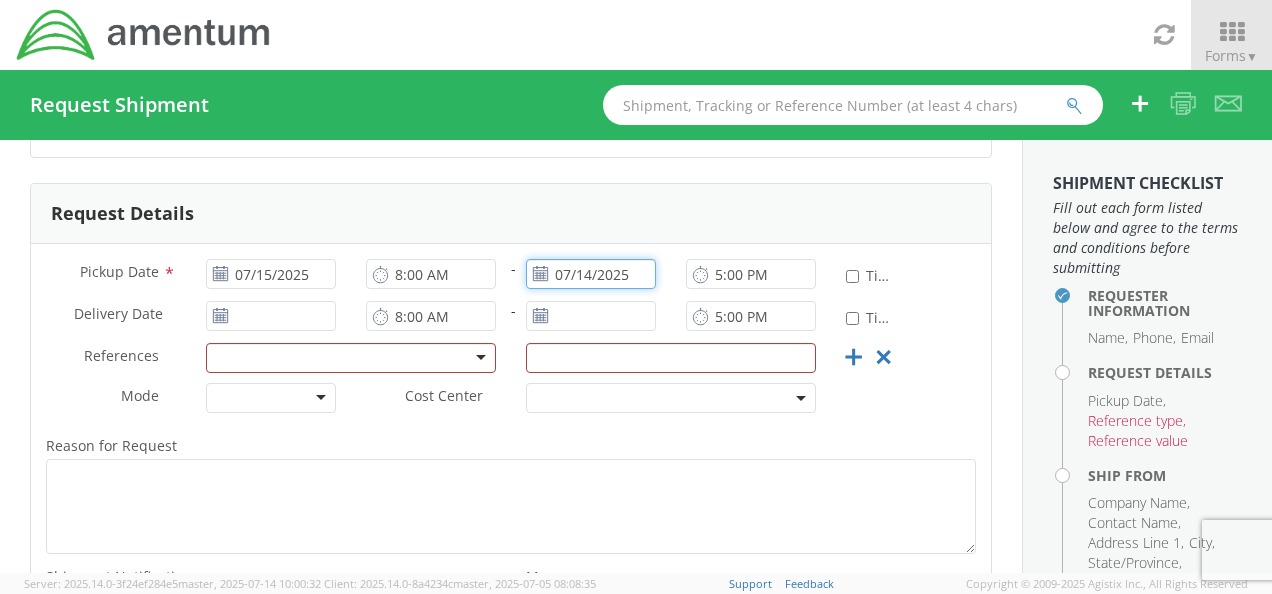 click on "07/14/2025" at bounding box center [591, 274] 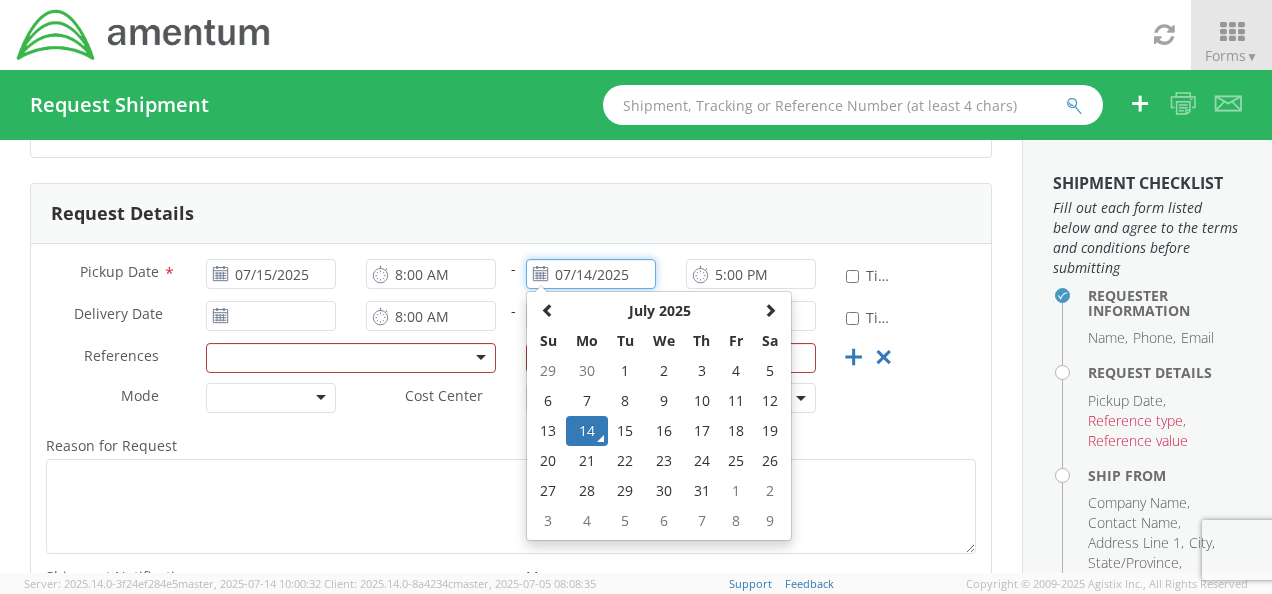 click on "15" at bounding box center (625, 431) 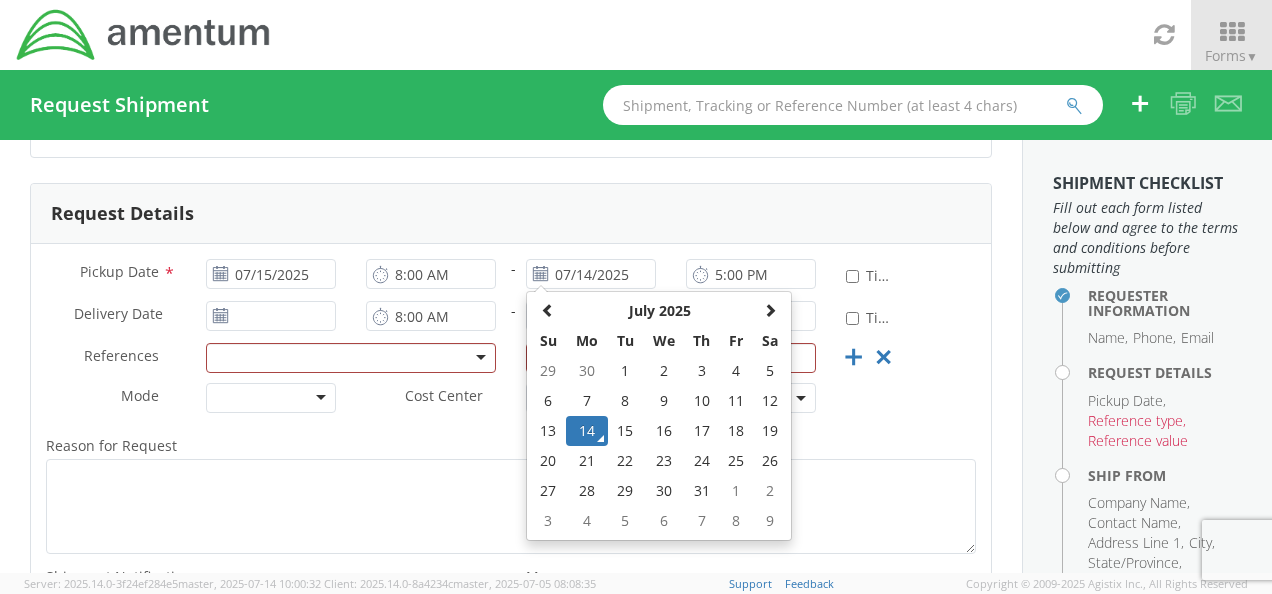 type on "07/15/2025" 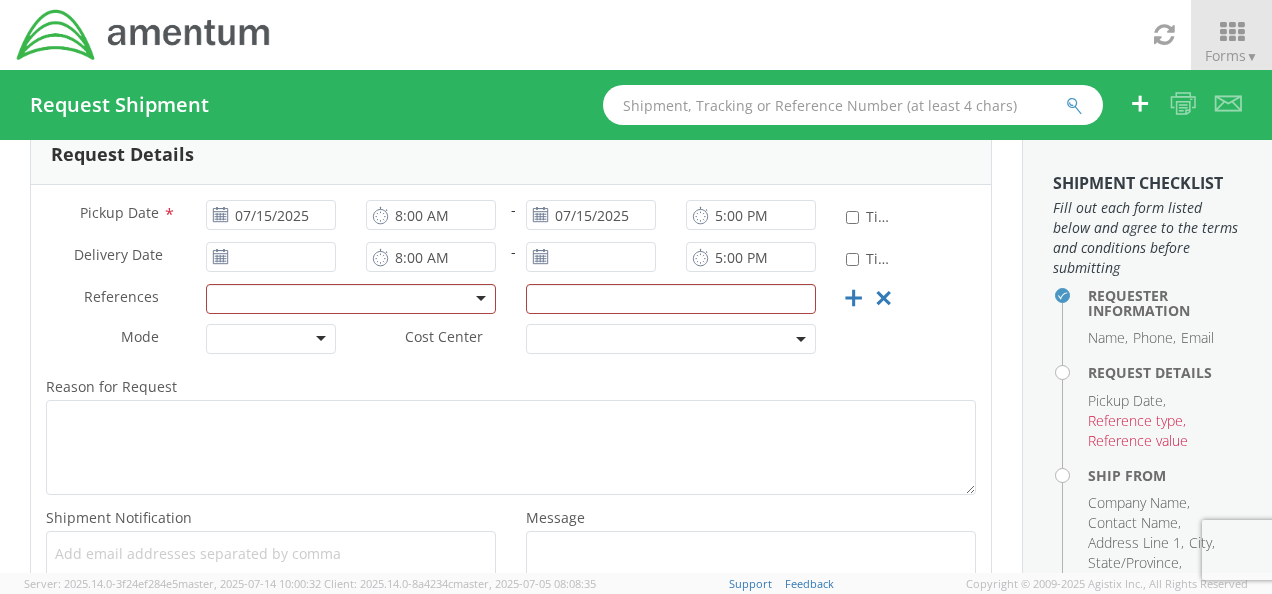 scroll, scrollTop: 273, scrollLeft: 0, axis: vertical 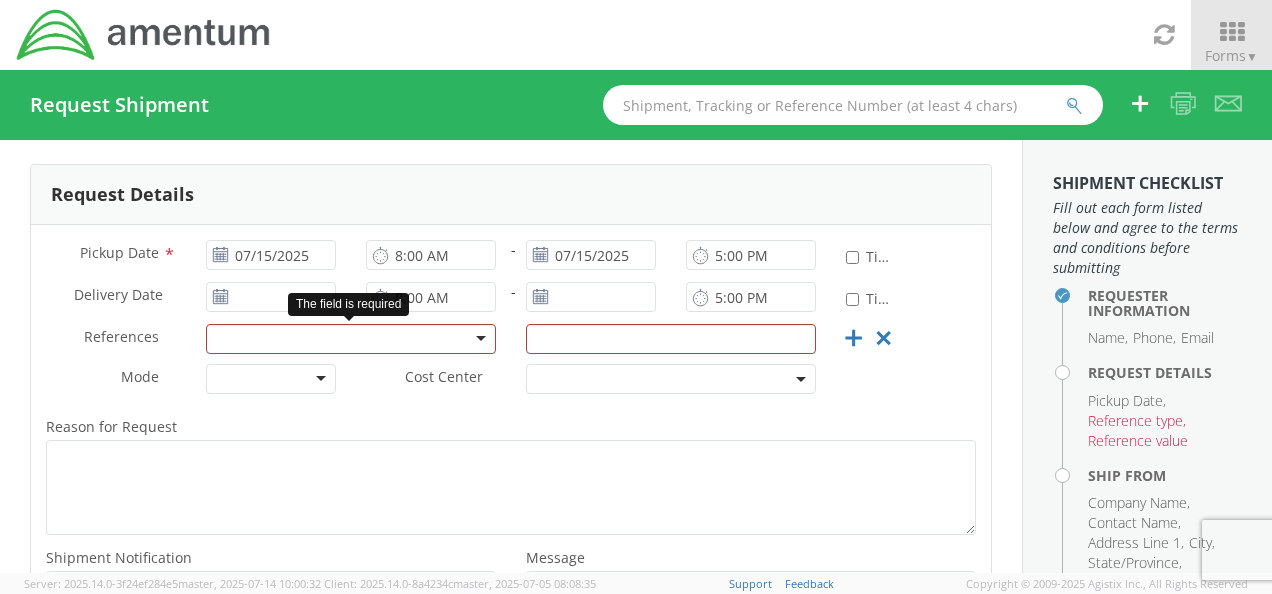 click at bounding box center [351, 339] 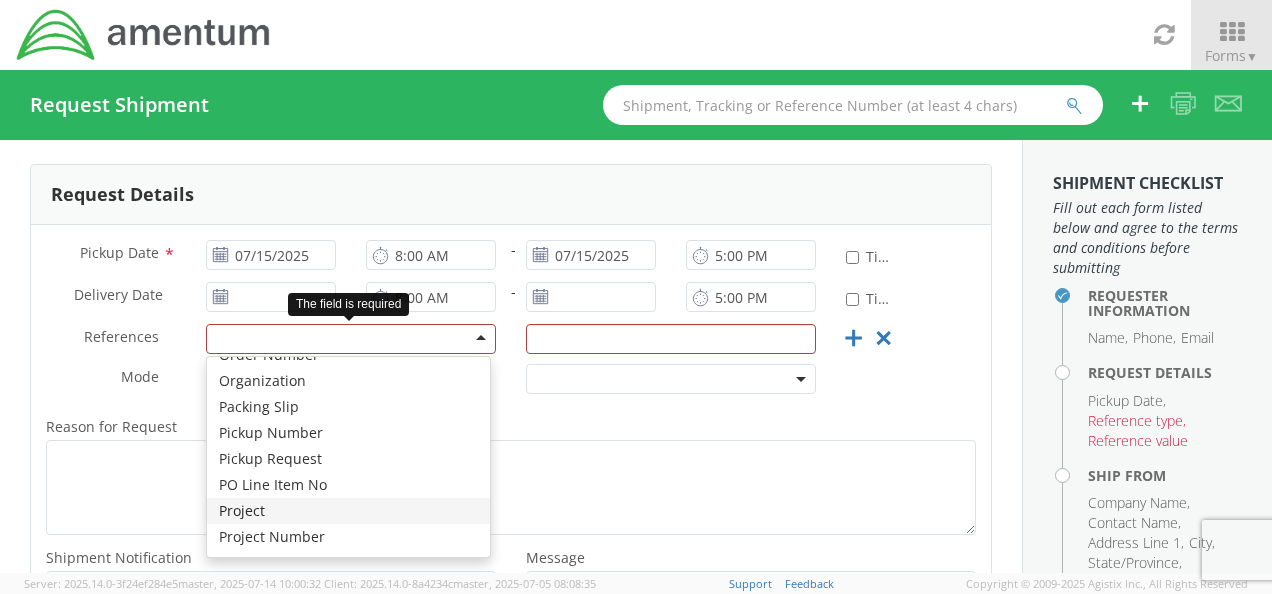 scroll, scrollTop: 900, scrollLeft: 0, axis: vertical 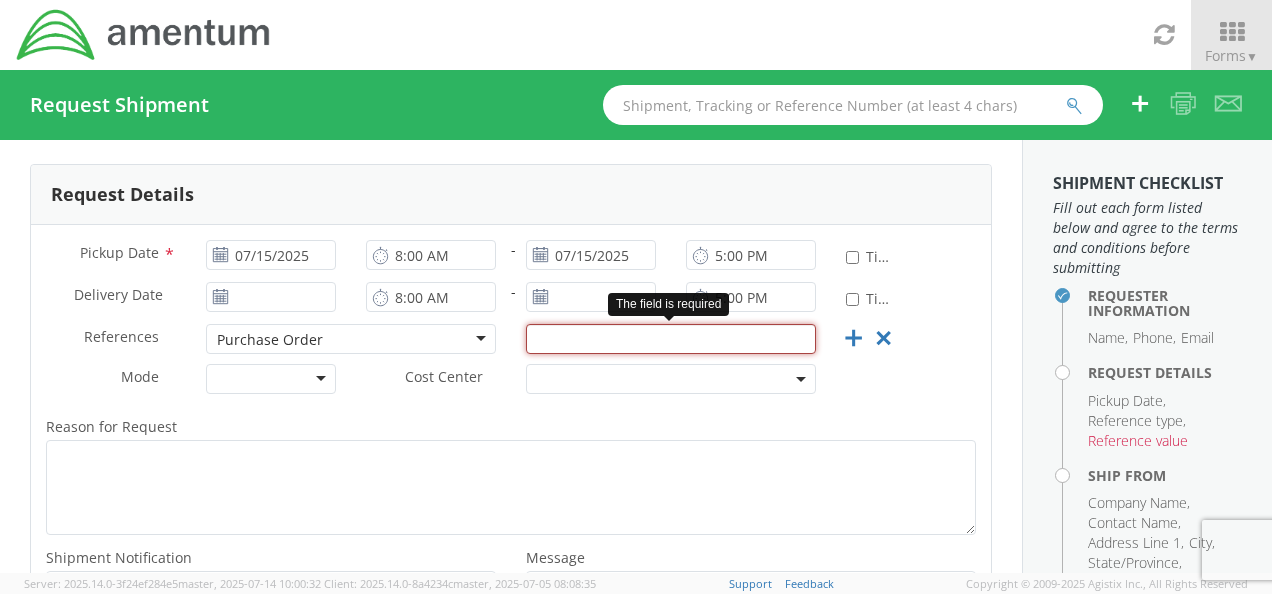 click at bounding box center (671, 339) 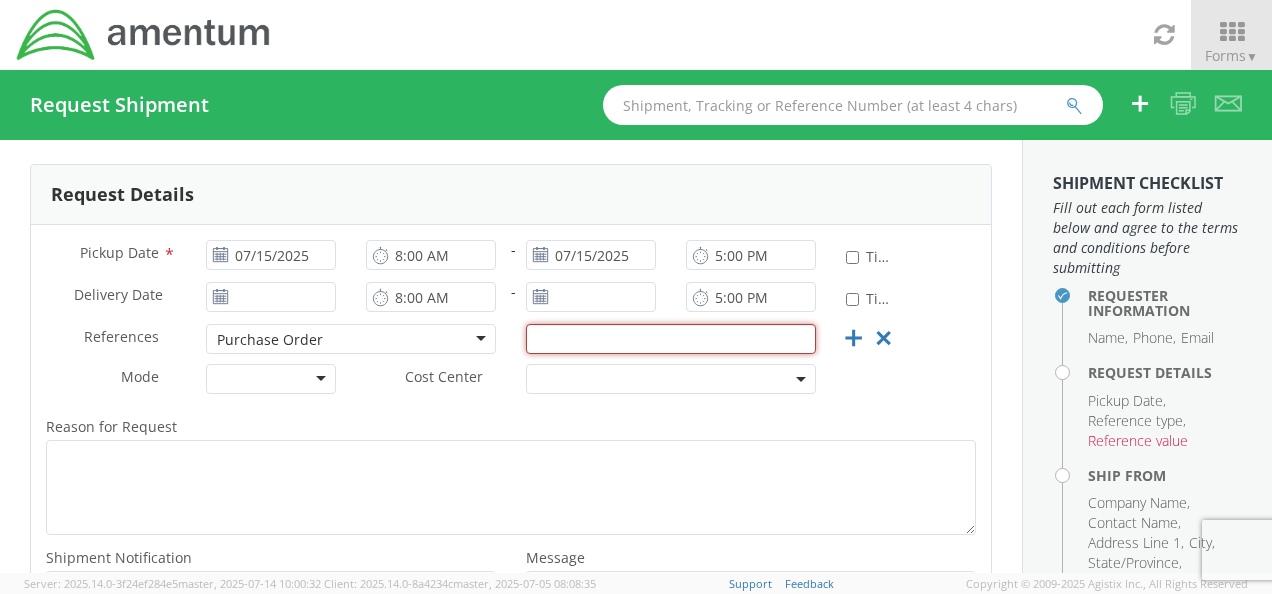 paste on "2-OMSS4324" 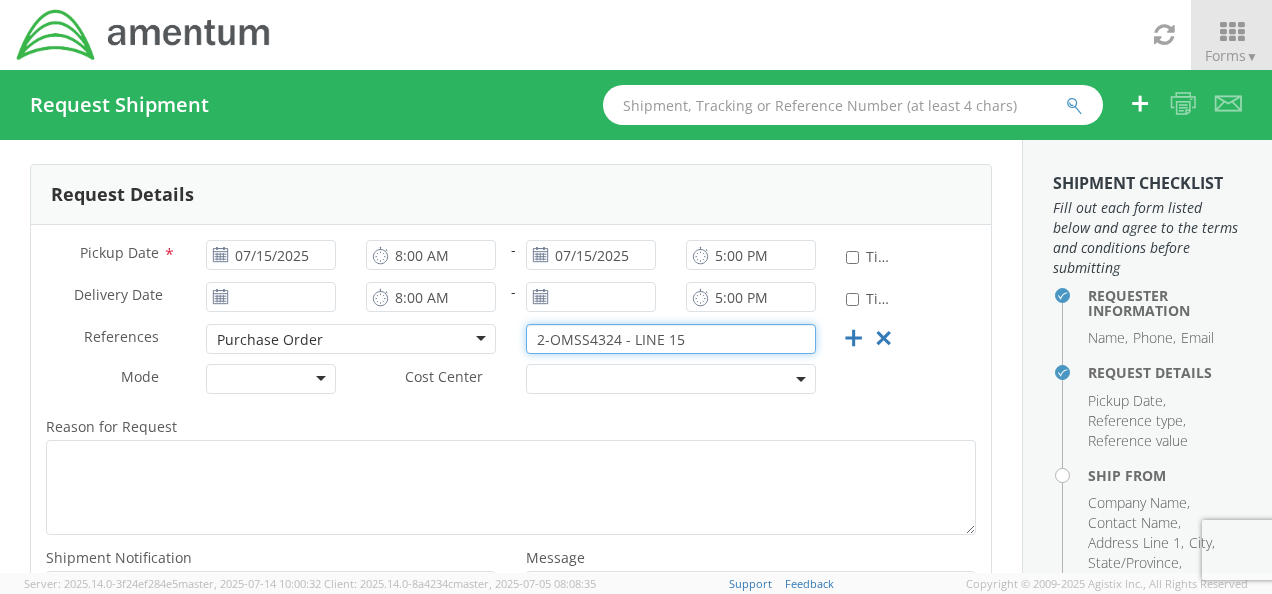 type on "2-OMSS4324 - LINE 15" 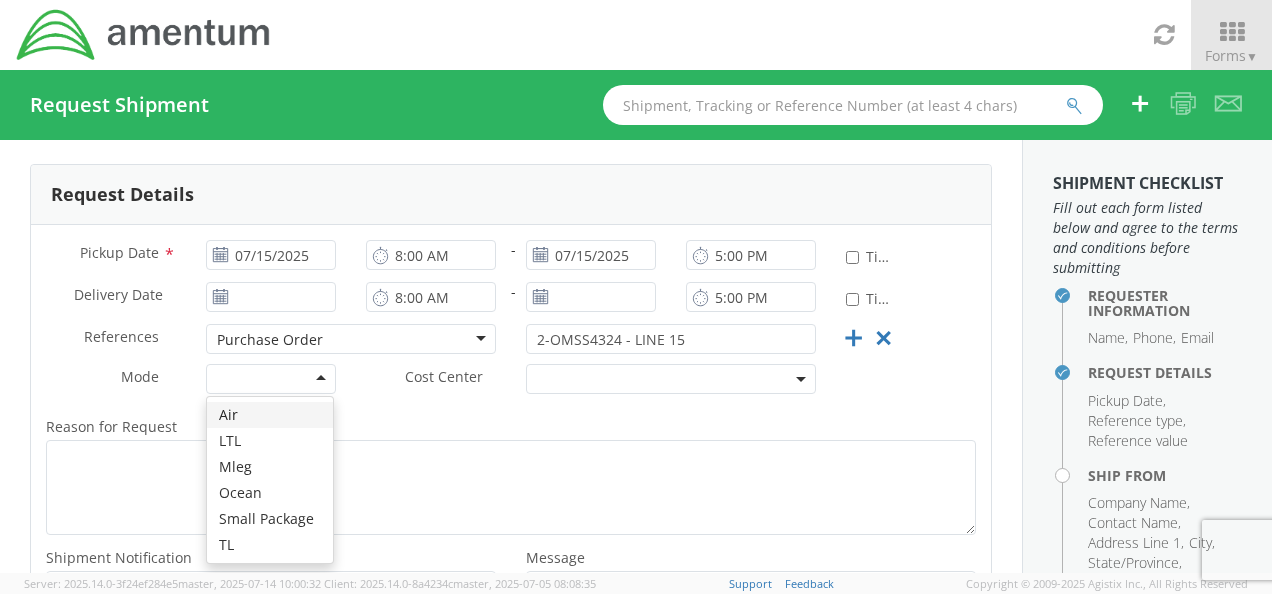 click at bounding box center (271, 379) 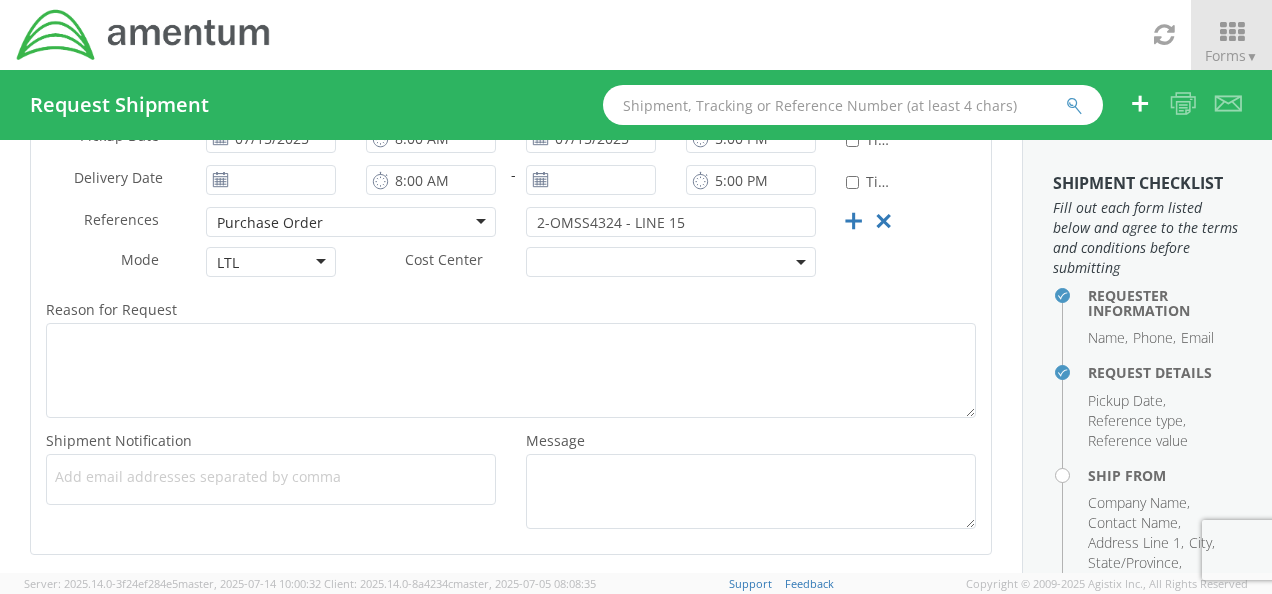 scroll, scrollTop: 473, scrollLeft: 0, axis: vertical 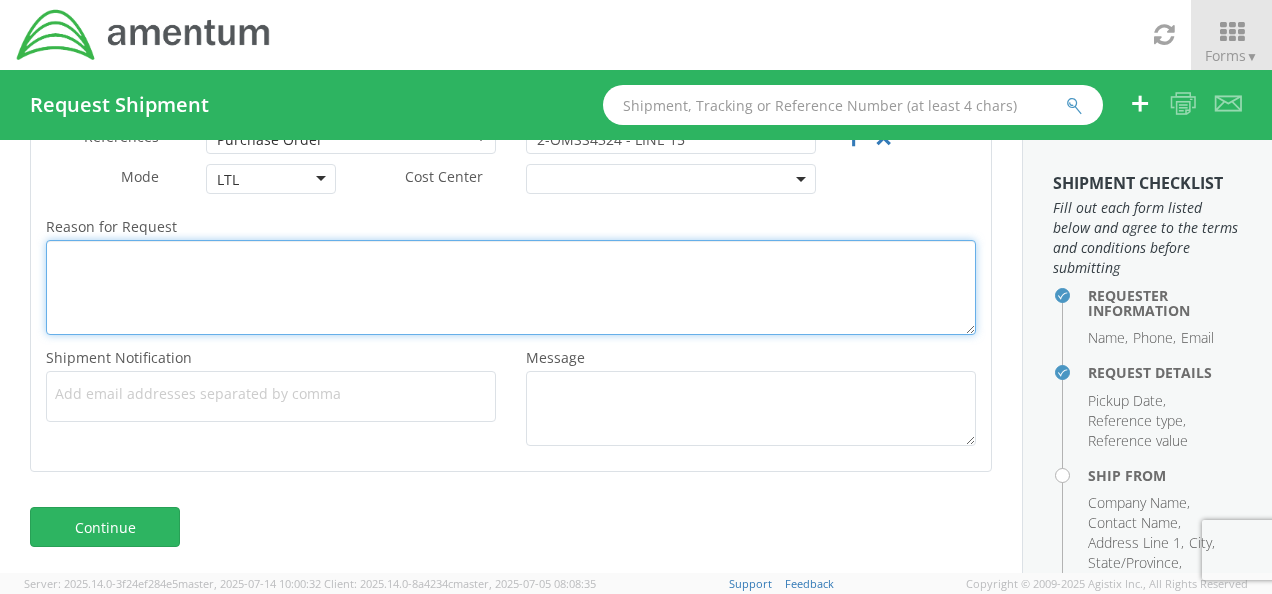 click on "Reason for Request        *" at bounding box center (511, 287) 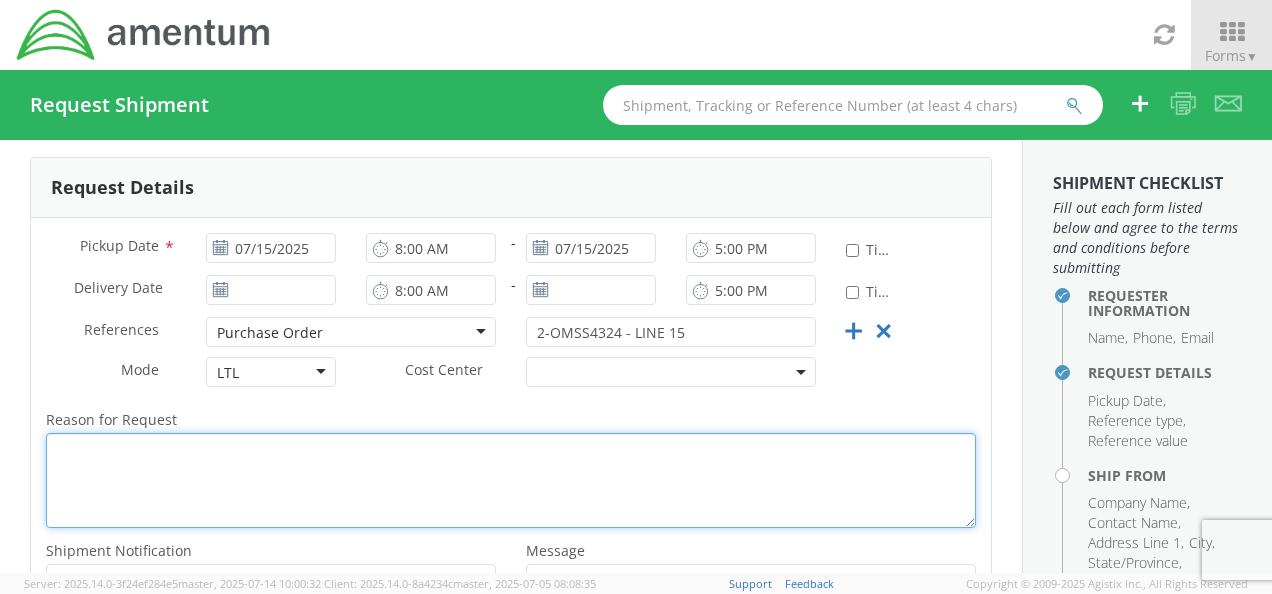 scroll, scrollTop: 273, scrollLeft: 0, axis: vertical 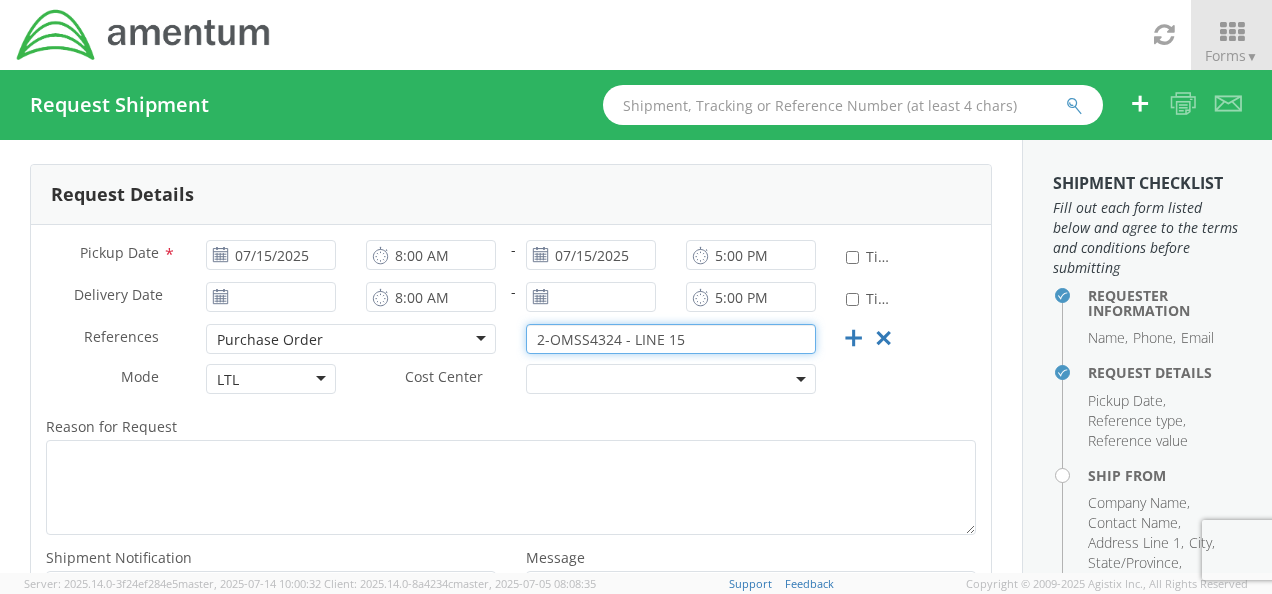 drag, startPoint x: 704, startPoint y: 339, endPoint x: 496, endPoint y: 350, distance: 208.29066 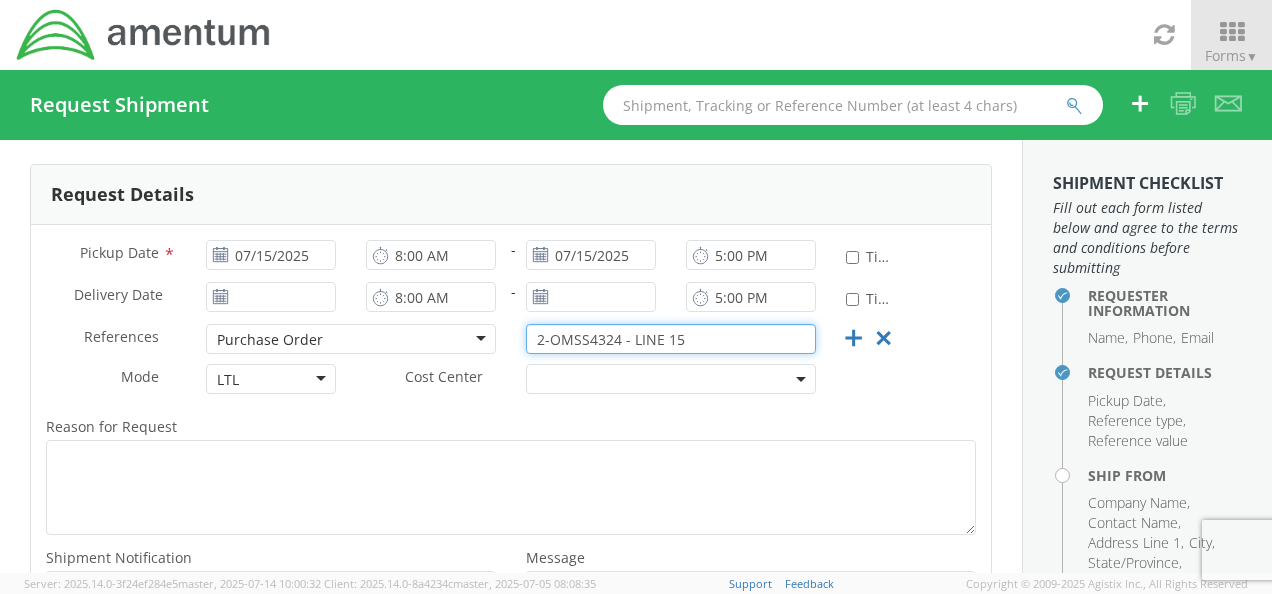 click on "References        *                                                                 Purchase Order Purchase Order Account Type Activity ID Airline Appointment Number ASN Batch Request # Bill Of Lading Bin Booking Number Cancel Pickup Location CBP Entry No Container Number Customer Ref Delivery Number Department Expenditure Export Reference Flight Number General GL Code House Airway Bill Internal Requisition Invoice Number ITN No Job Number Lloyd's Code Lot Number Master Airway Bill Master Tracking Number Material Requisition Order Number Organization Packing Slip Pickup Number Pickup Request PO Line Item No Project Project Number Protocol Number Purchase Order Quote Number Release Number RMA Route Sales Order Seal Number Serial No Shipment Id Number Shipment Line No Study Number Task Tender ID VAT Number Vessel Name Voyage Number Waybill Number Work Order                                               2-OMSS4324 - LINE 15" at bounding box center (511, 344) 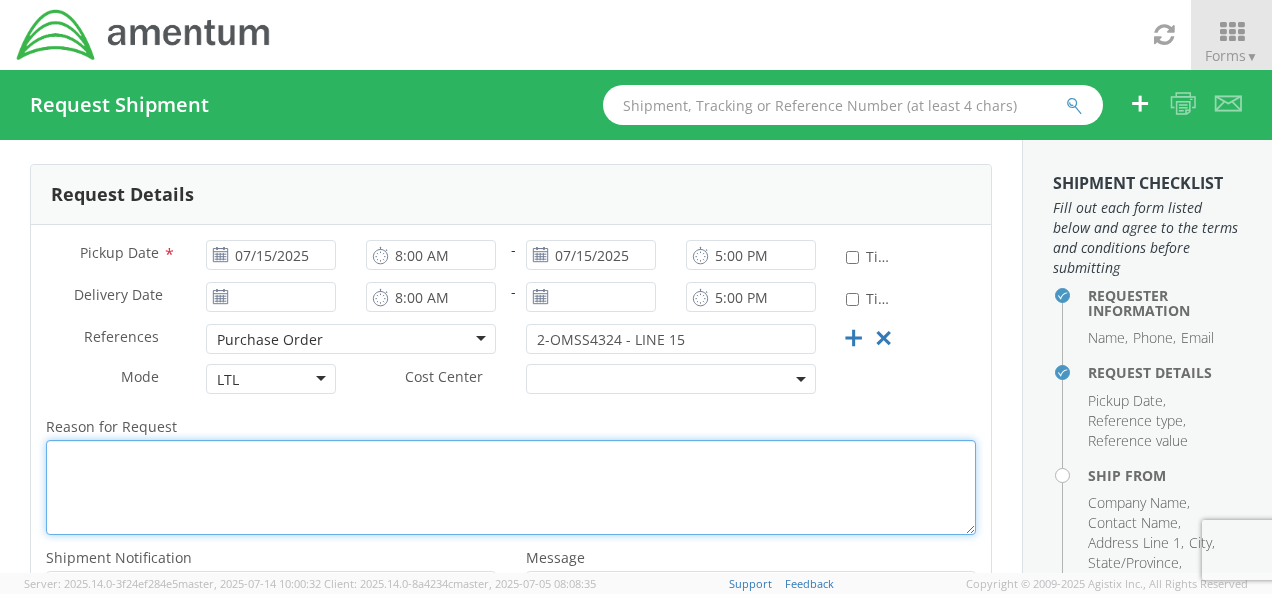 click on "Reason for Request        *" at bounding box center (511, 487) 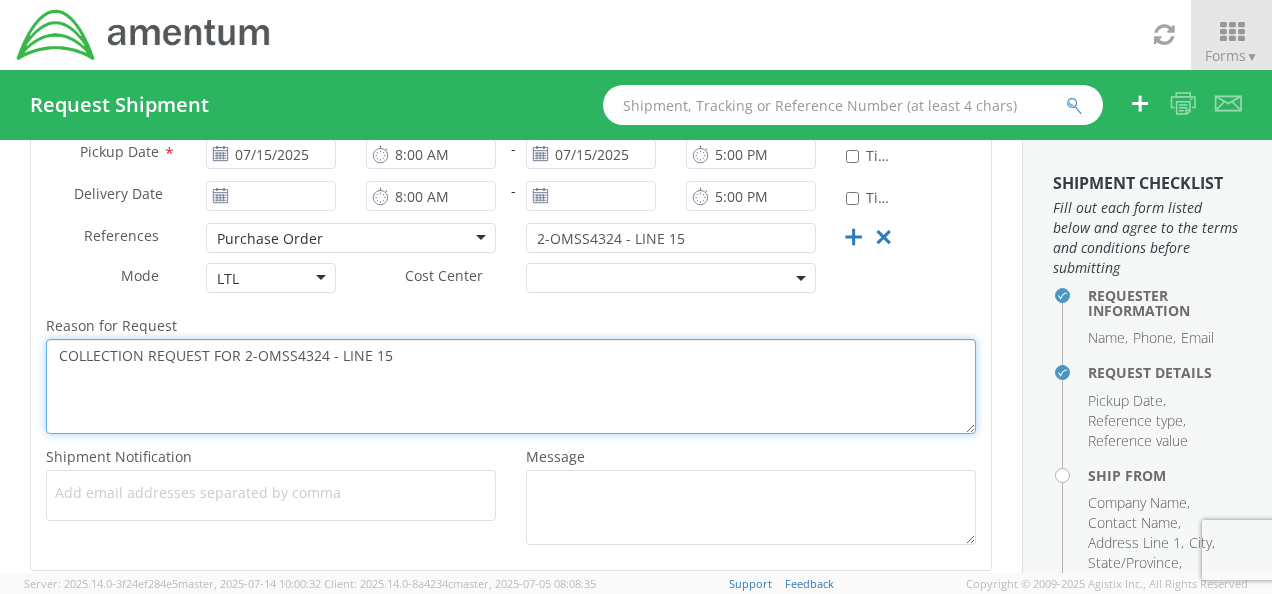scroll, scrollTop: 473, scrollLeft: 0, axis: vertical 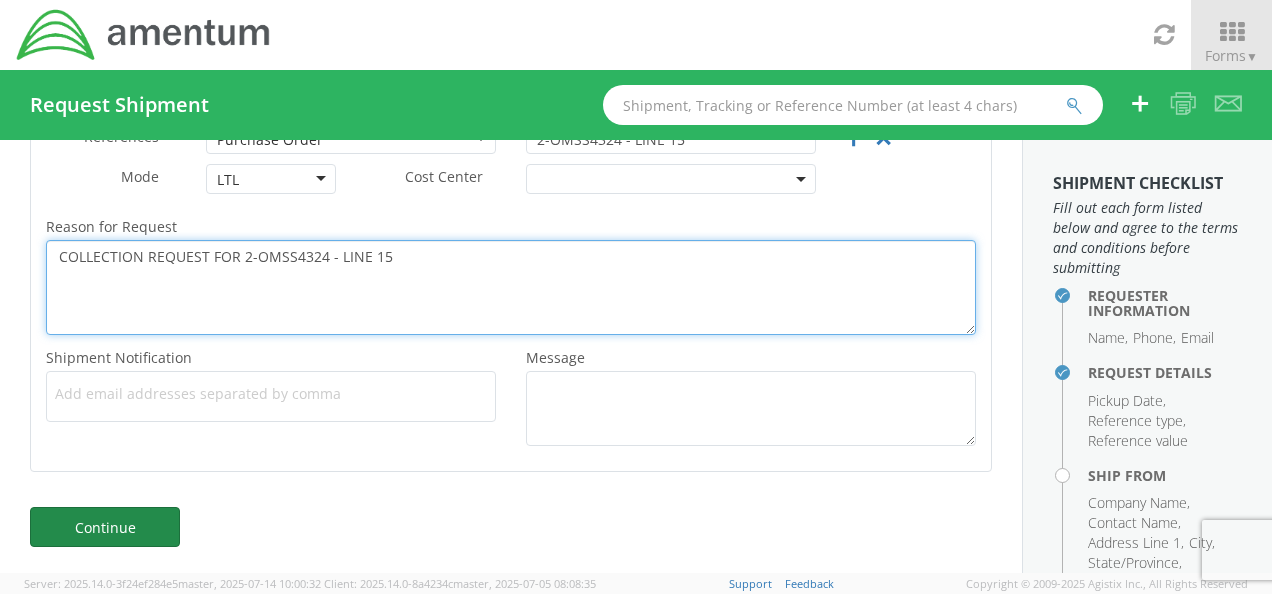 type on "COLLECTION REQUEST FOR 2-OMSS4324 - LINE 15" 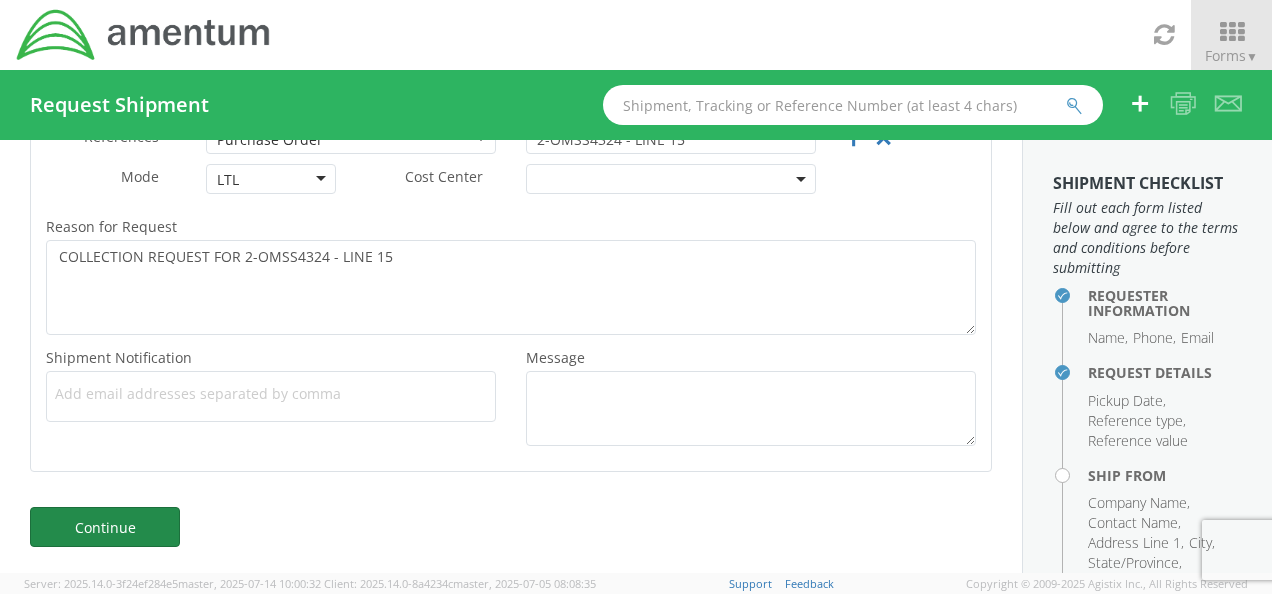 click on "Continue" at bounding box center (105, 527) 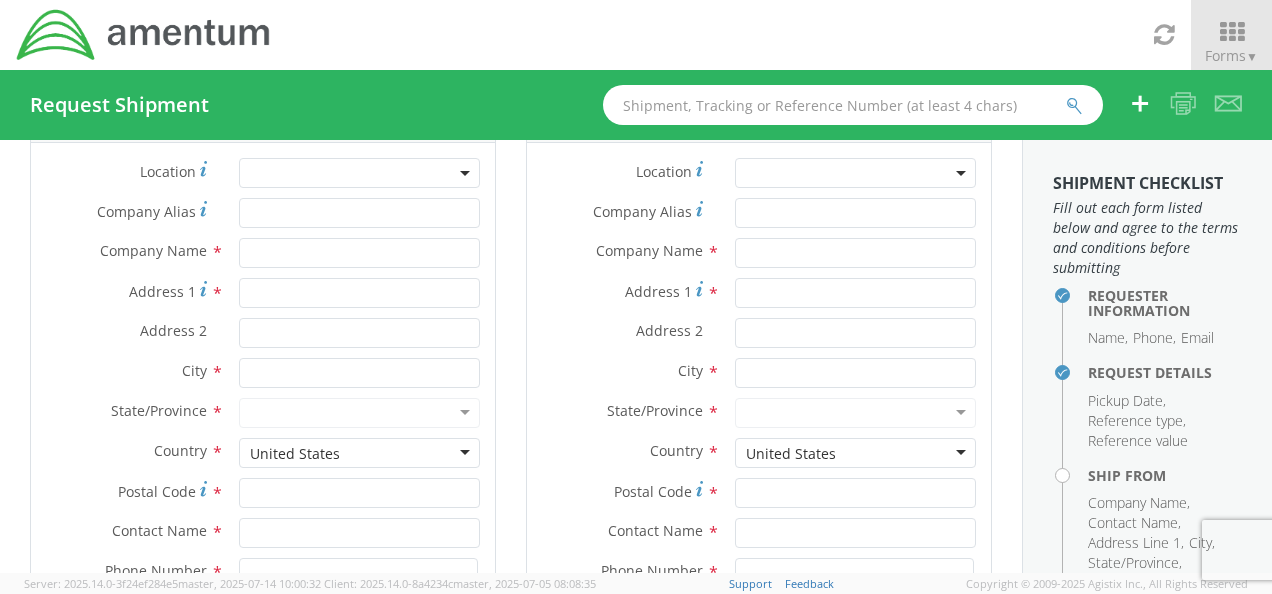 scroll, scrollTop: 0, scrollLeft: 0, axis: both 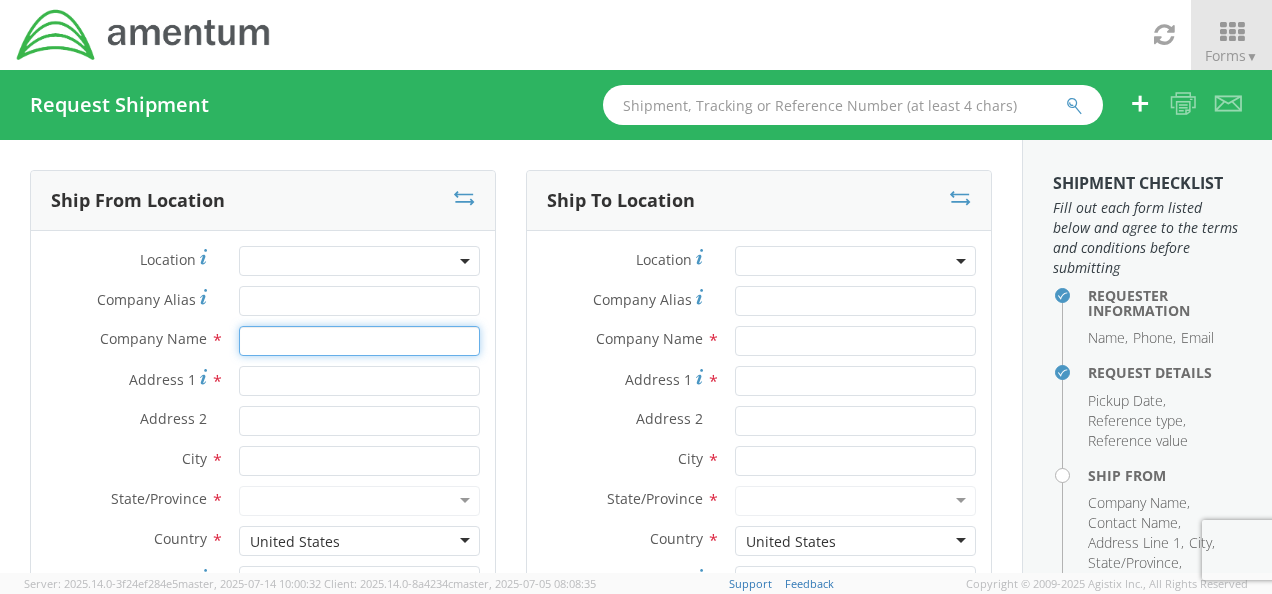 click at bounding box center [359, 341] 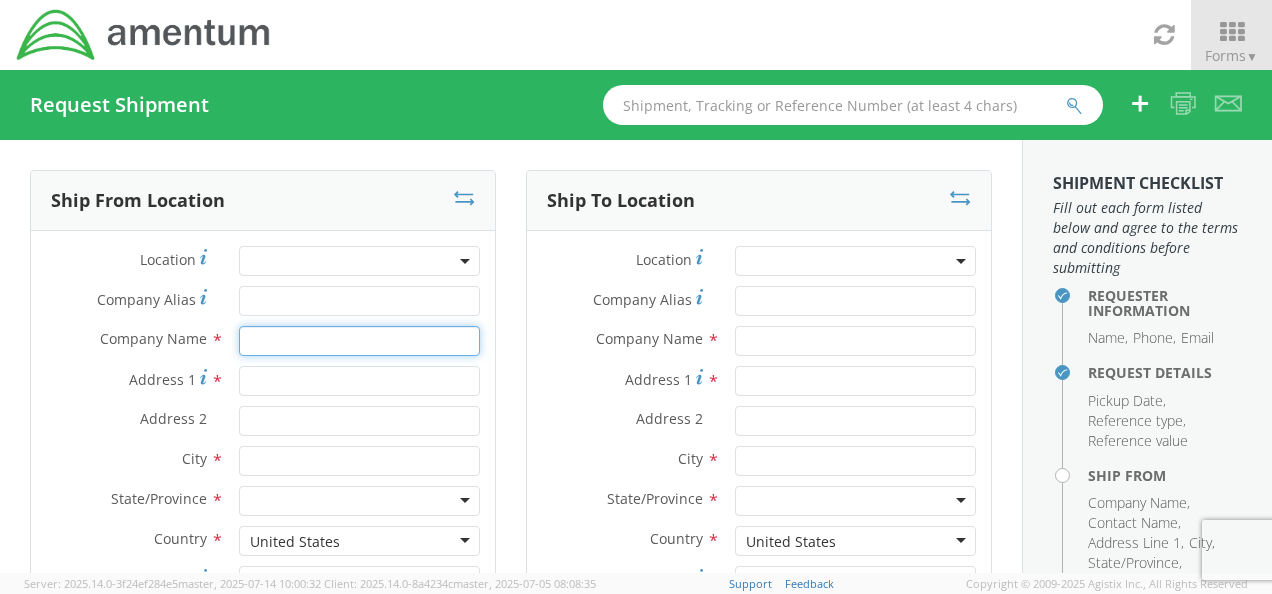 type on "PRO CARGO USA" 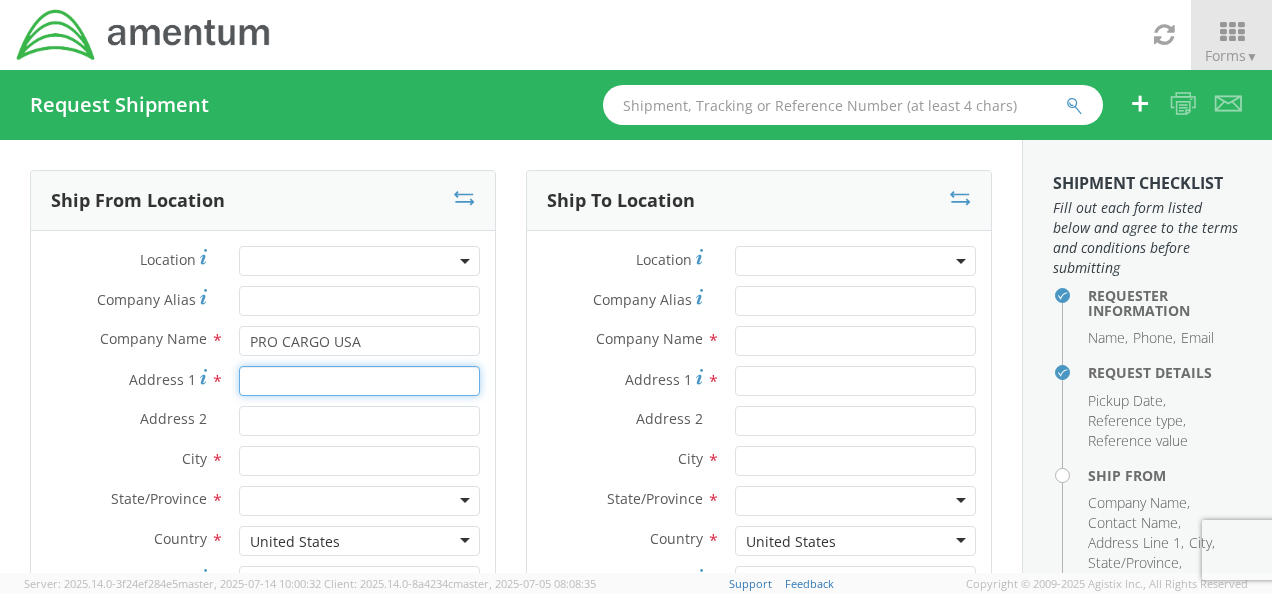 type on "15619 Morales Rd" 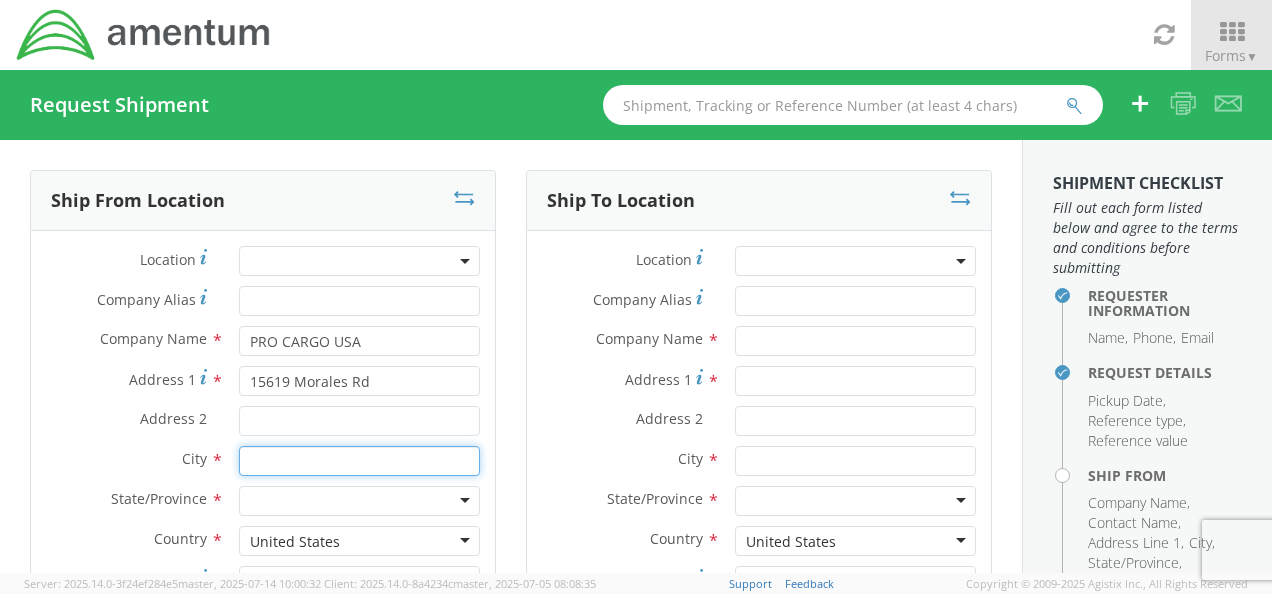 type on "HOUSTON" 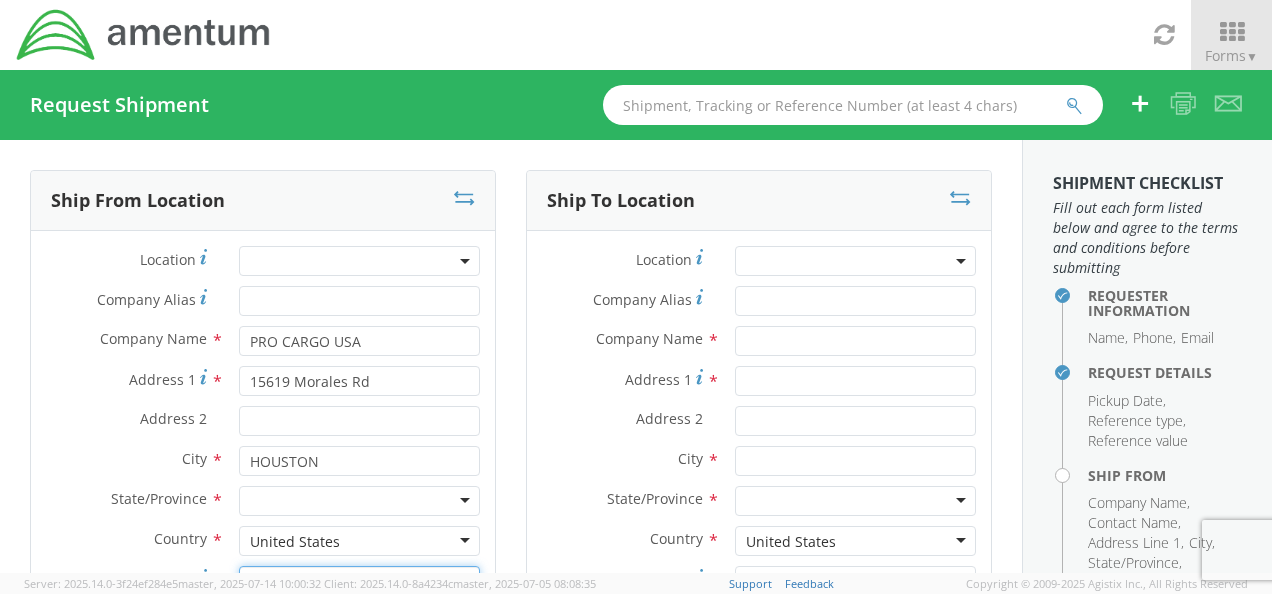type on "77032" 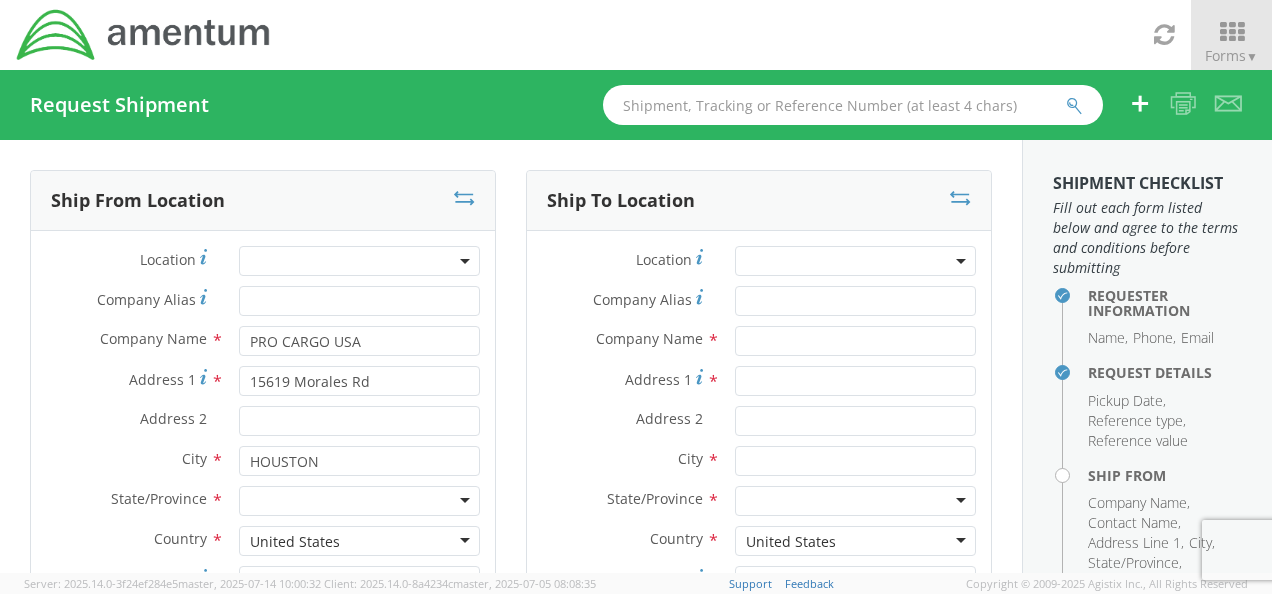 type on "JASON MARTIN" 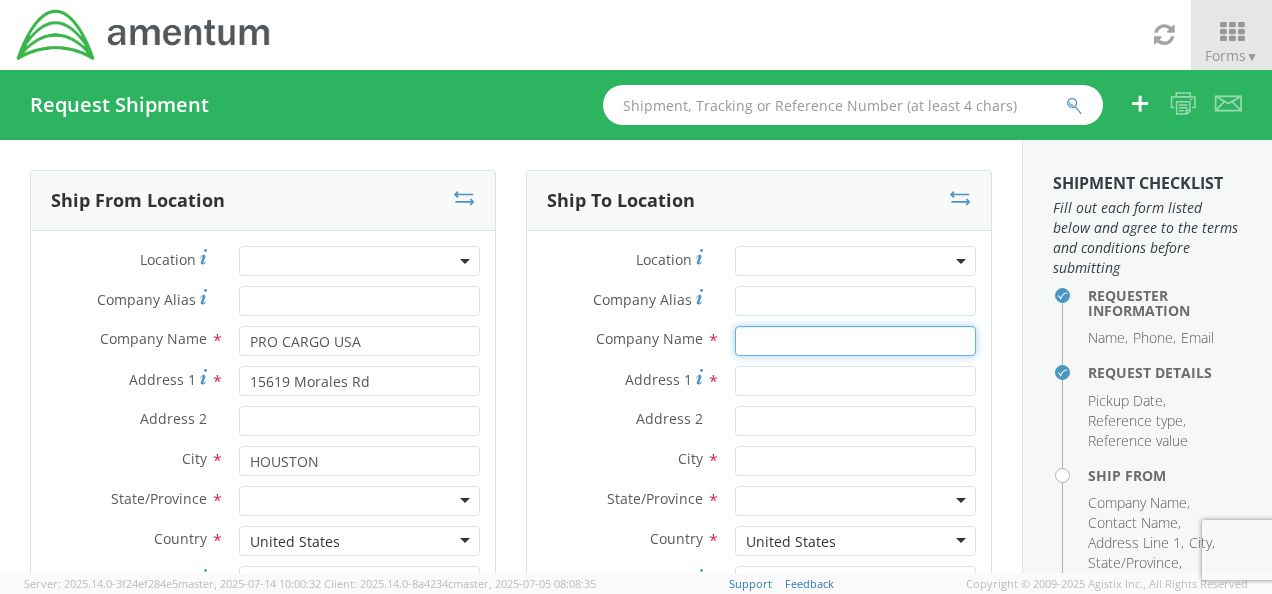 type on "Amentum Services, Inc" 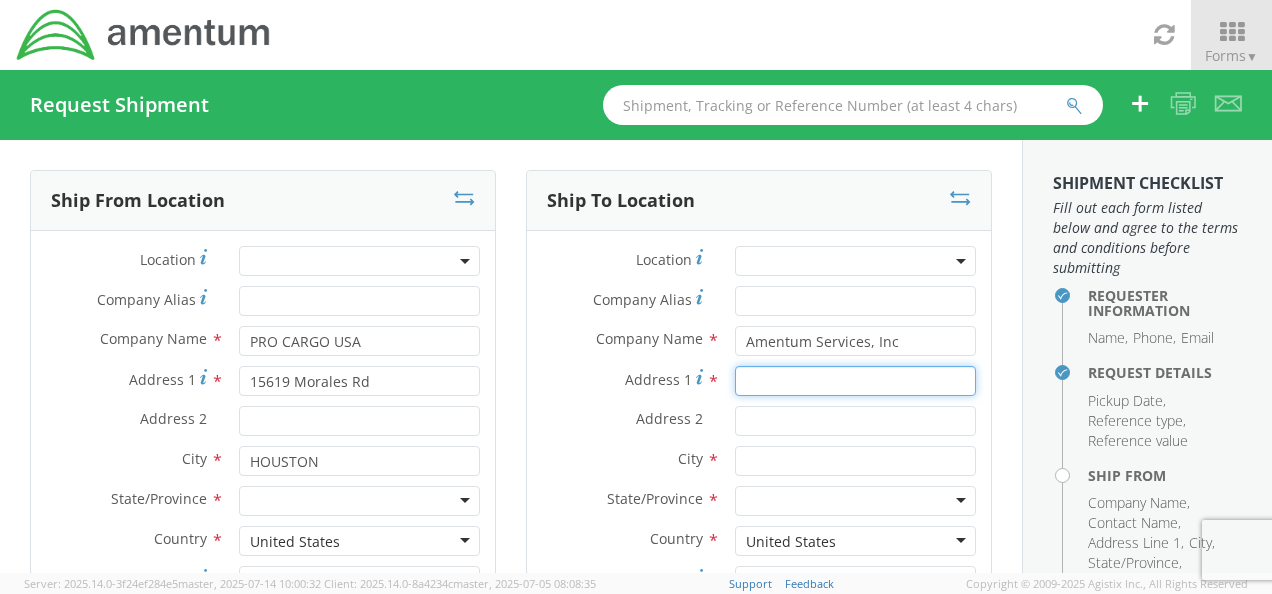 type on "4050 Valley View Ln, Dock Door # 21 C/O MANGO INTERNATIONAL" 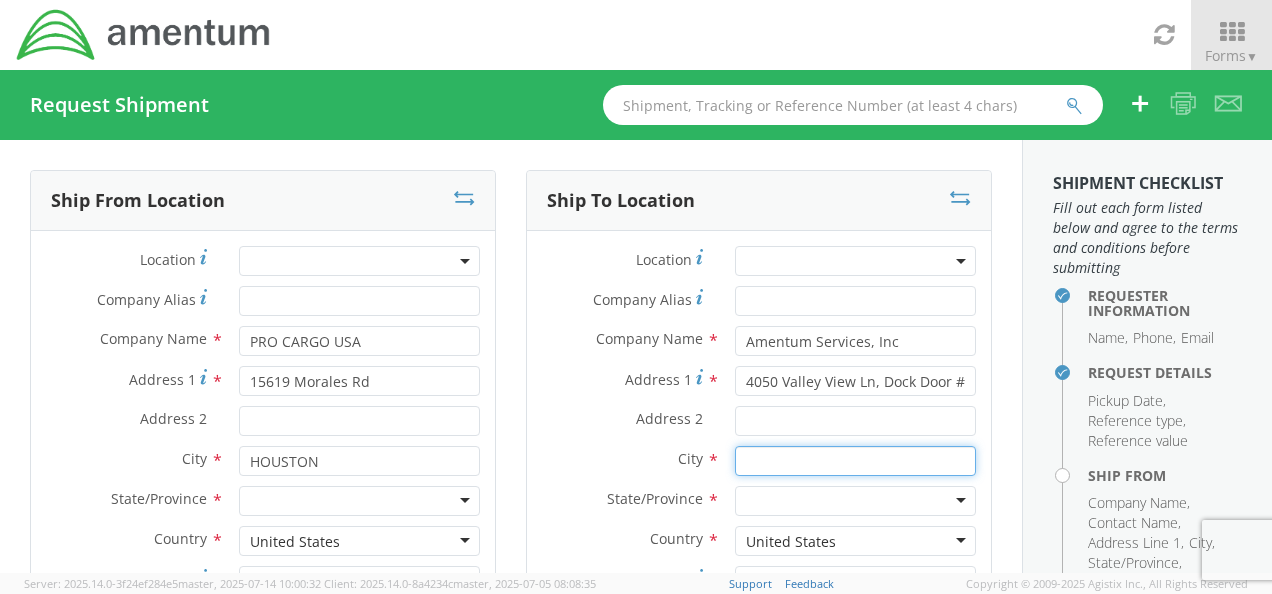 type on "IRVING" 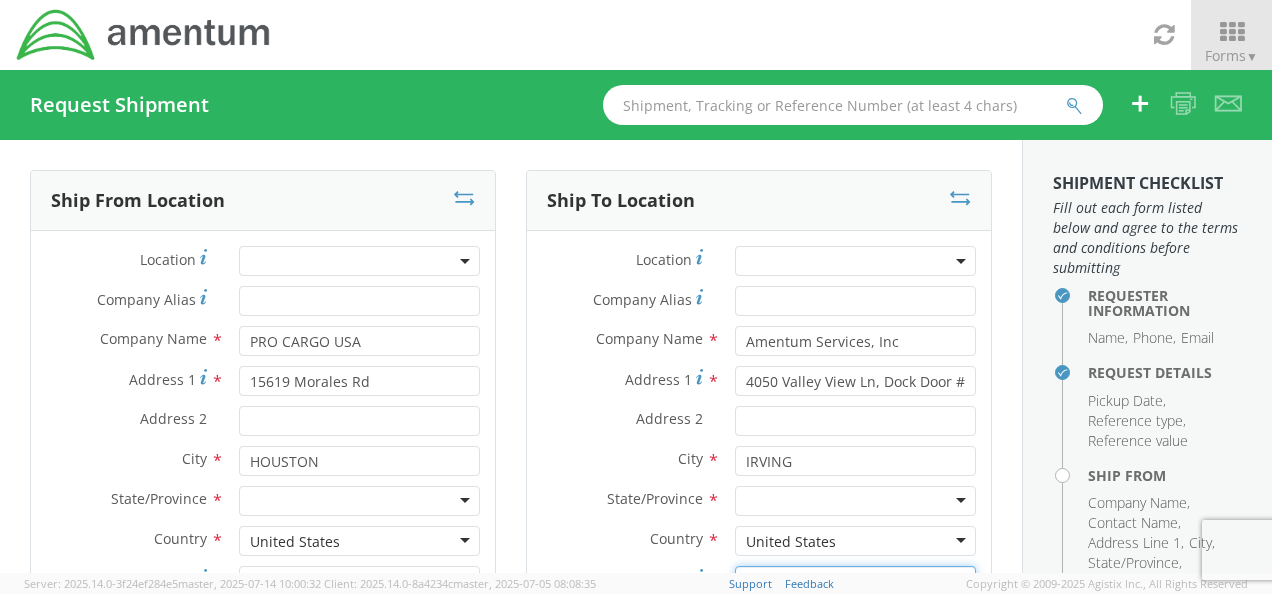 type on "75038" 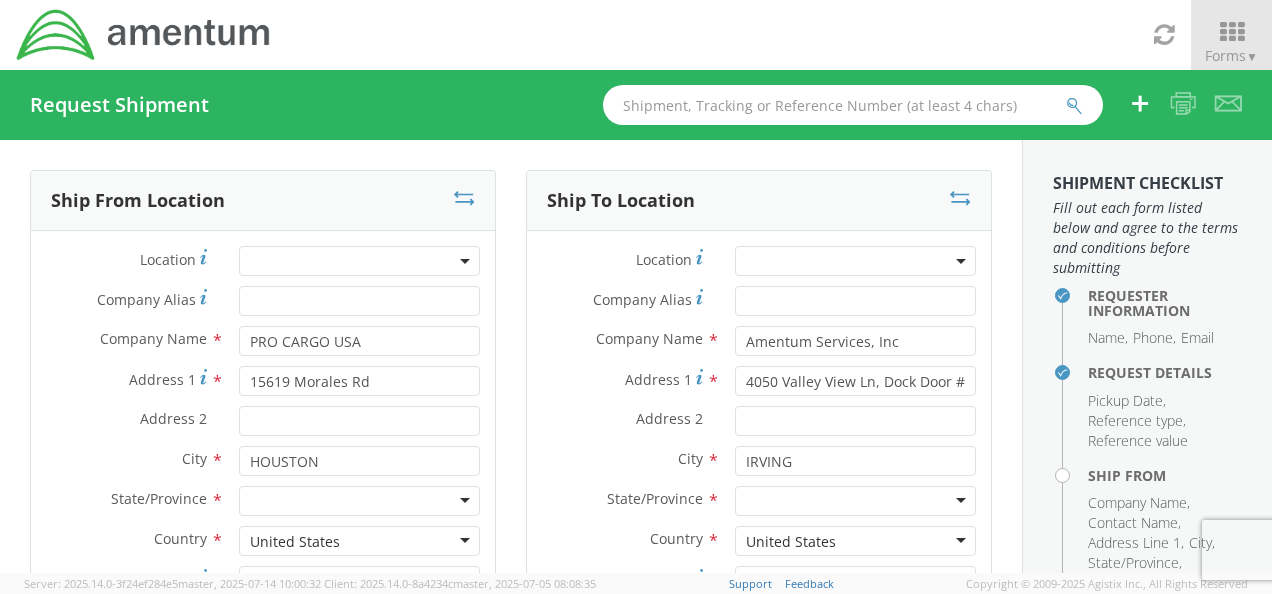 type on "JASON MARTIN" 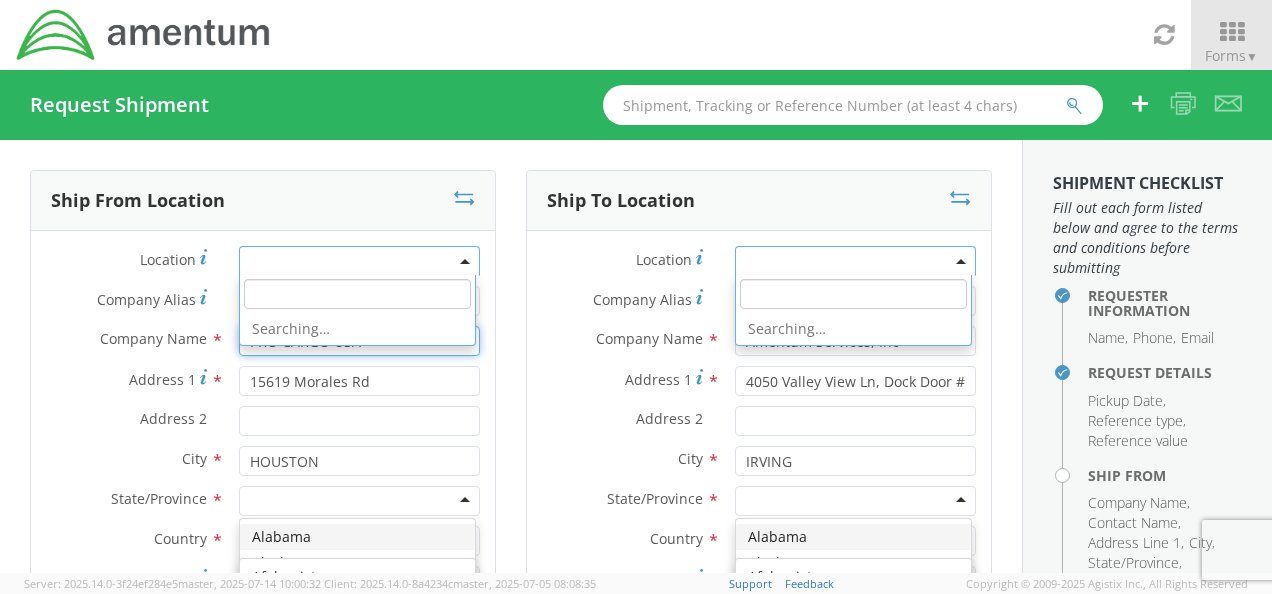 scroll, scrollTop: 0, scrollLeft: 0, axis: both 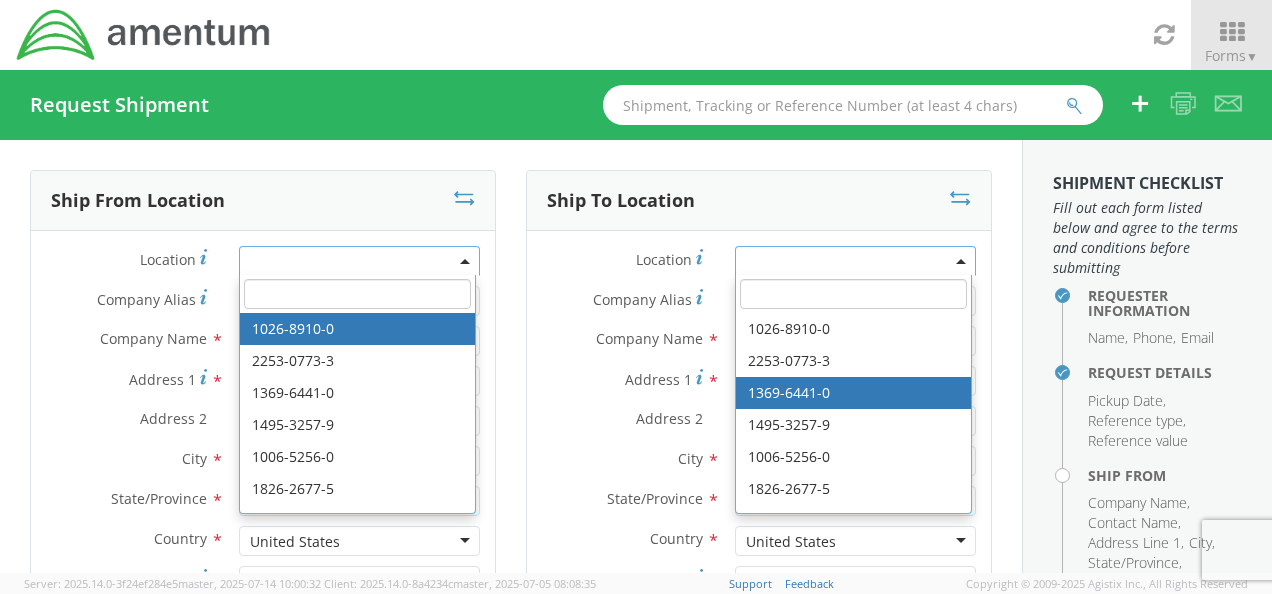 click on "Requester Information                         Submitting request on behalf of                   Name        *       FIROZ BAROT                                                     Phone        *       9085315866                                                     Email        *       firoz.barot@procargousa.com                                                                   Name        *       ZULKOM TRADING FZC                                                     Phone        *                                                           Email        *                                                                       Request Details                       Pickup Date        *                     07/15/2025                                                                     8:00 AM                            -                          07/15/2025                                                                     5:00 PM                                                           * Time Definite" at bounding box center (511, 511) 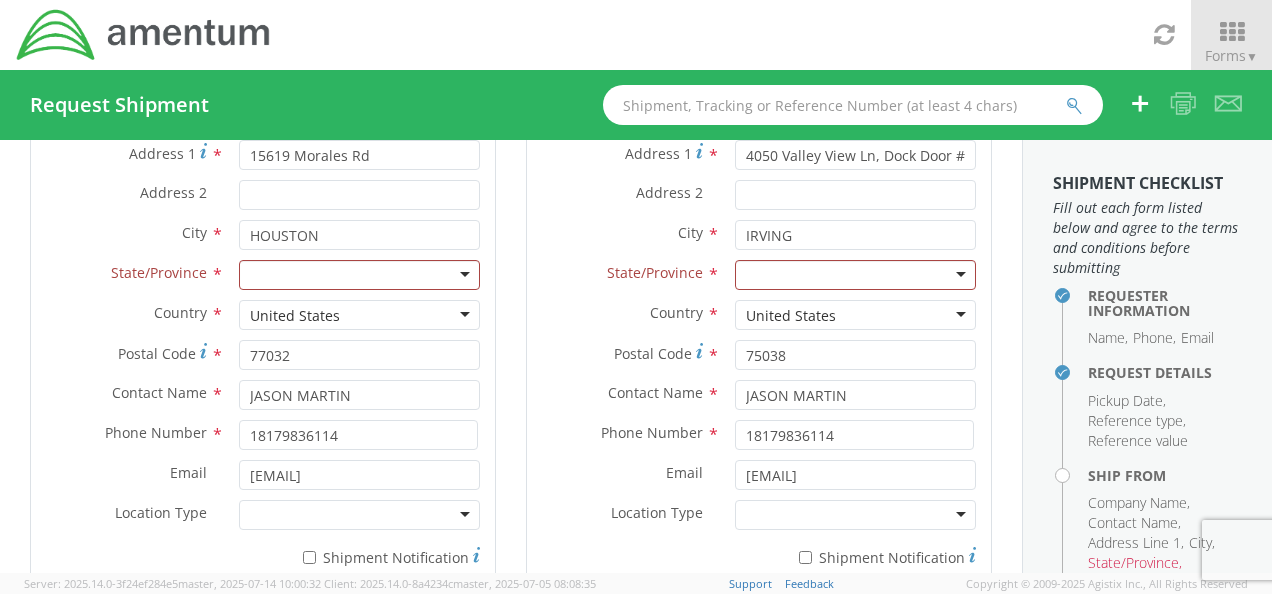 scroll, scrollTop: 200, scrollLeft: 0, axis: vertical 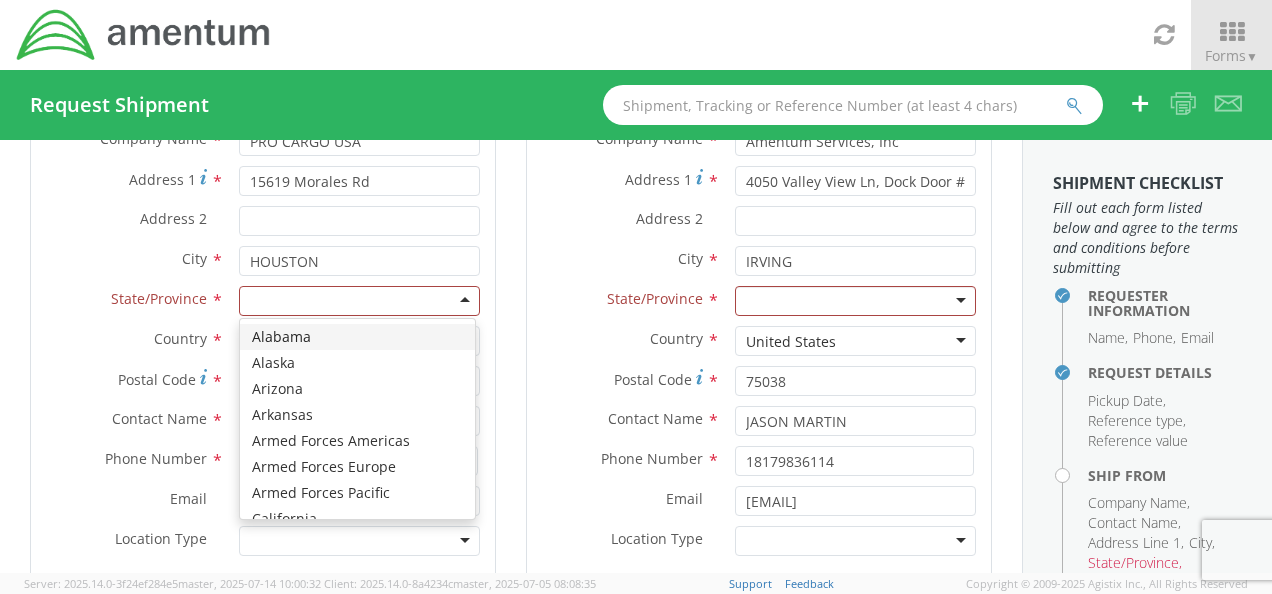 click at bounding box center (359, 301) 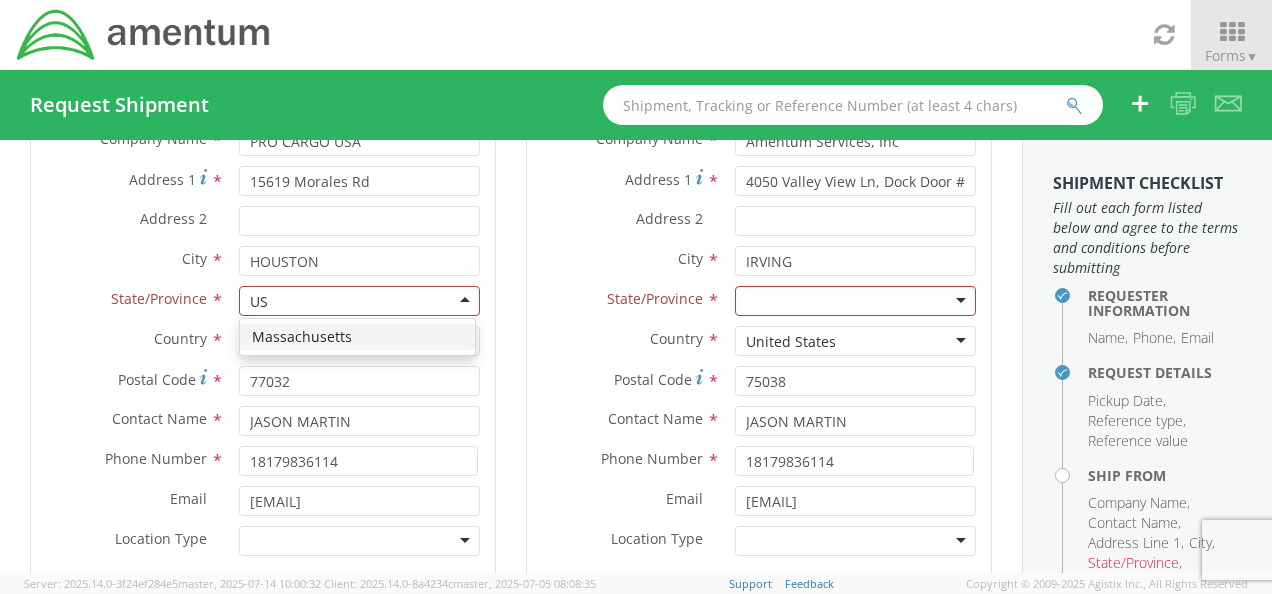 type on "U" 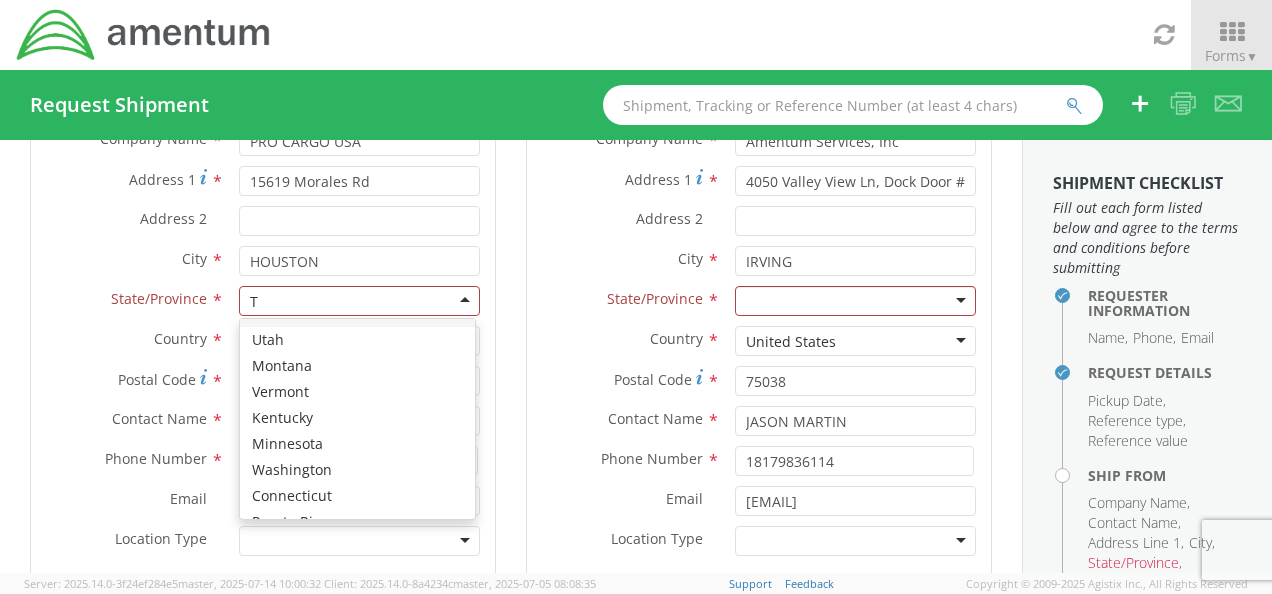 scroll, scrollTop: 4, scrollLeft: 0, axis: vertical 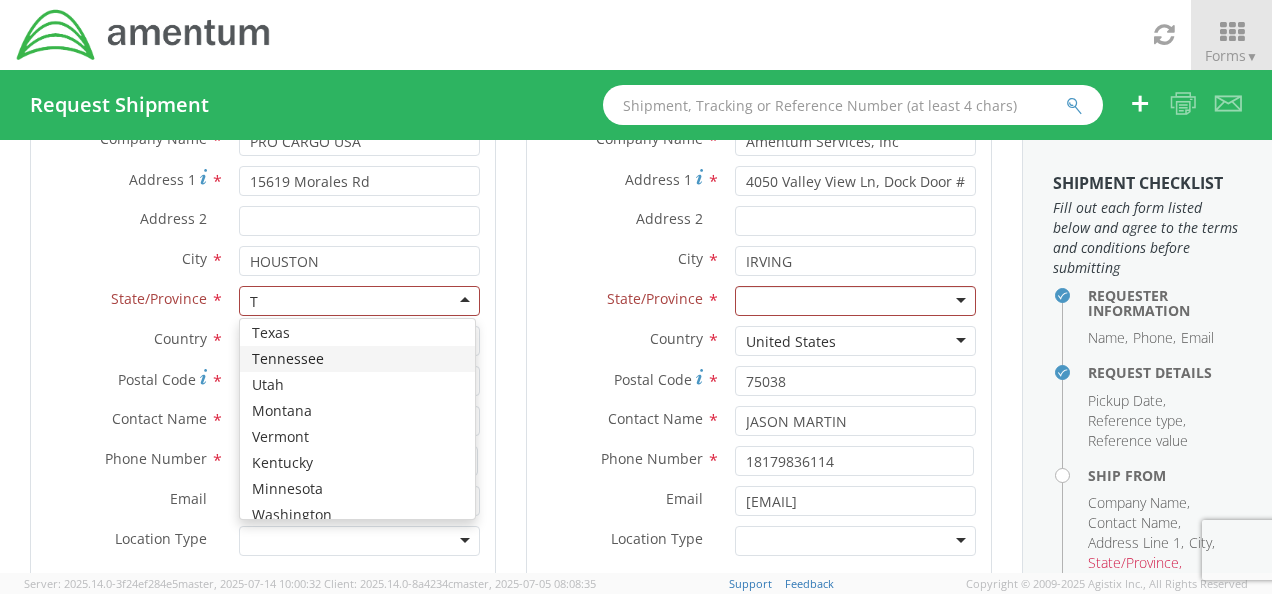 type on "TE" 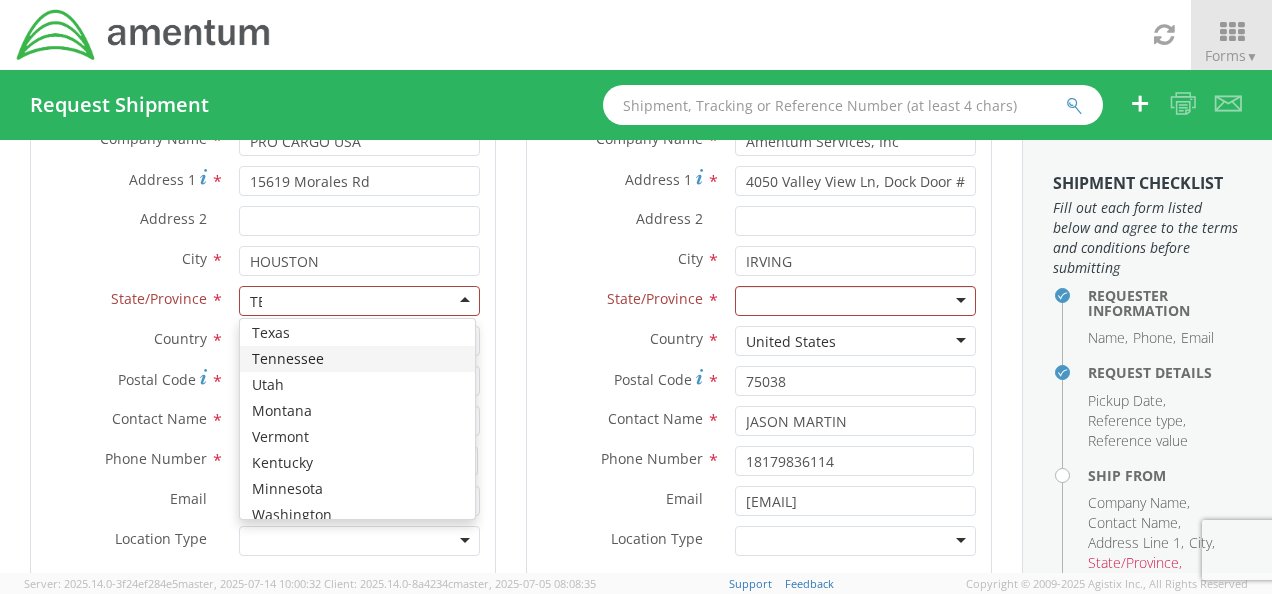scroll, scrollTop: 0, scrollLeft: 0, axis: both 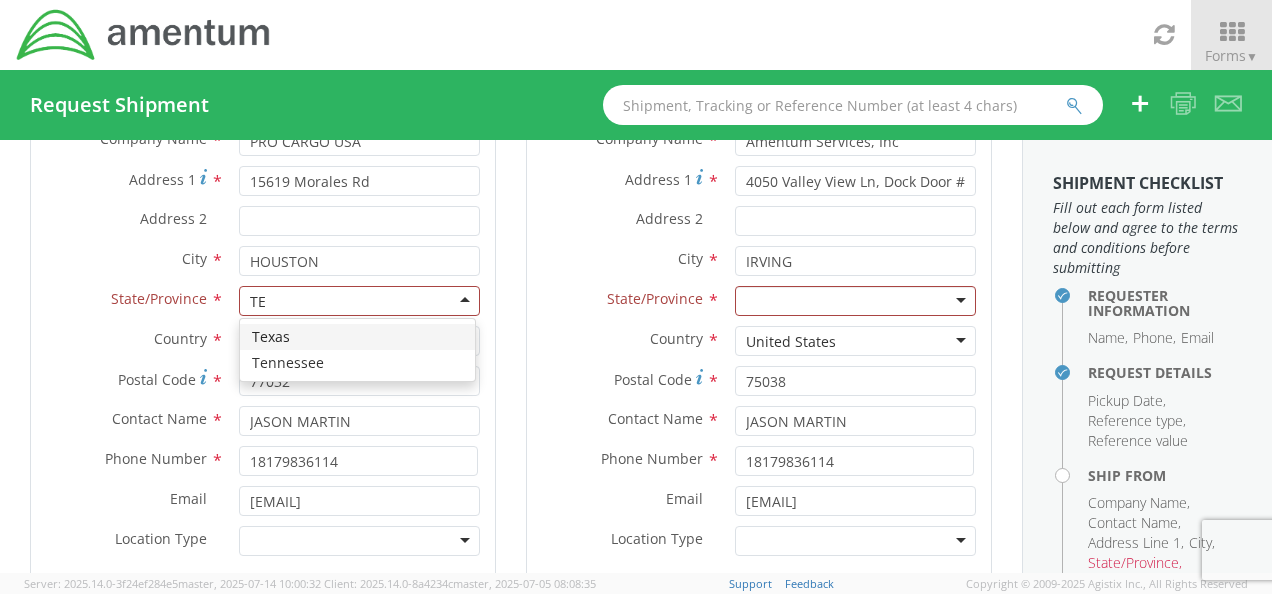type 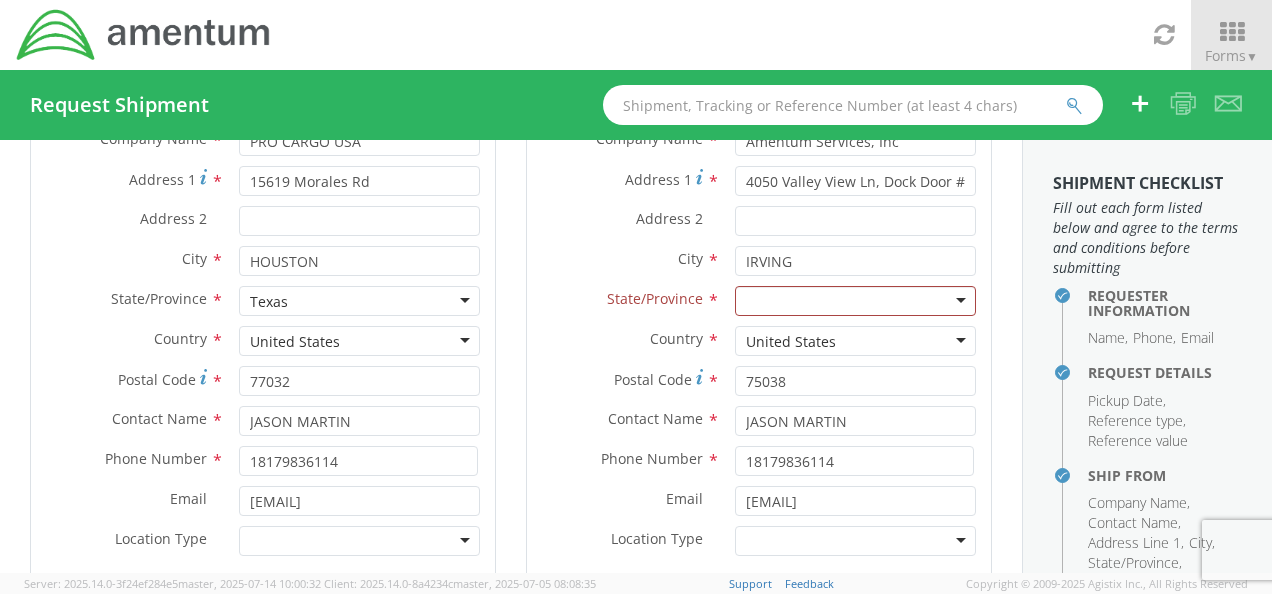 scroll, scrollTop: 0, scrollLeft: 0, axis: both 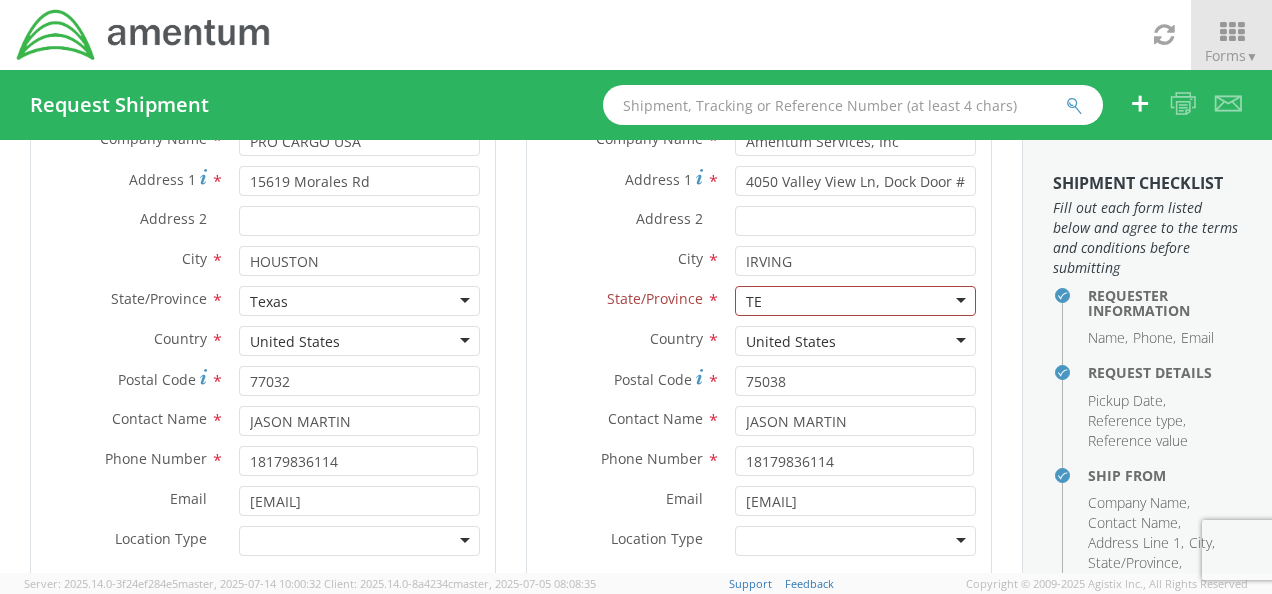 type on "TEX" 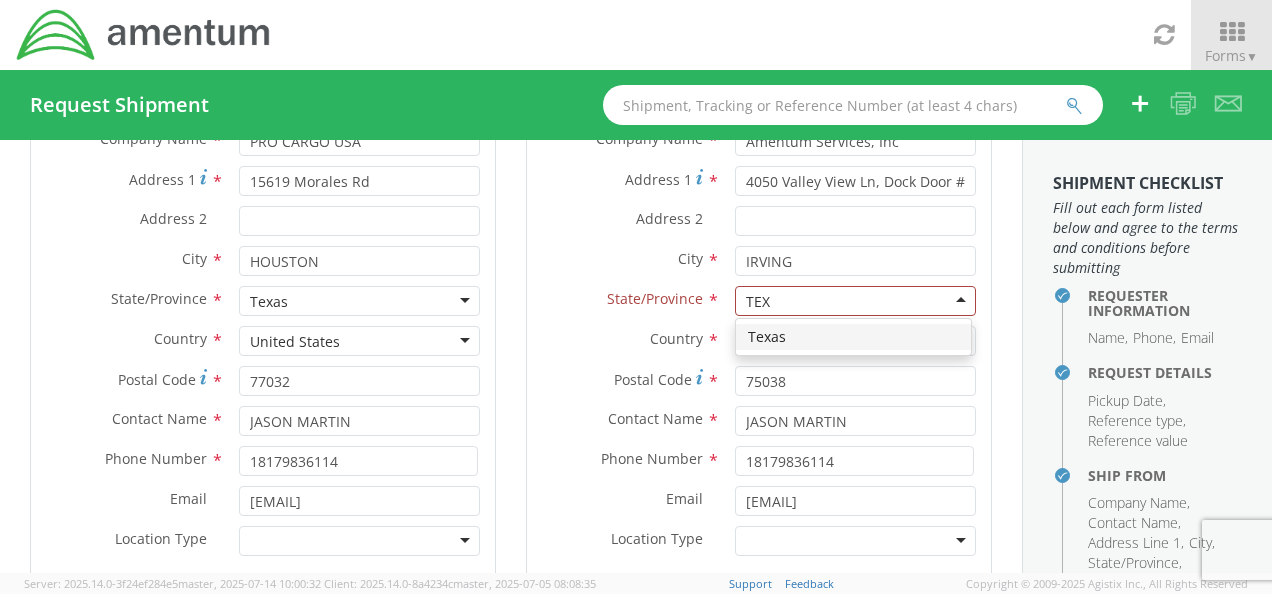 type 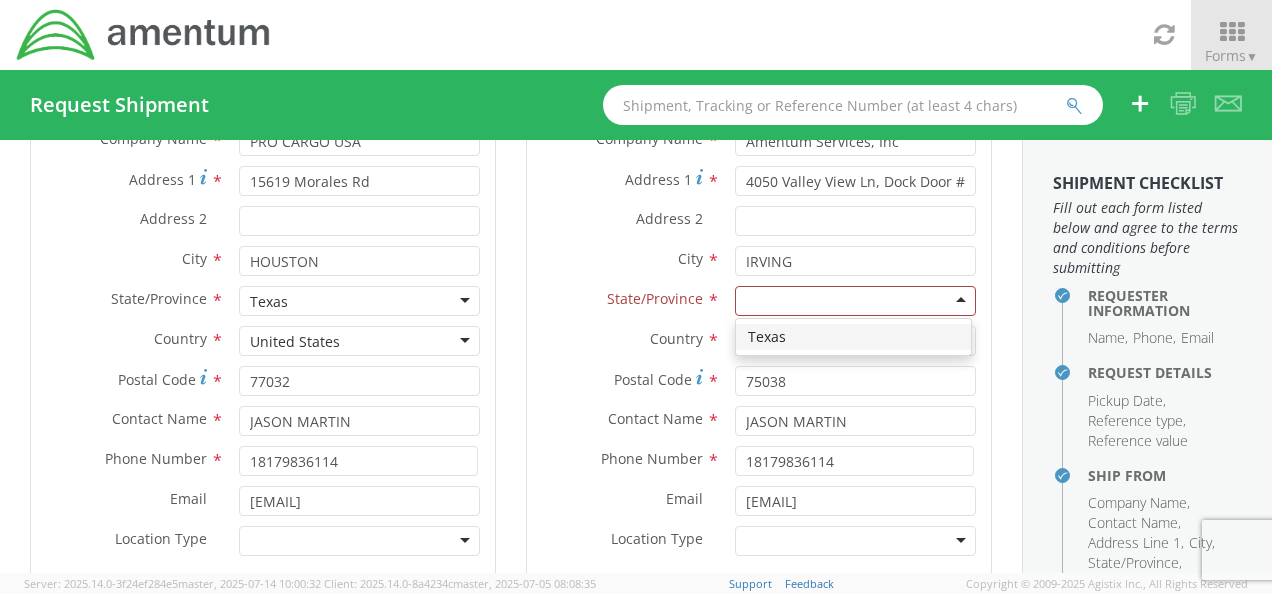 scroll, scrollTop: 0, scrollLeft: 0, axis: both 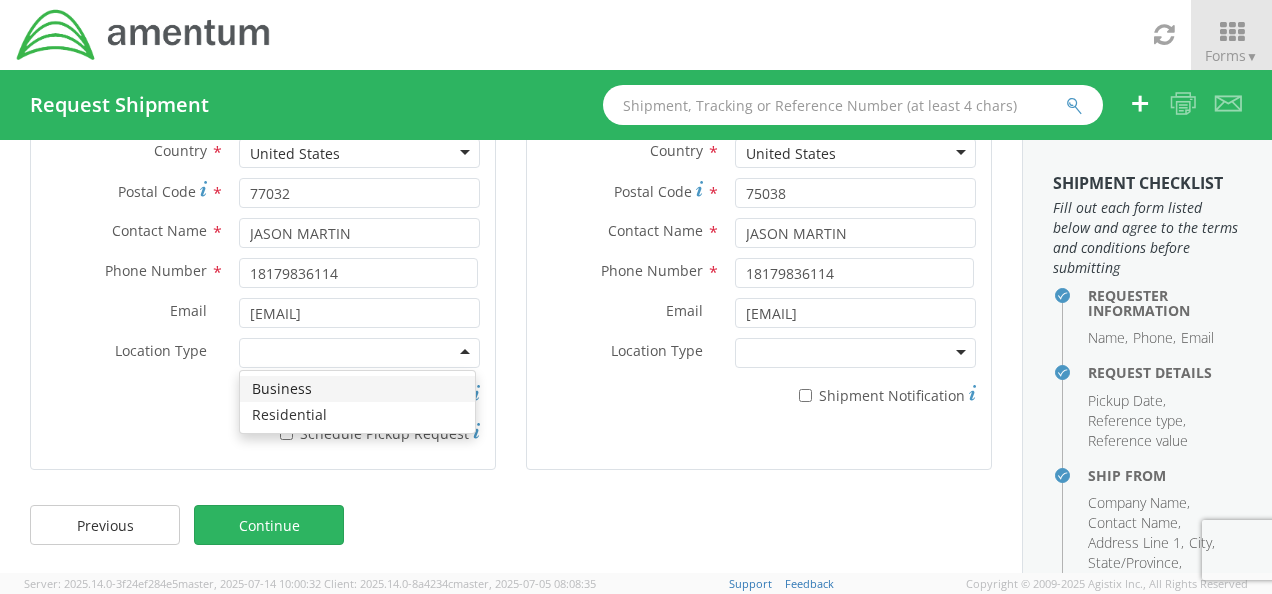 click at bounding box center [359, 353] 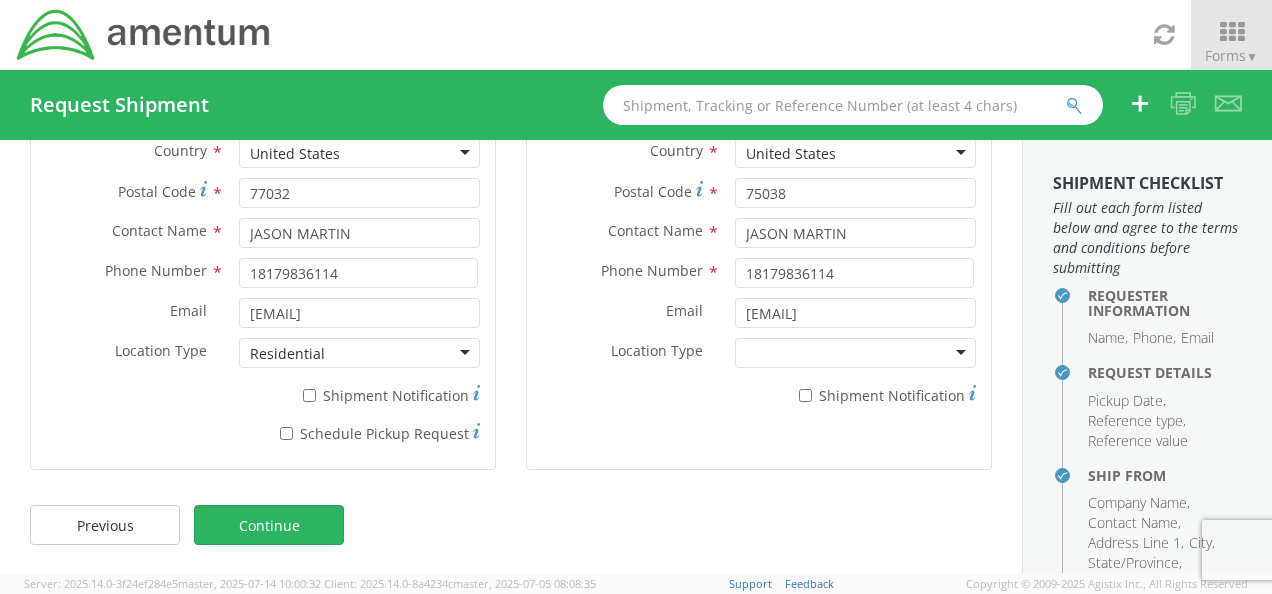 click on "Residential" at bounding box center [359, 353] 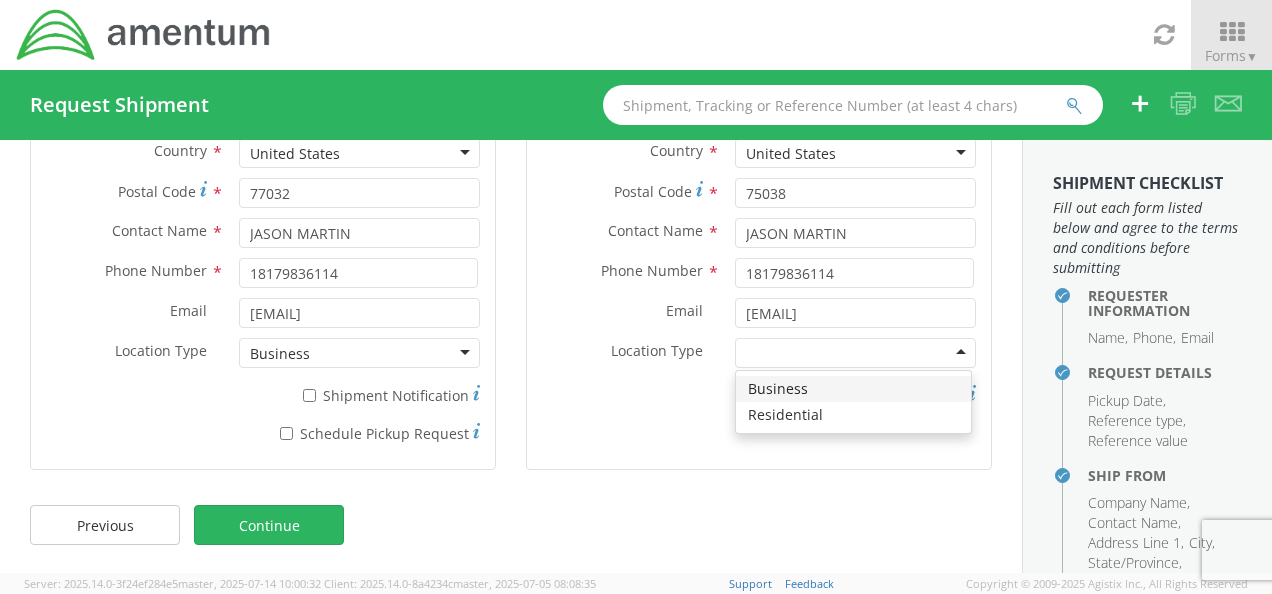 drag, startPoint x: 850, startPoint y: 352, endPoint x: 840, endPoint y: 356, distance: 10.770329 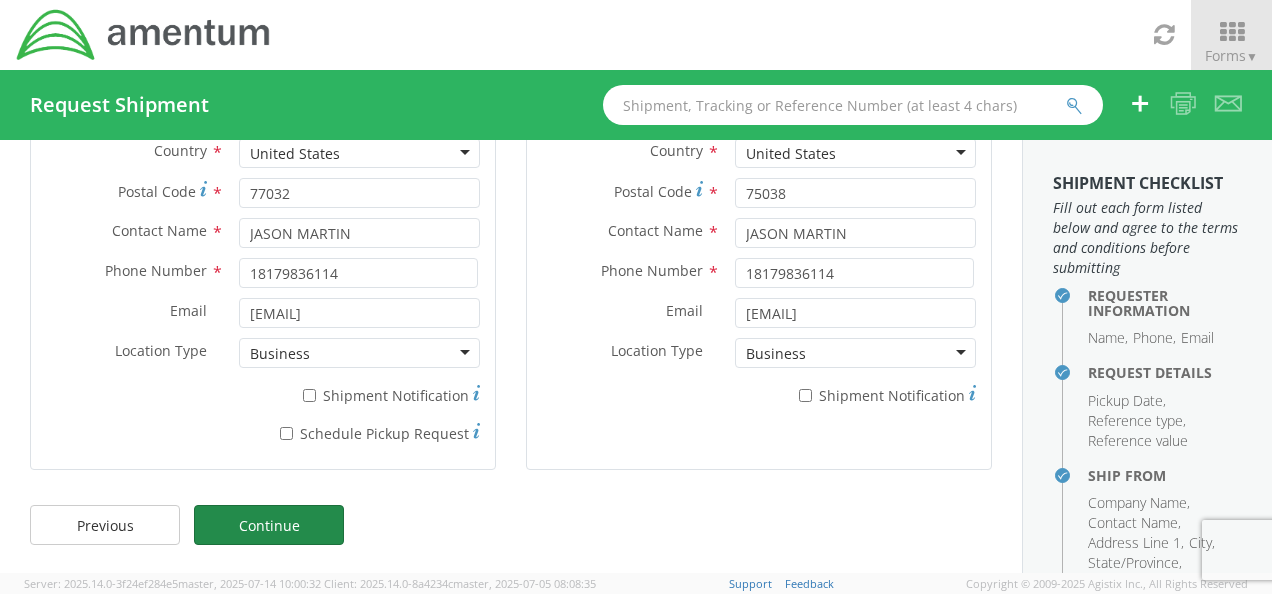 click on "Continue" at bounding box center [269, 525] 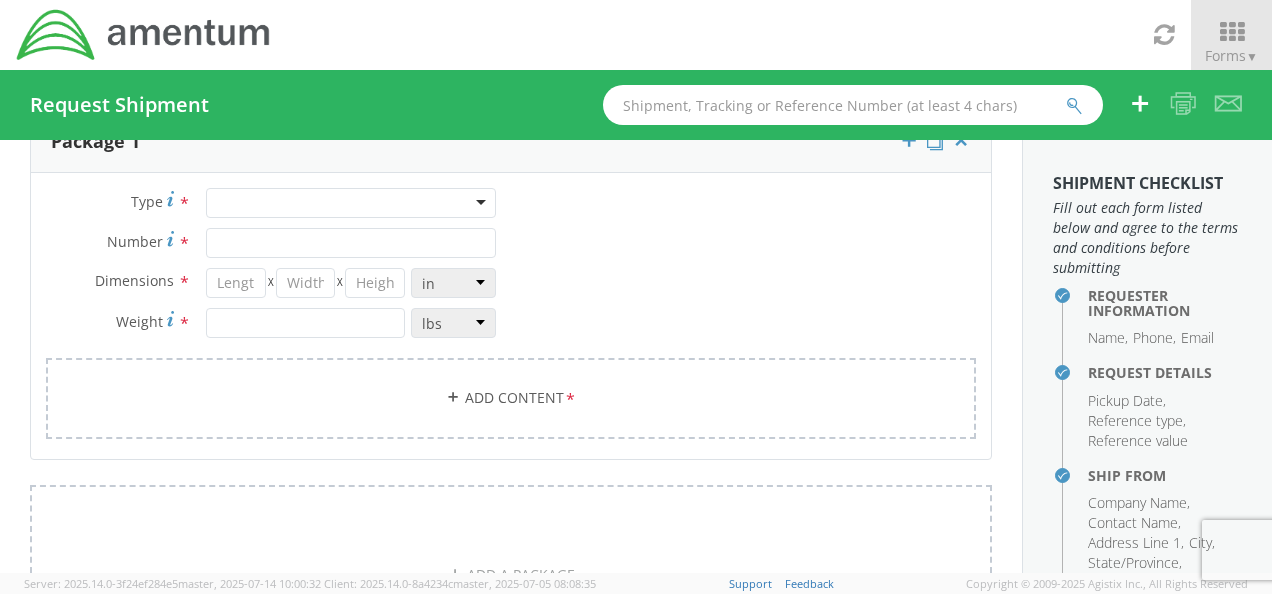 scroll, scrollTop: 0, scrollLeft: 0, axis: both 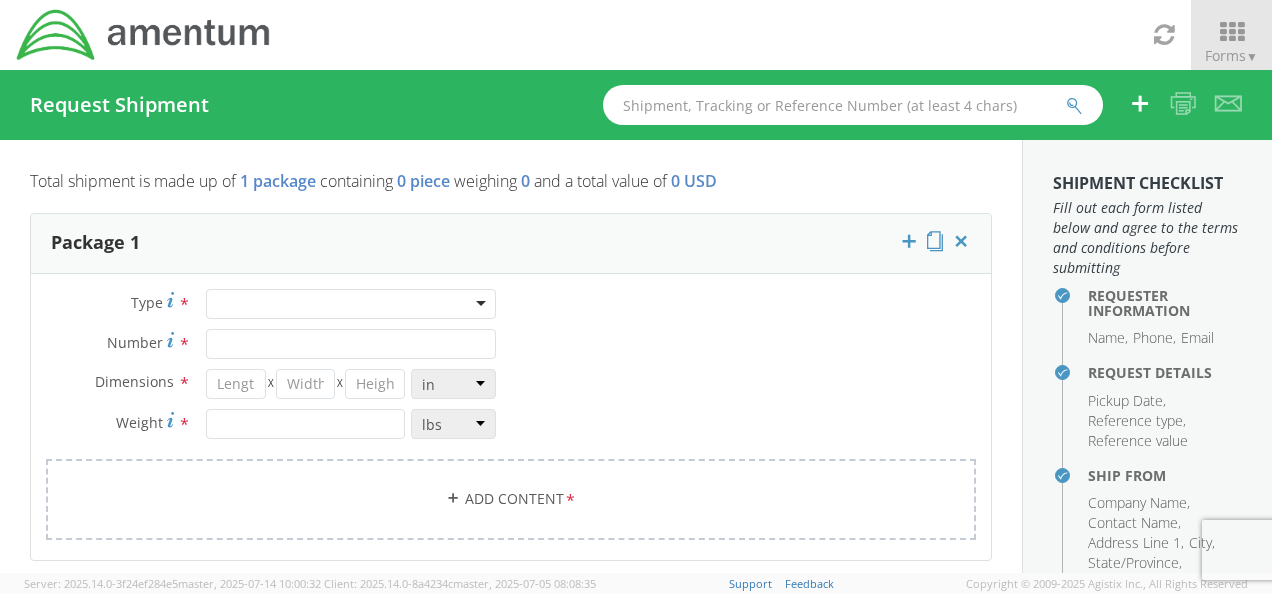click at bounding box center (351, 304) 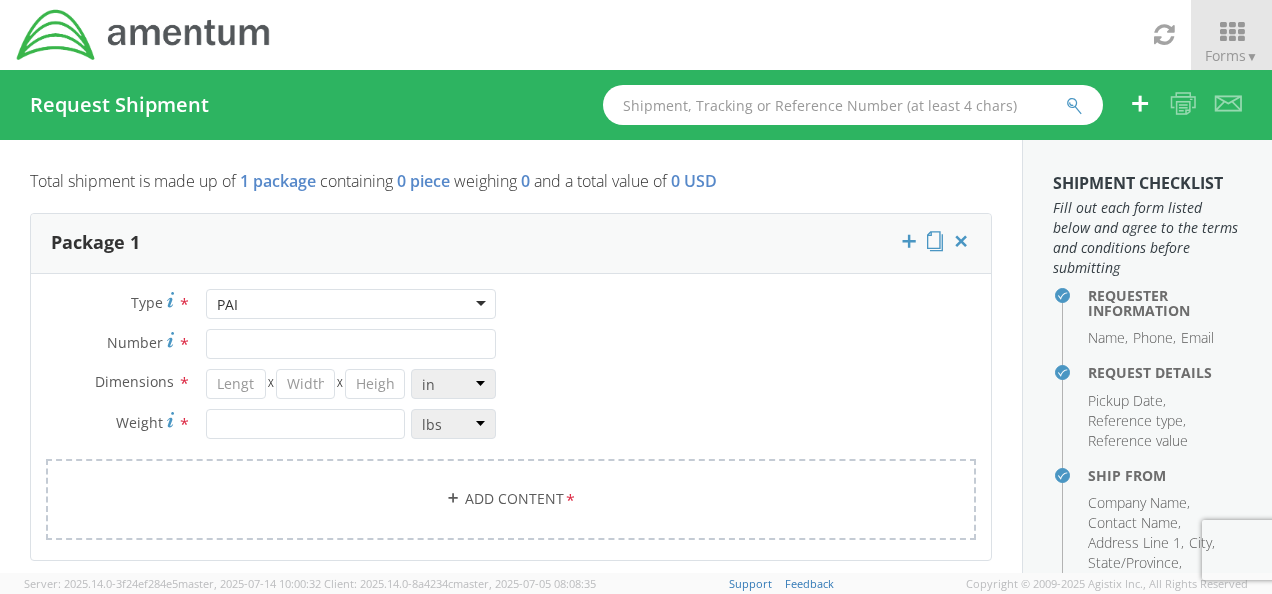 type on "PAI" 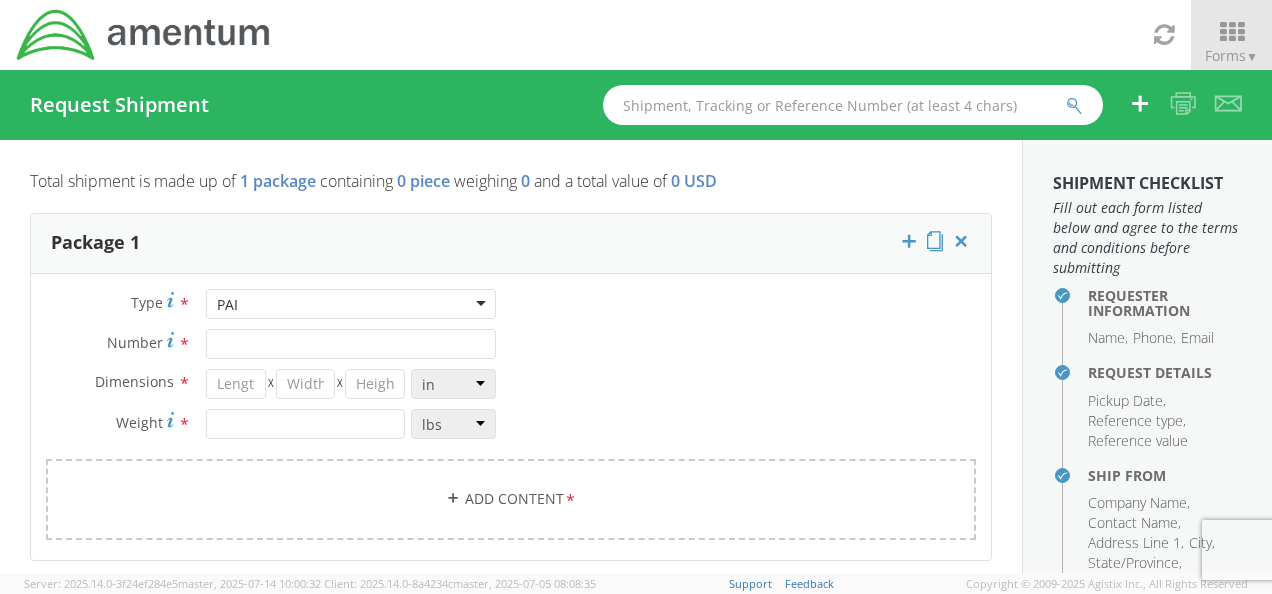 type 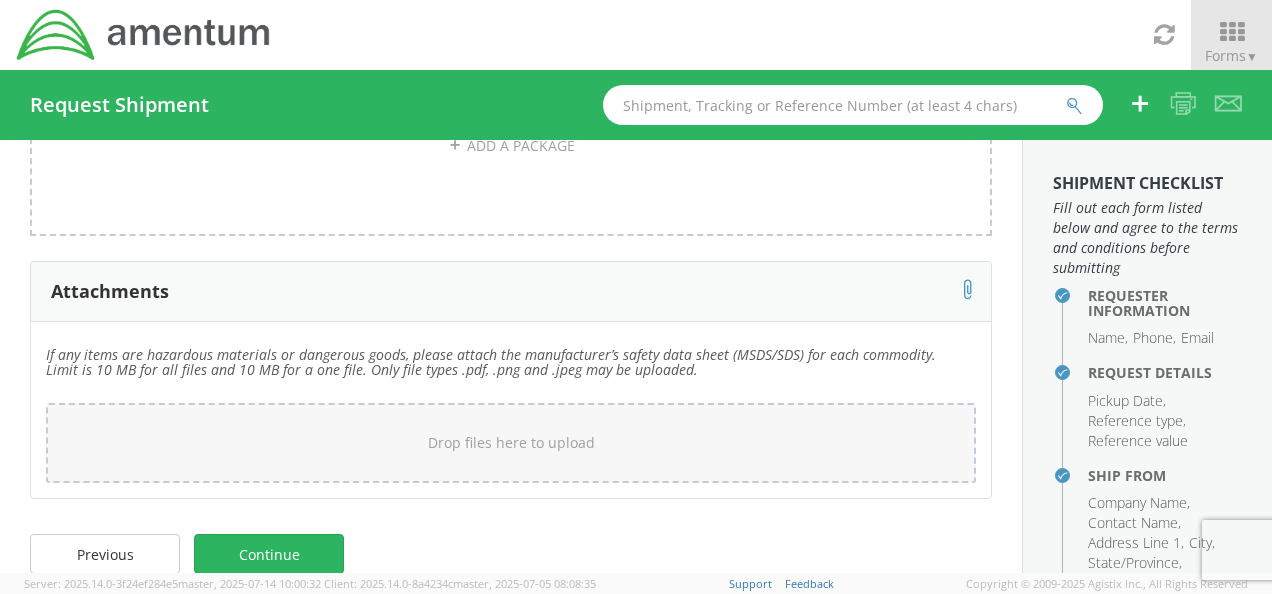 scroll, scrollTop: 559, scrollLeft: 0, axis: vertical 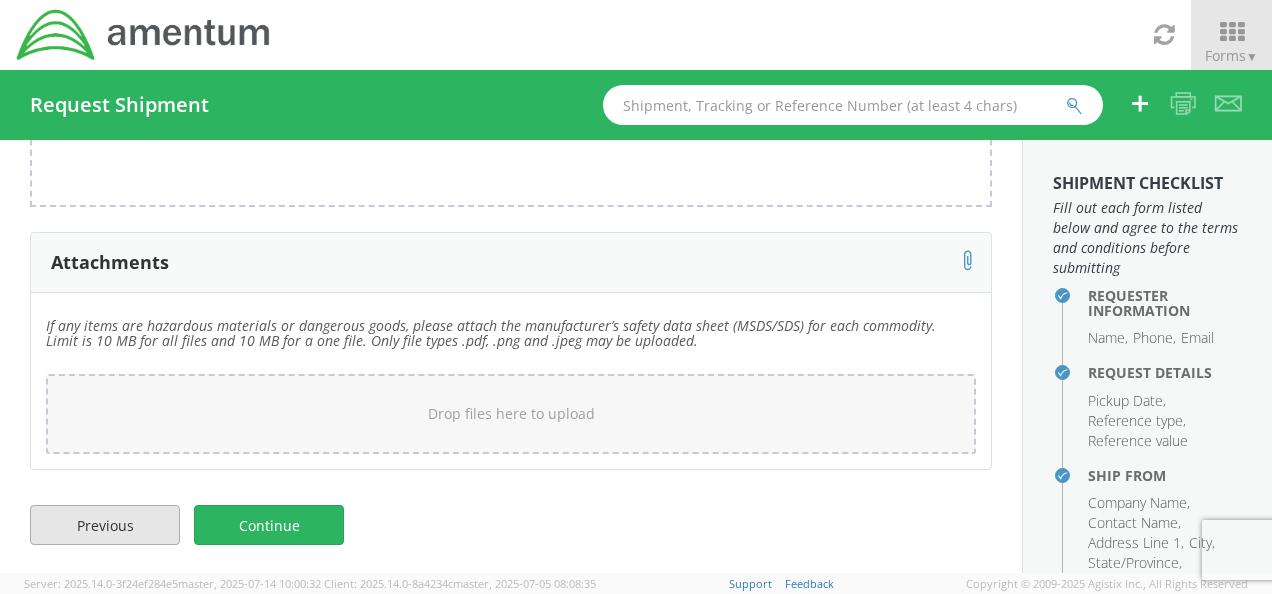 click on "Previous" at bounding box center (105, 525) 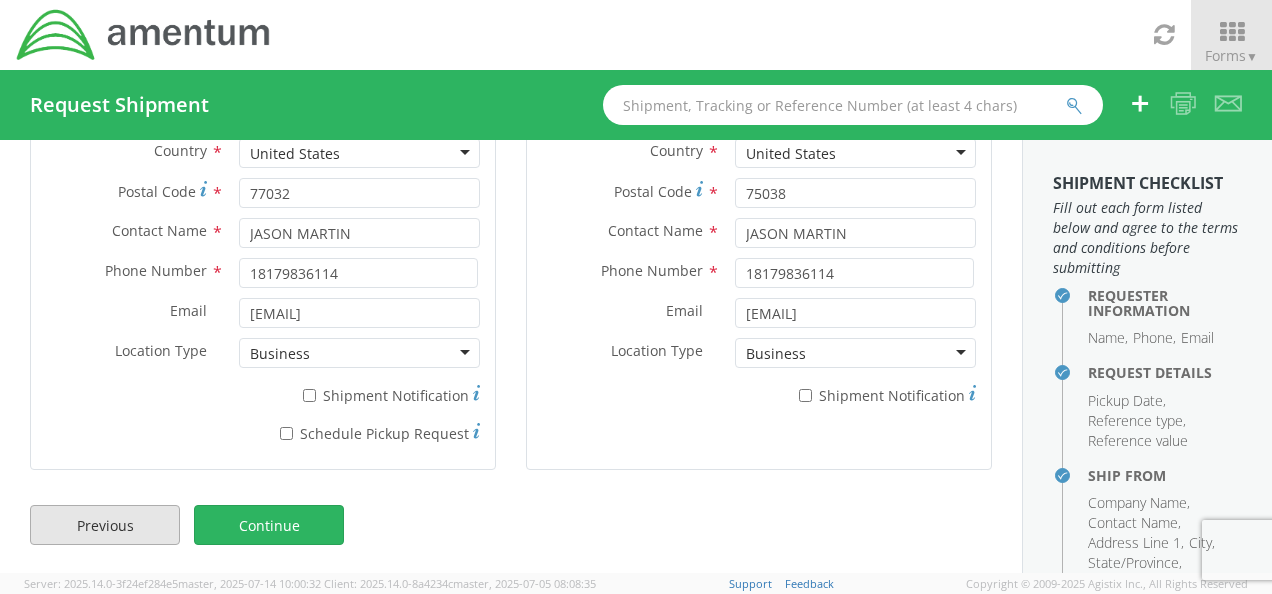 click on "Previous" at bounding box center [105, 525] 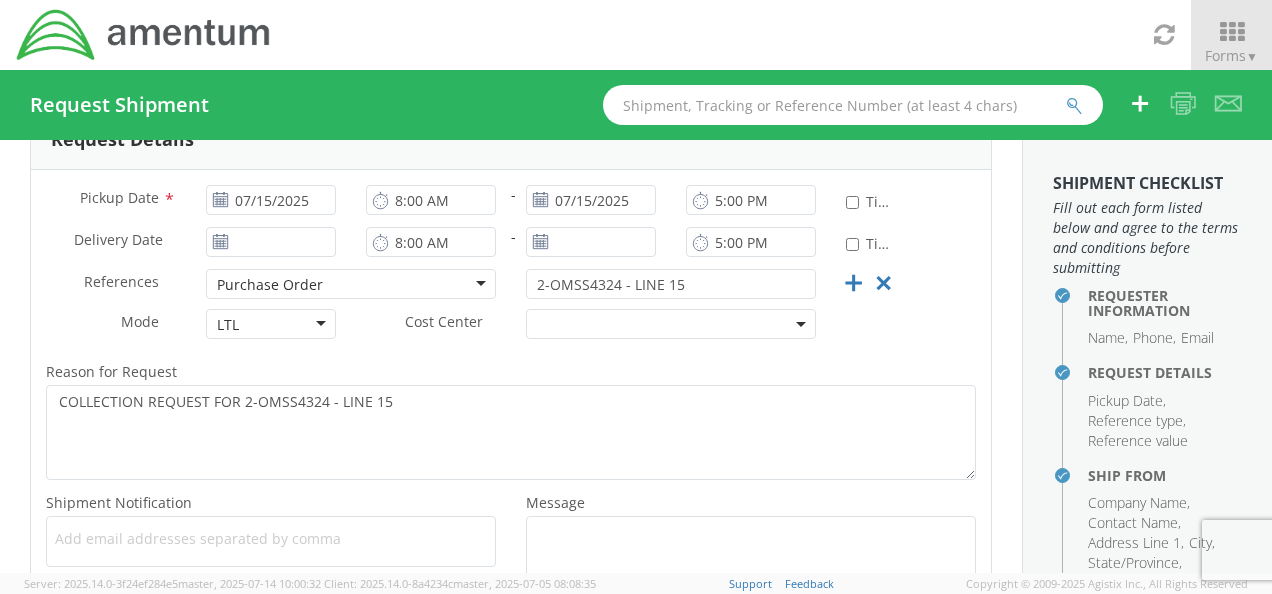 scroll, scrollTop: 373, scrollLeft: 0, axis: vertical 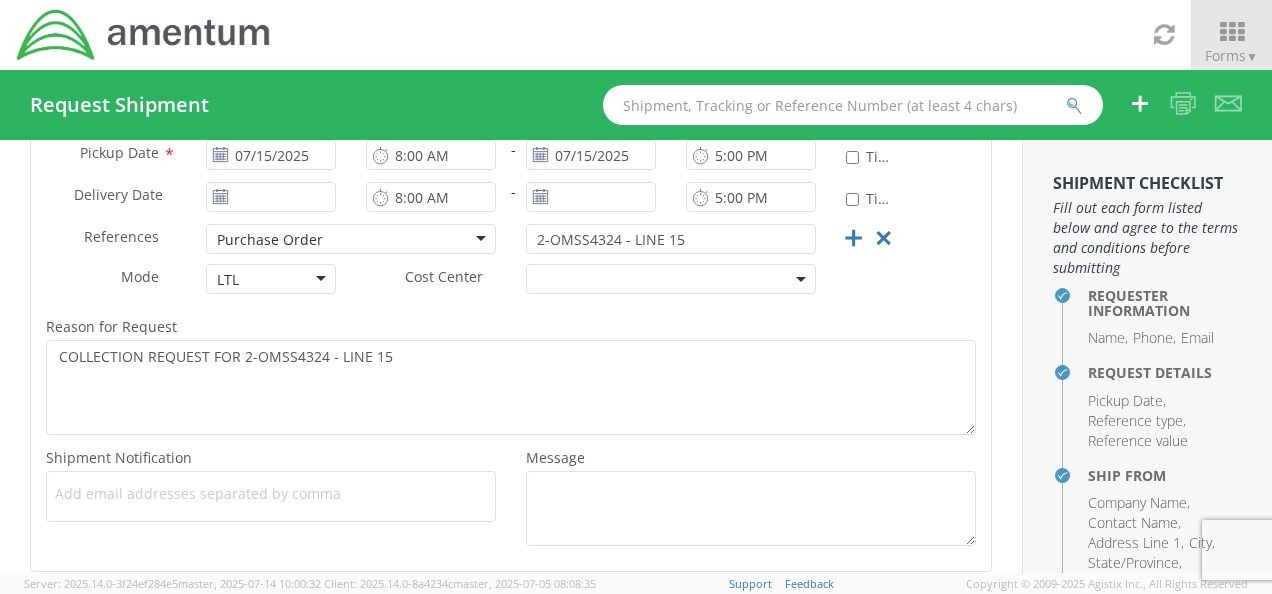 click on "Add email addresses separated by comma" at bounding box center (271, 494) 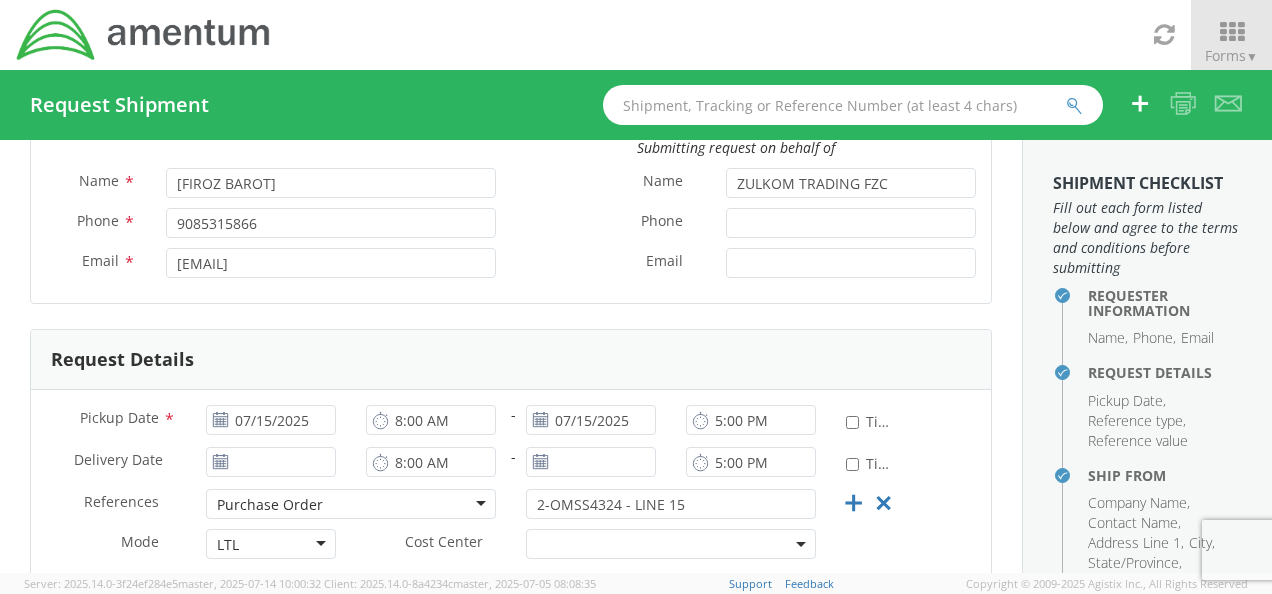 scroll, scrollTop: 0, scrollLeft: 0, axis: both 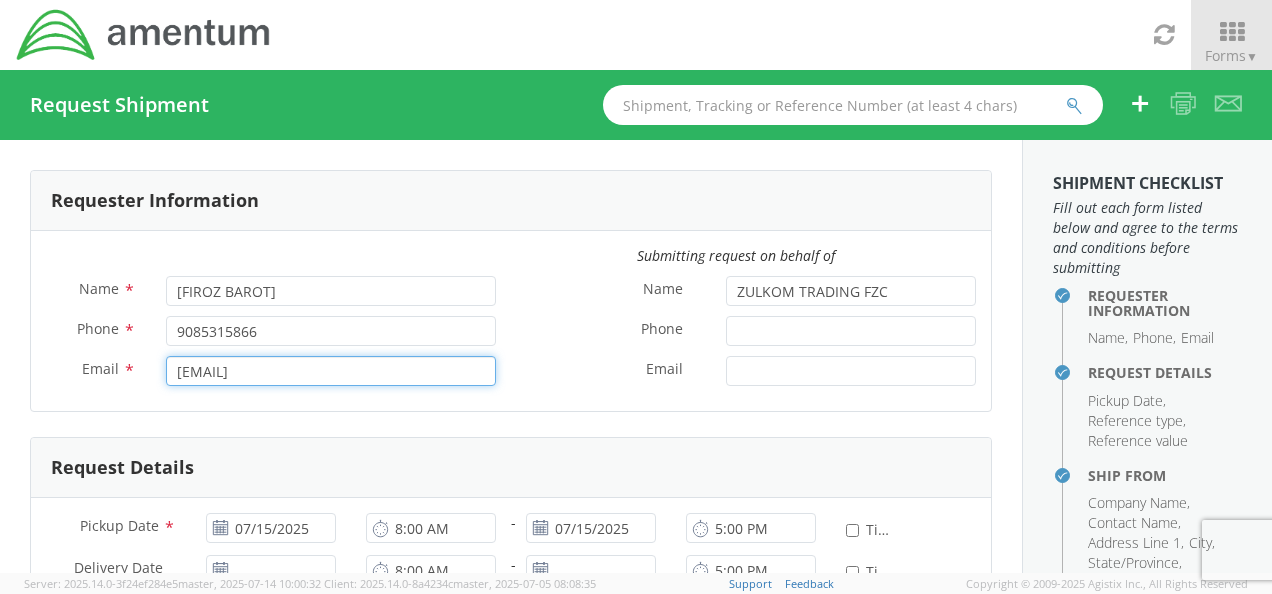 drag, startPoint x: 372, startPoint y: 371, endPoint x: 120, endPoint y: 416, distance: 255.98633 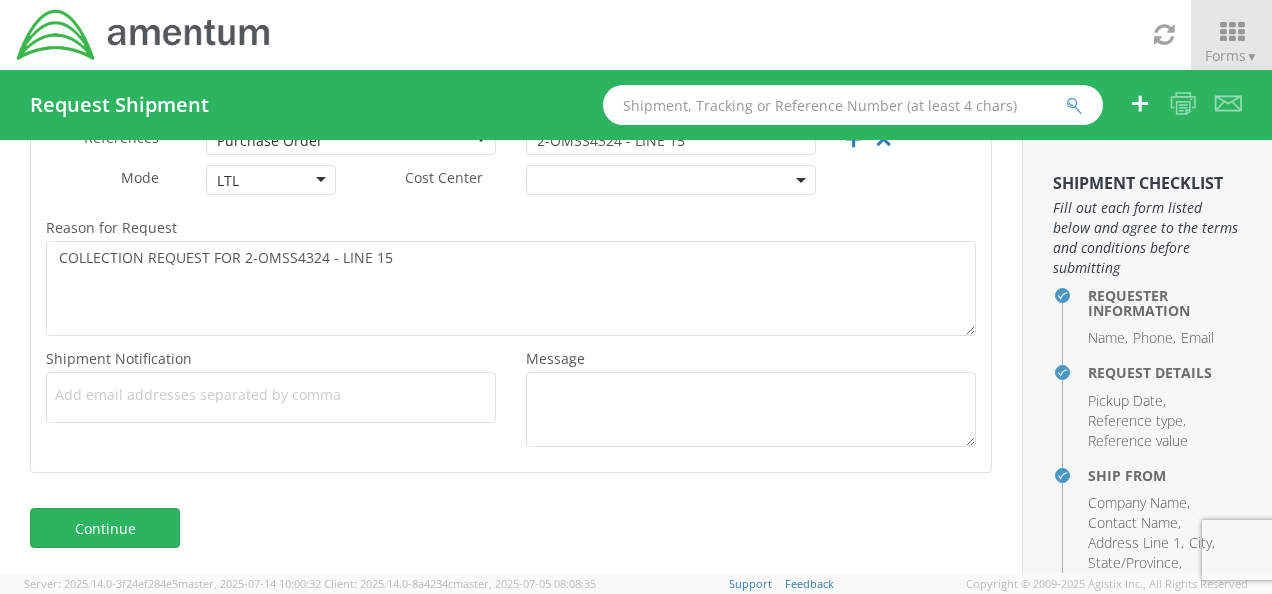 scroll, scrollTop: 473, scrollLeft: 0, axis: vertical 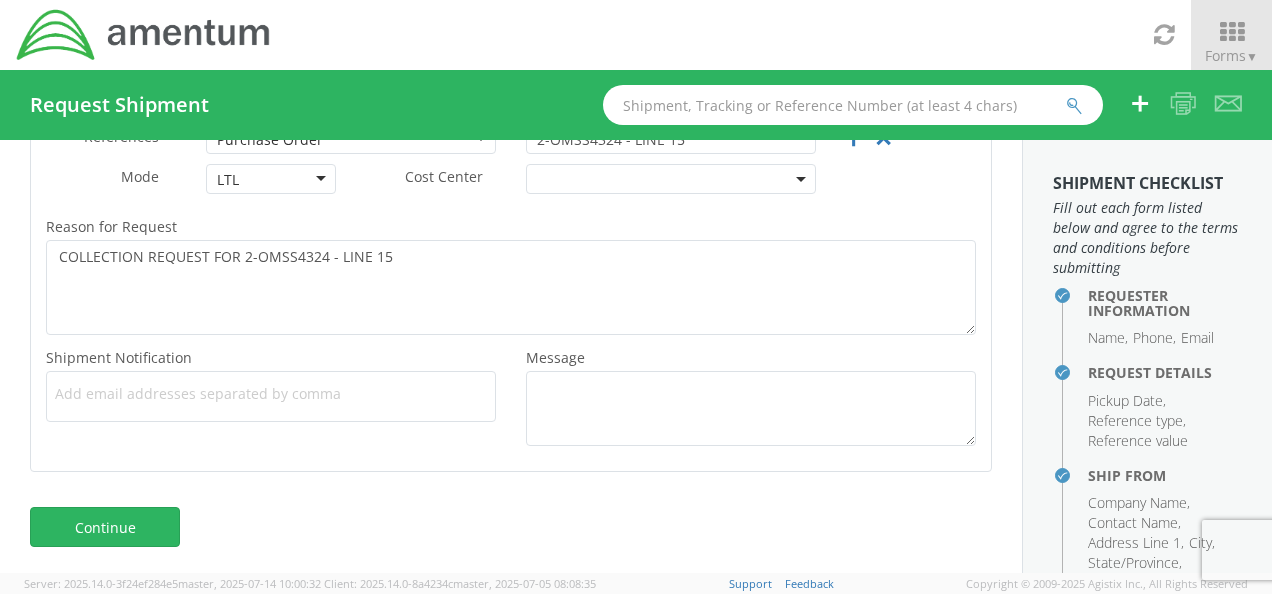 click at bounding box center (271, 396) 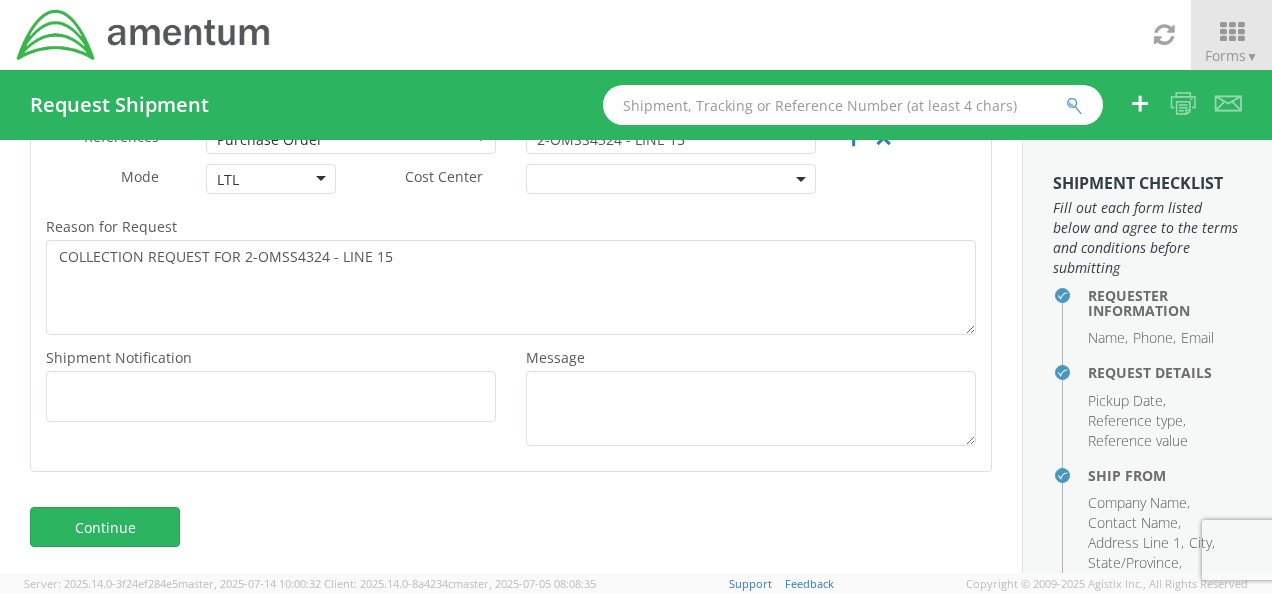 paste on "[EMAIL]" 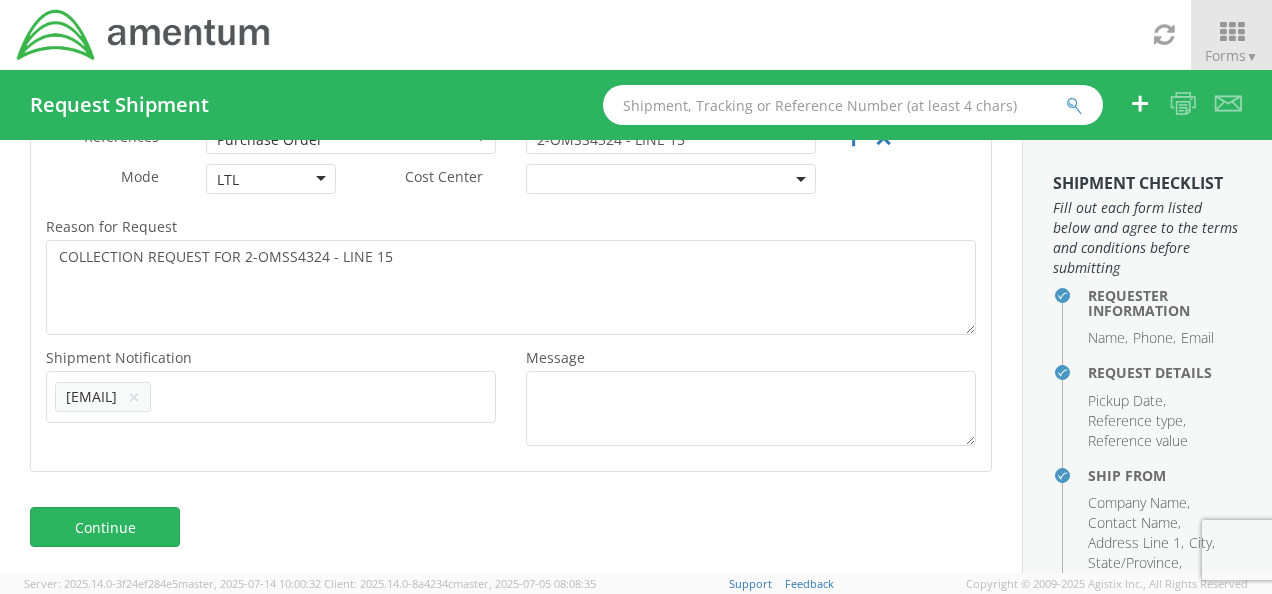 scroll, scrollTop: 0, scrollLeft: 0, axis: both 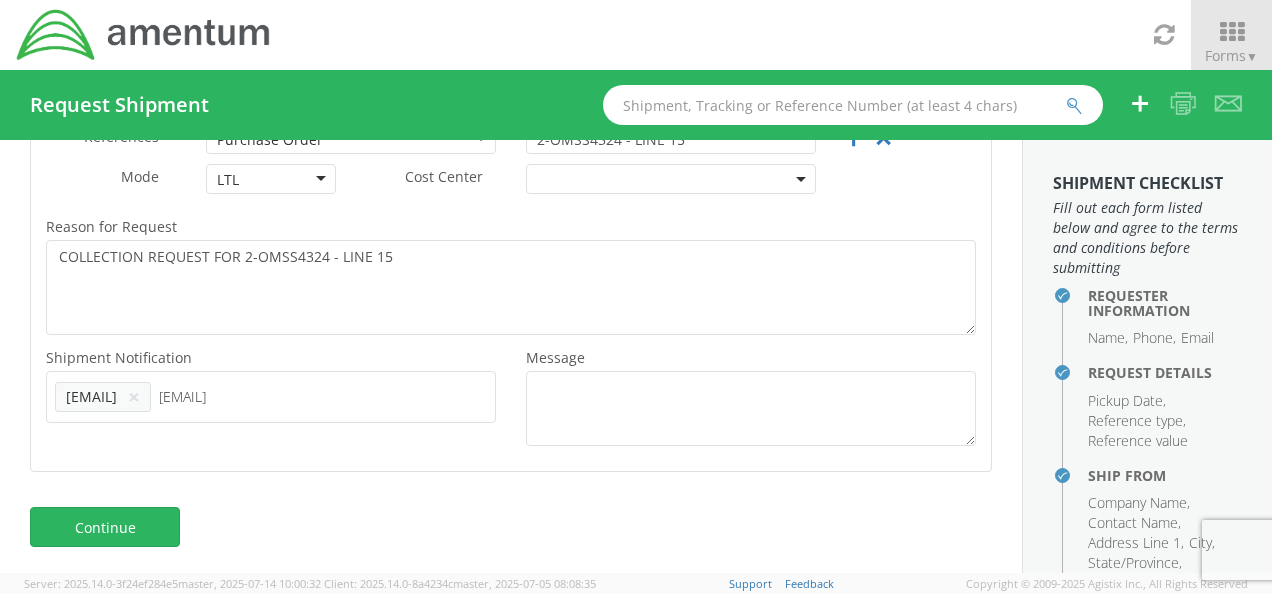 type on "amir@zulkomuae.com" 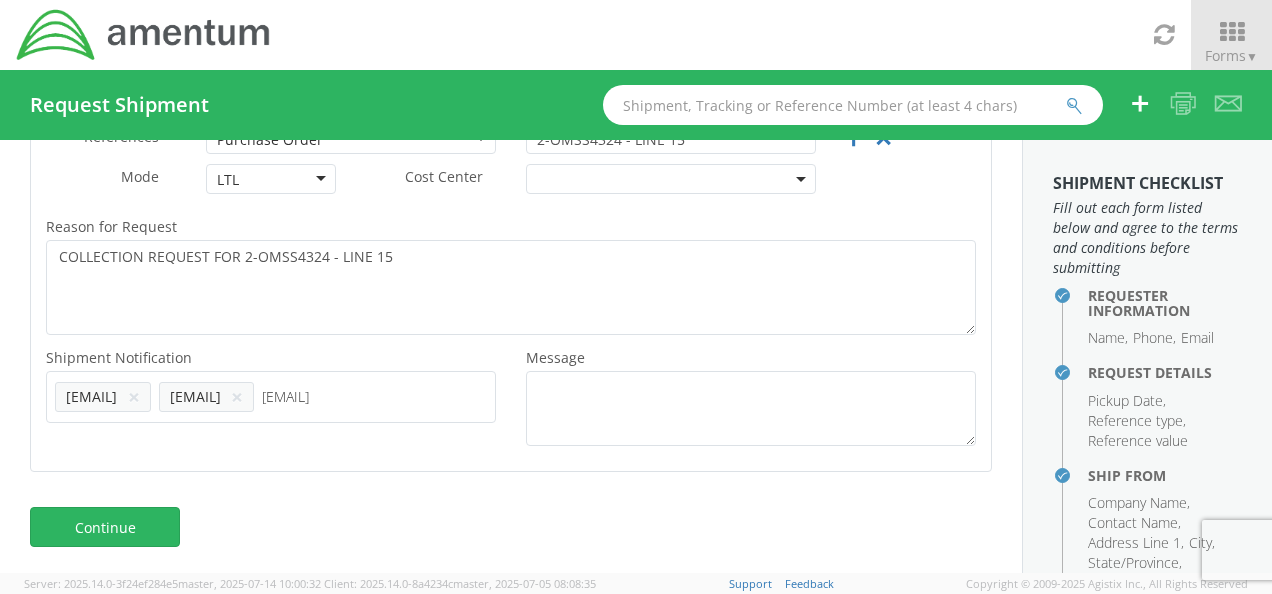 type on "soni@zukomuae.com" 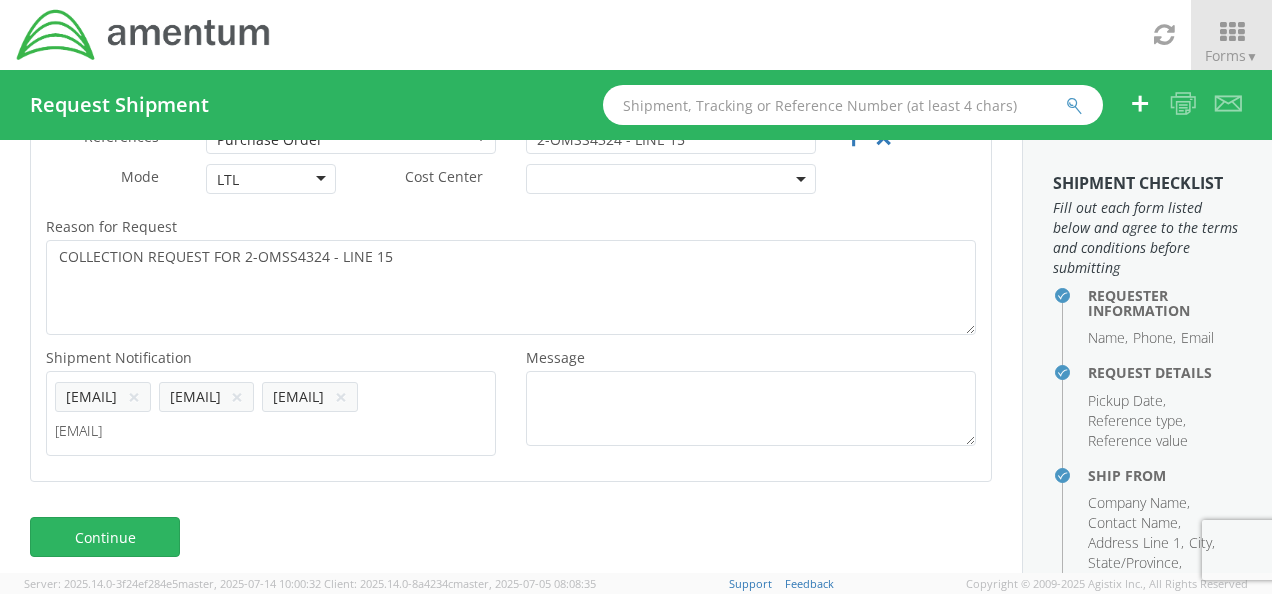 type on "zafar@zulkomuae.com" 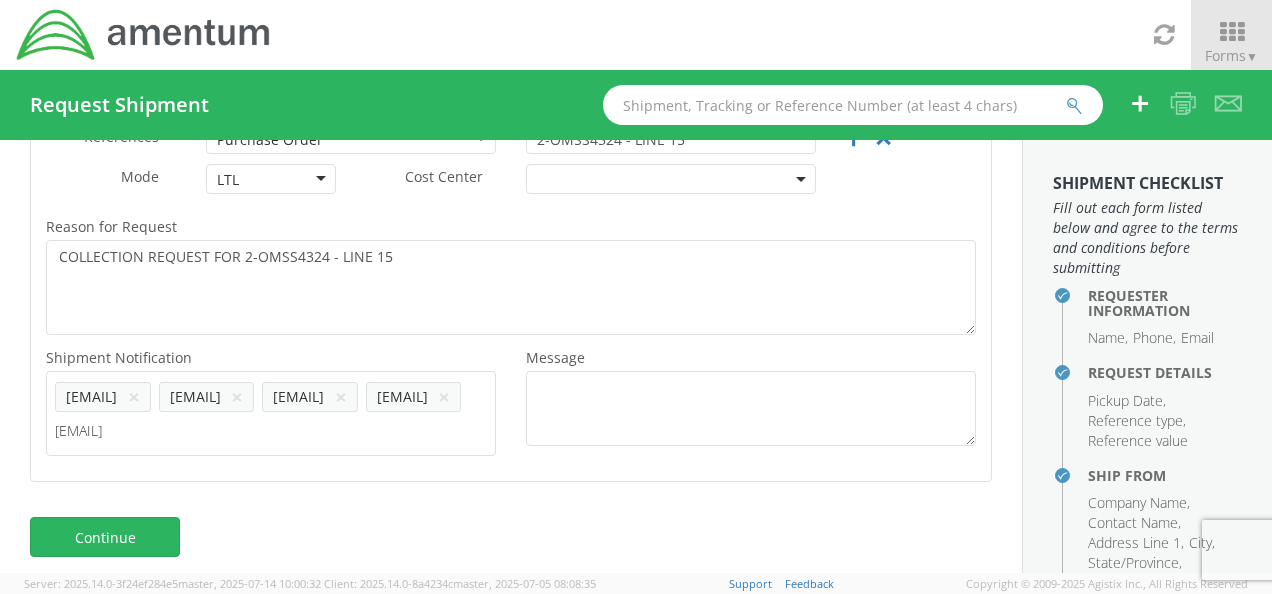 type on "mukesh@zulkomuae.com" 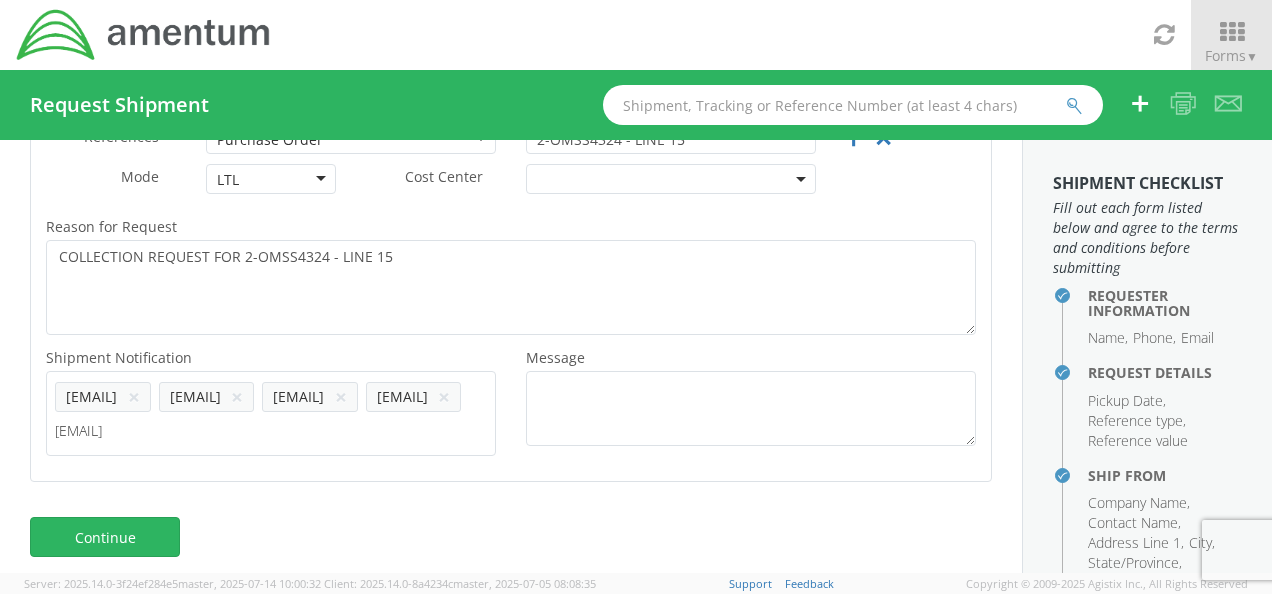 type 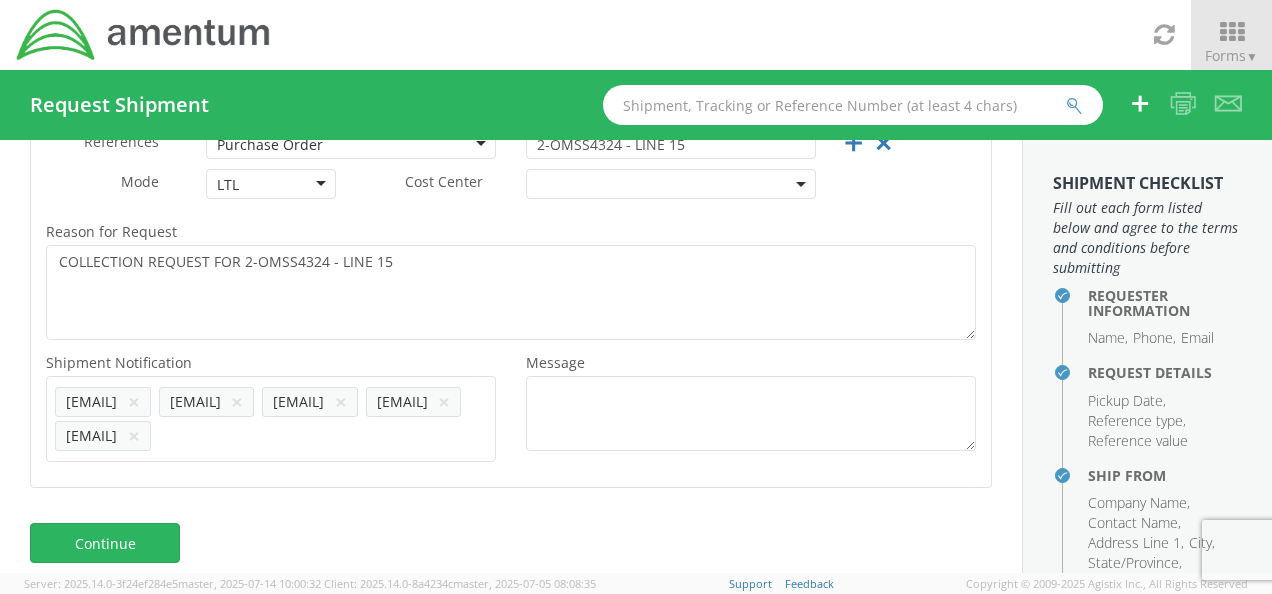 scroll, scrollTop: 549, scrollLeft: 0, axis: vertical 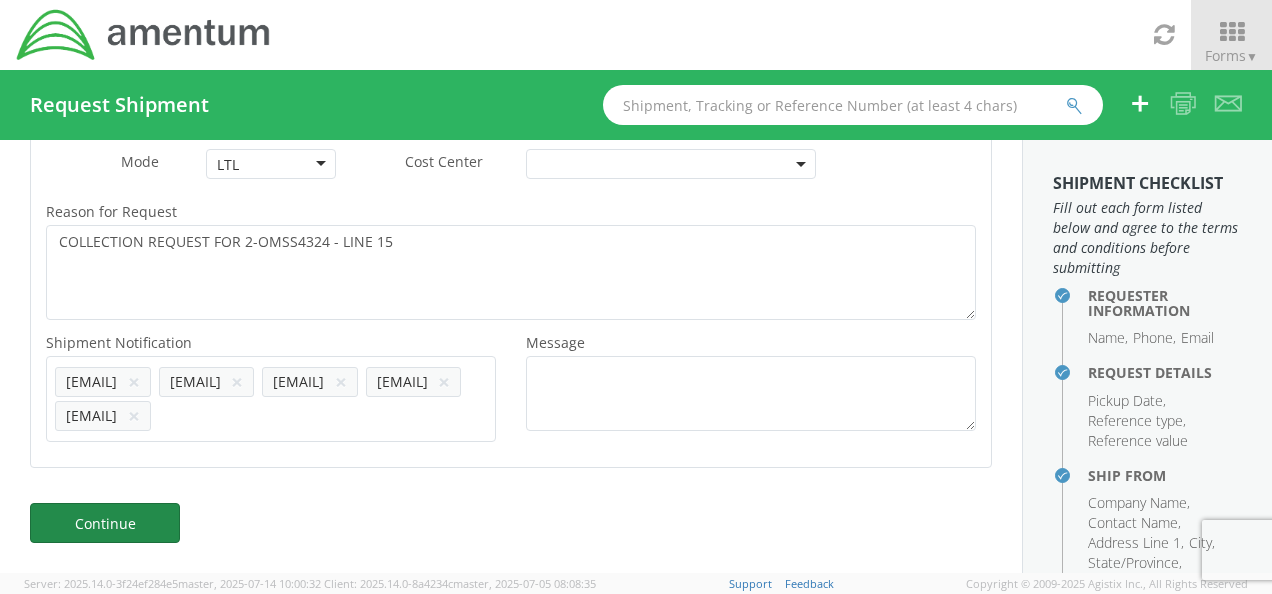 click on "Continue" at bounding box center (105, 523) 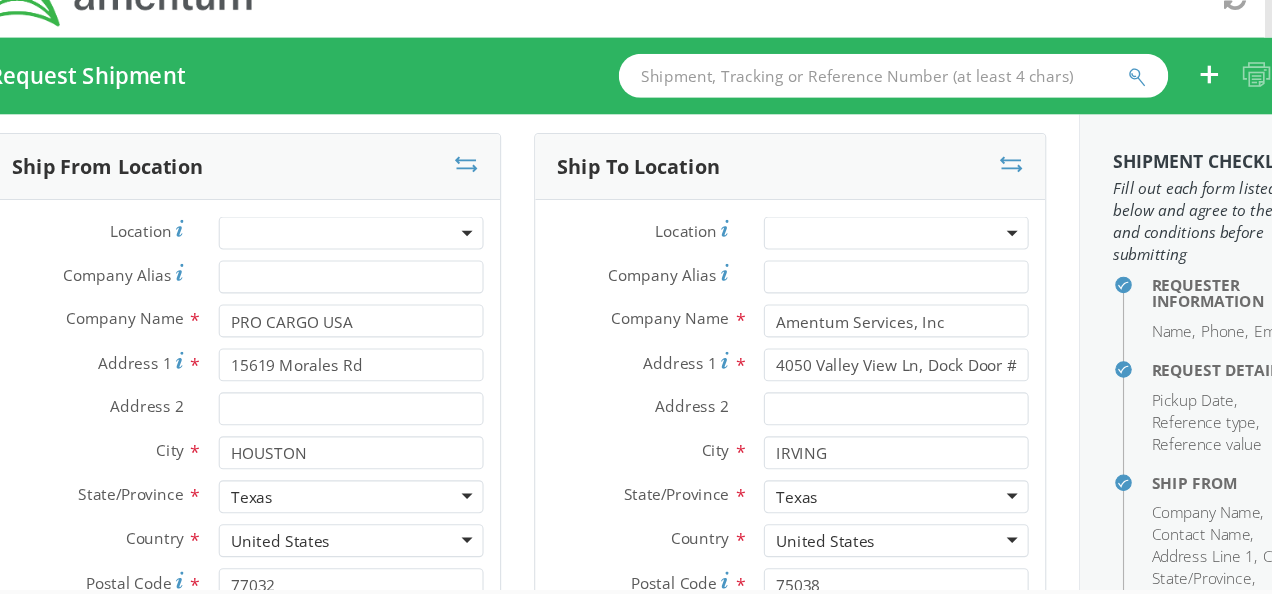 scroll, scrollTop: 0, scrollLeft: 0, axis: both 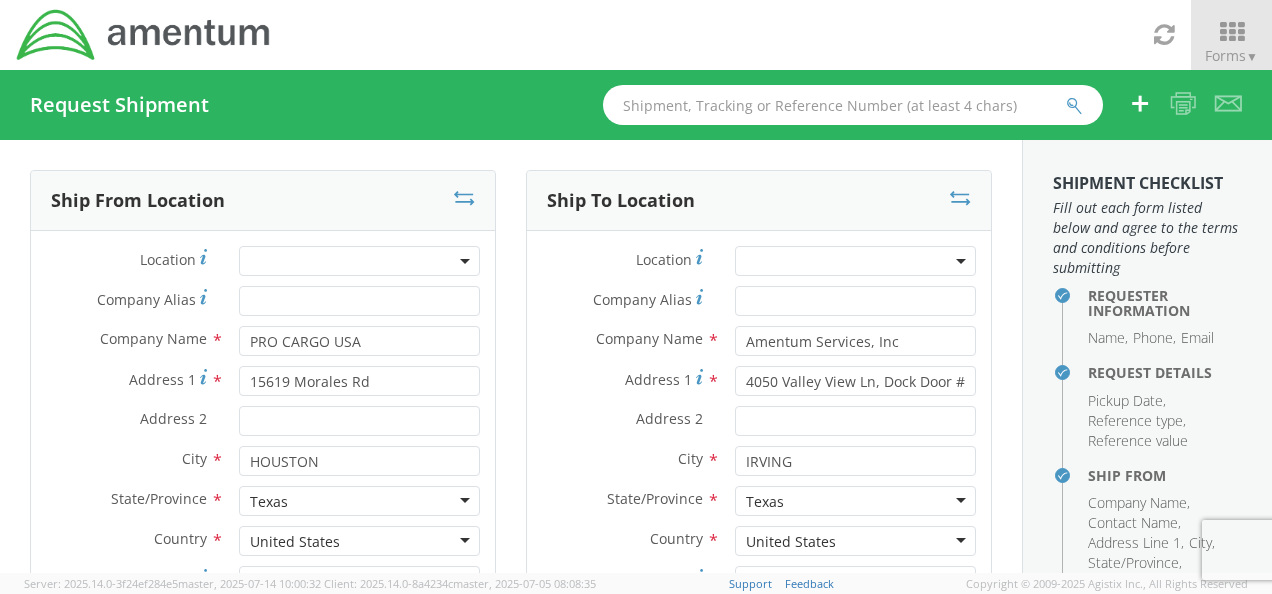 drag, startPoint x: 611, startPoint y: 258, endPoint x: 644, endPoint y: 228, distance: 44.598206 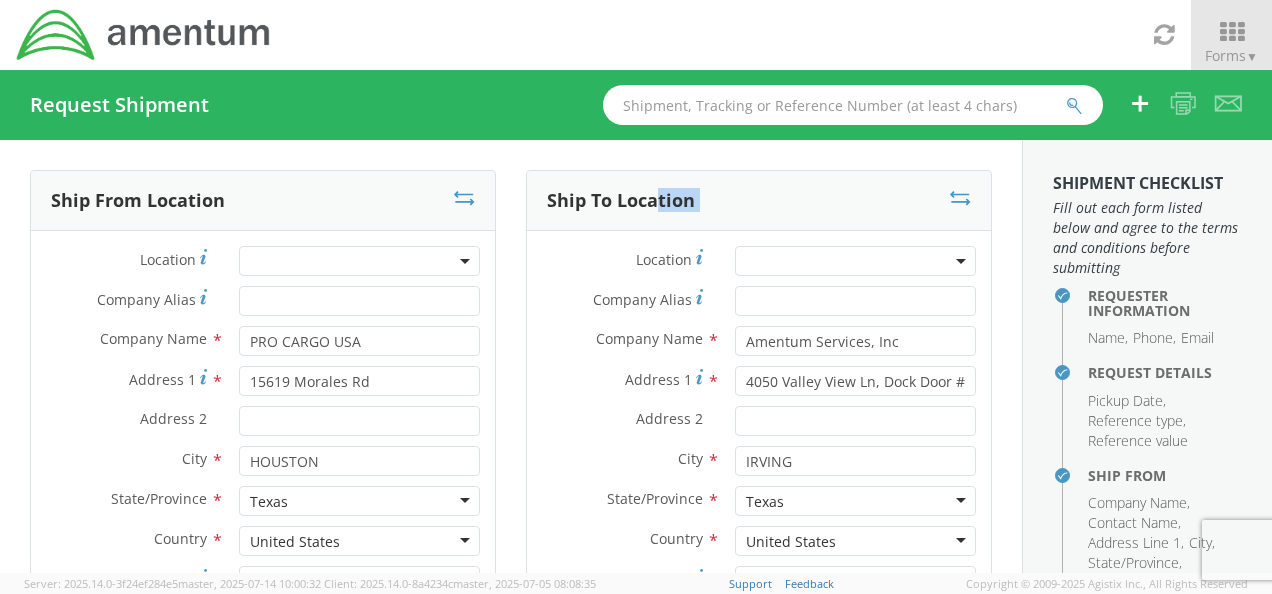 drag, startPoint x: 644, startPoint y: 228, endPoint x: 598, endPoint y: 249, distance: 50.566788 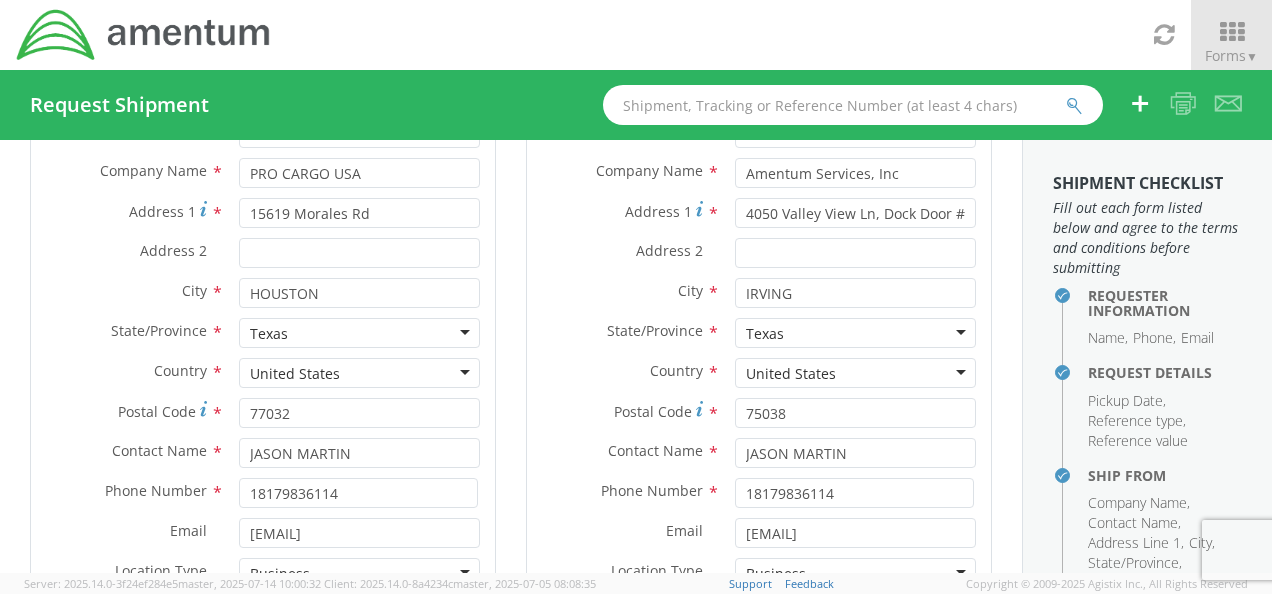scroll, scrollTop: 200, scrollLeft: 0, axis: vertical 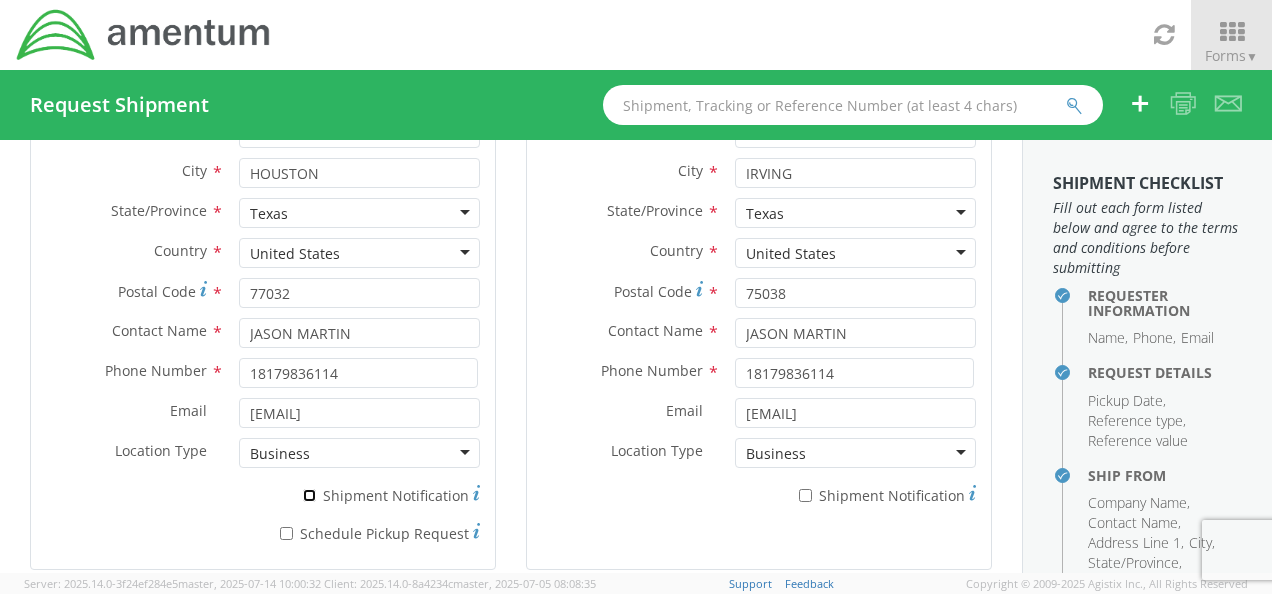 click on "* Shipment Notification" at bounding box center (309, 495) 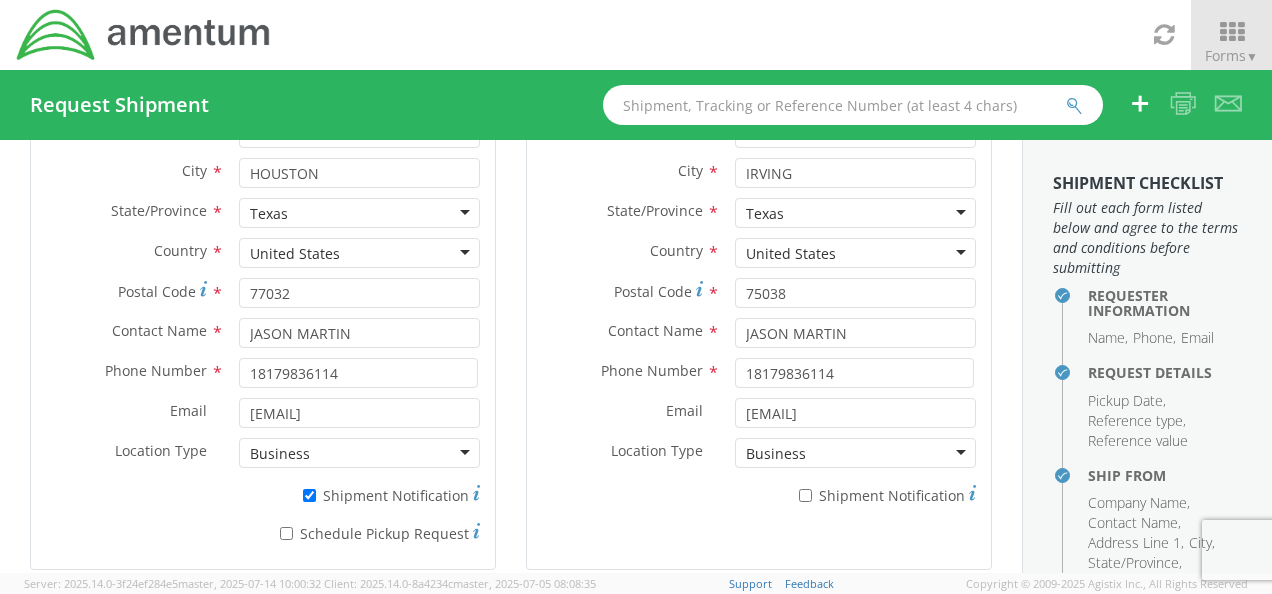 click on "* Schedule Pickup Request" at bounding box center (263, 535) 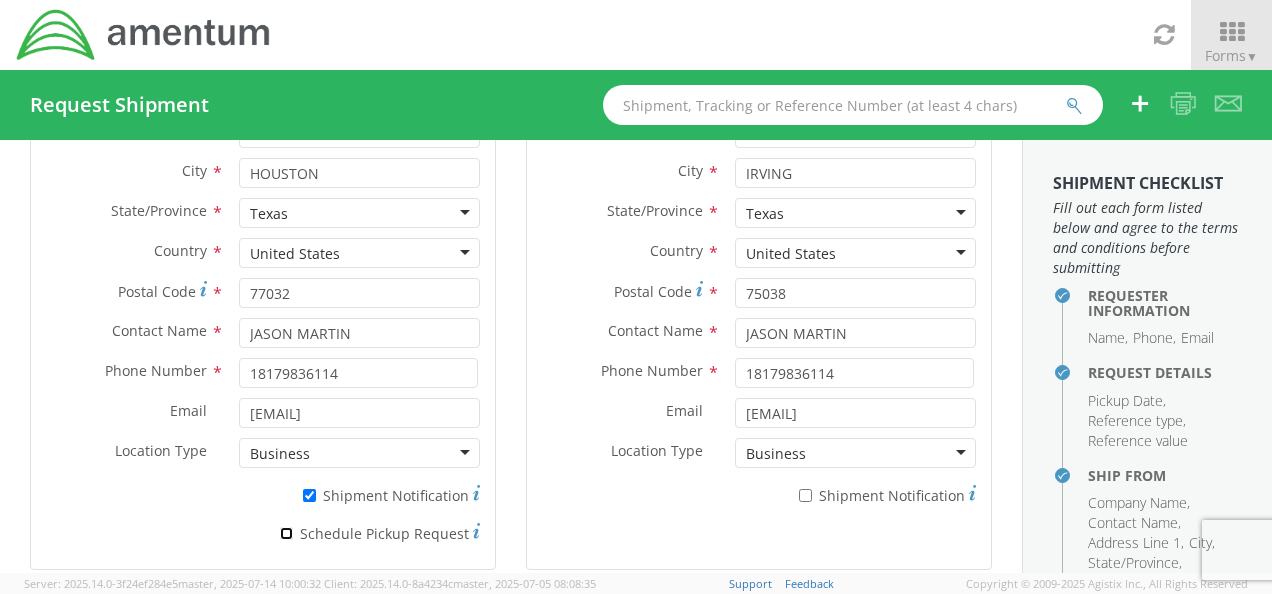 click on "* Schedule Pickup Request" at bounding box center [286, 533] 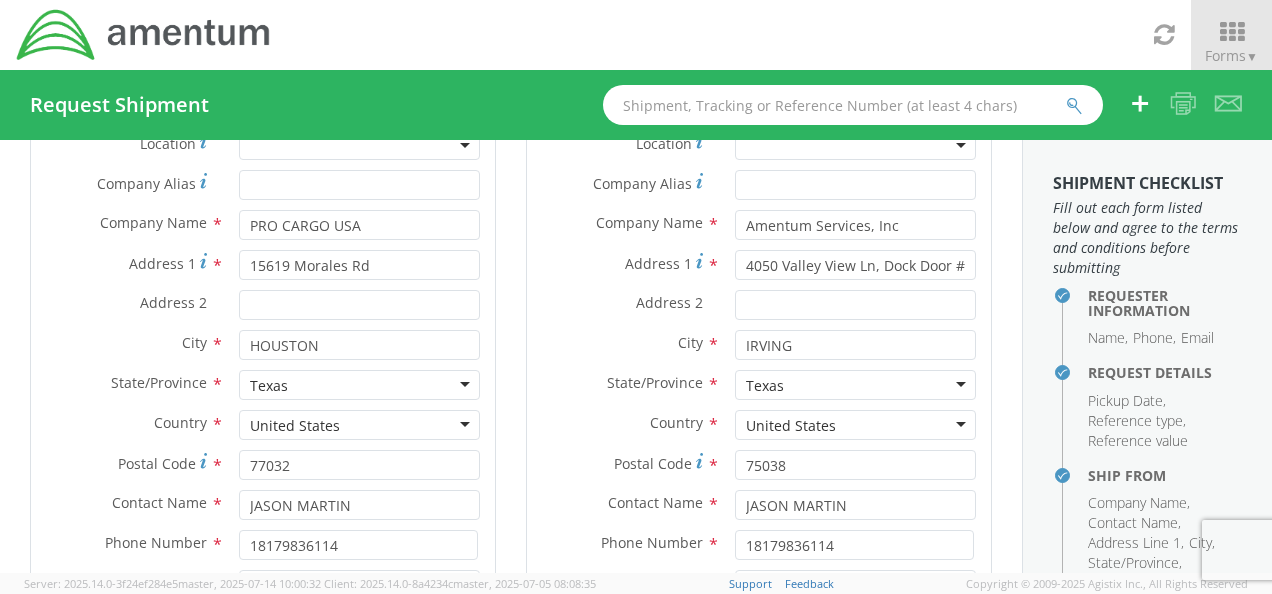 scroll, scrollTop: 118, scrollLeft: 0, axis: vertical 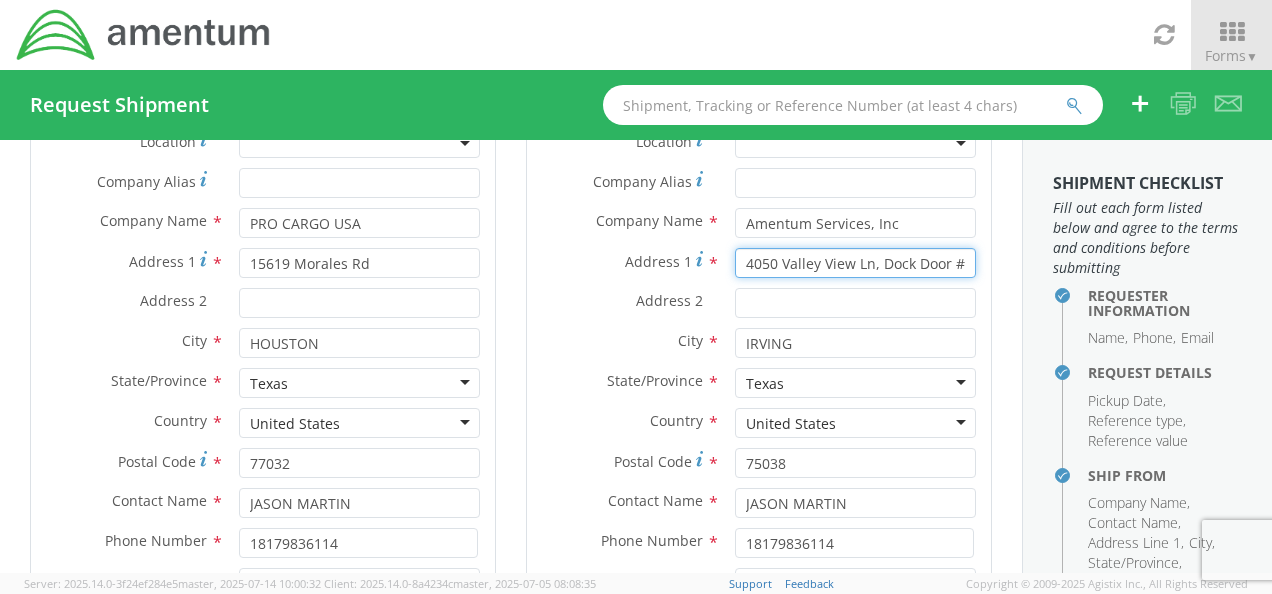 click on "4050 Valley View Ln, Dock Door # 21 C/O MANGO INTERNATIONAL" at bounding box center [855, 263] 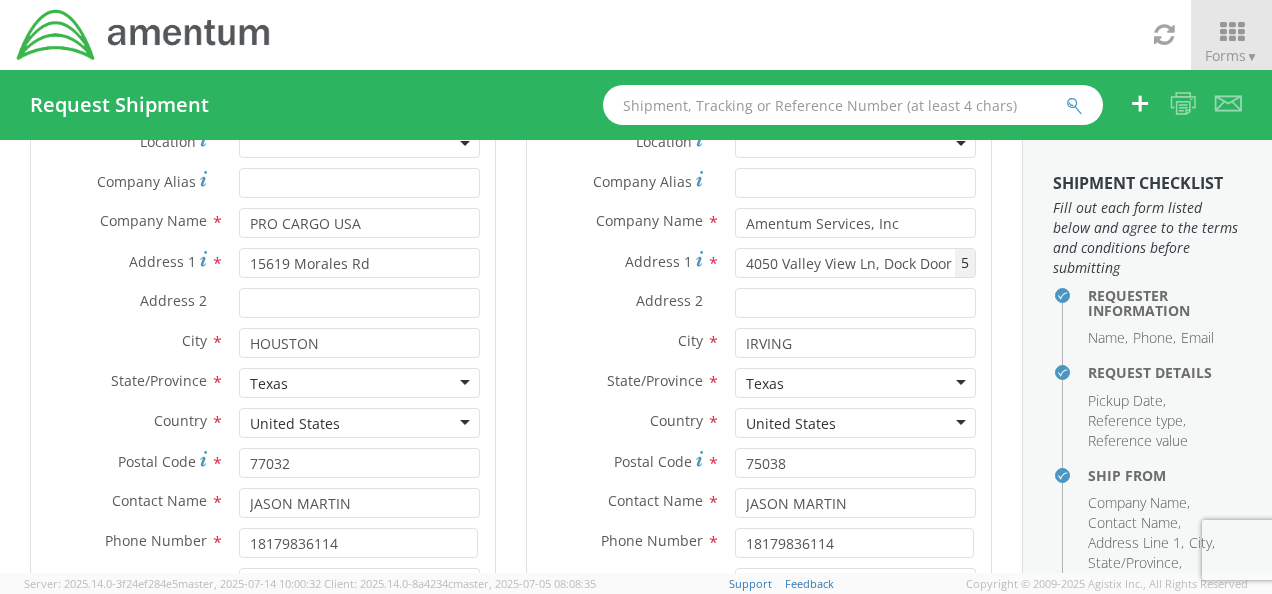 click on "State/Province        *             Texas Texas Alabama Alaska Arizona Arkansas Armed Forces Americas Armed Forces Europe Armed Forces Pacific California Colorado Connecticut Delaware District of Columbia Florida Georgia Hawaii Idaho Illinois Indiana Iowa Kansas Kentucky Louisiana Maine Maryland Massachusetts Michigan Minnesota Mississippi Missouri Montana Nebraska Nevada New Hampshire New Jersey New Mexico New York North Carolina North Dakota Ohio Oklahoma Oregon Palau Pennsylvania Puerto Rico Rhode Island South Carolina South Dakota Tennessee Texas Utah Vermont Virginia Washington West Virginia Wisconsin Wyoming" at bounding box center (759, 388) 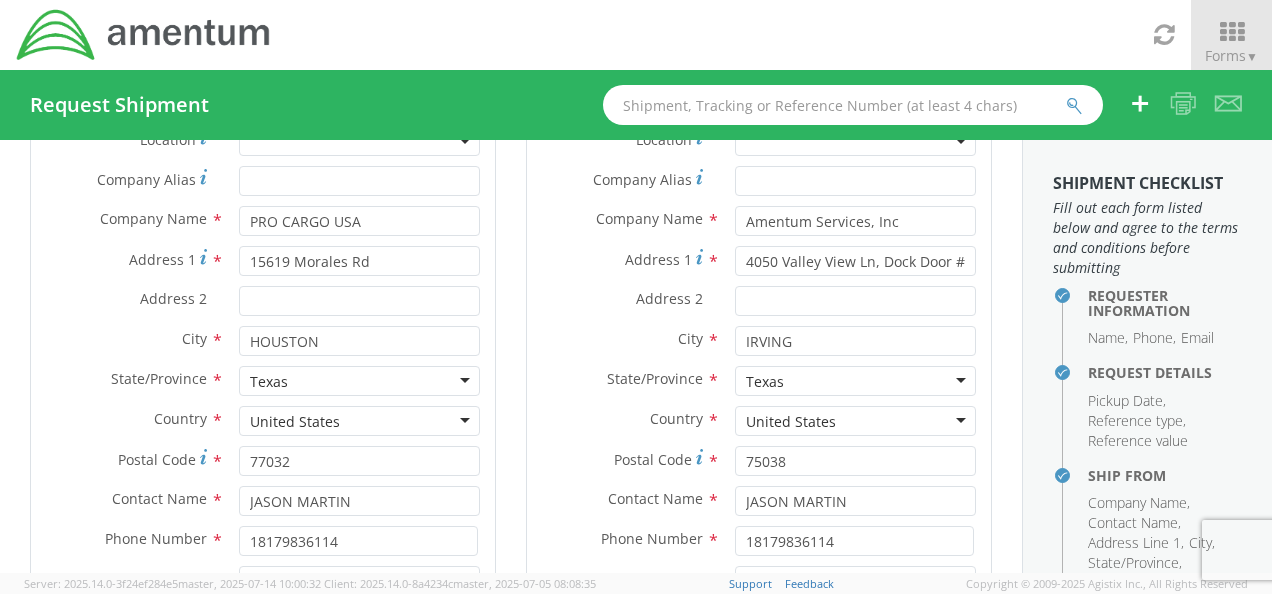 scroll, scrollTop: 218, scrollLeft: 0, axis: vertical 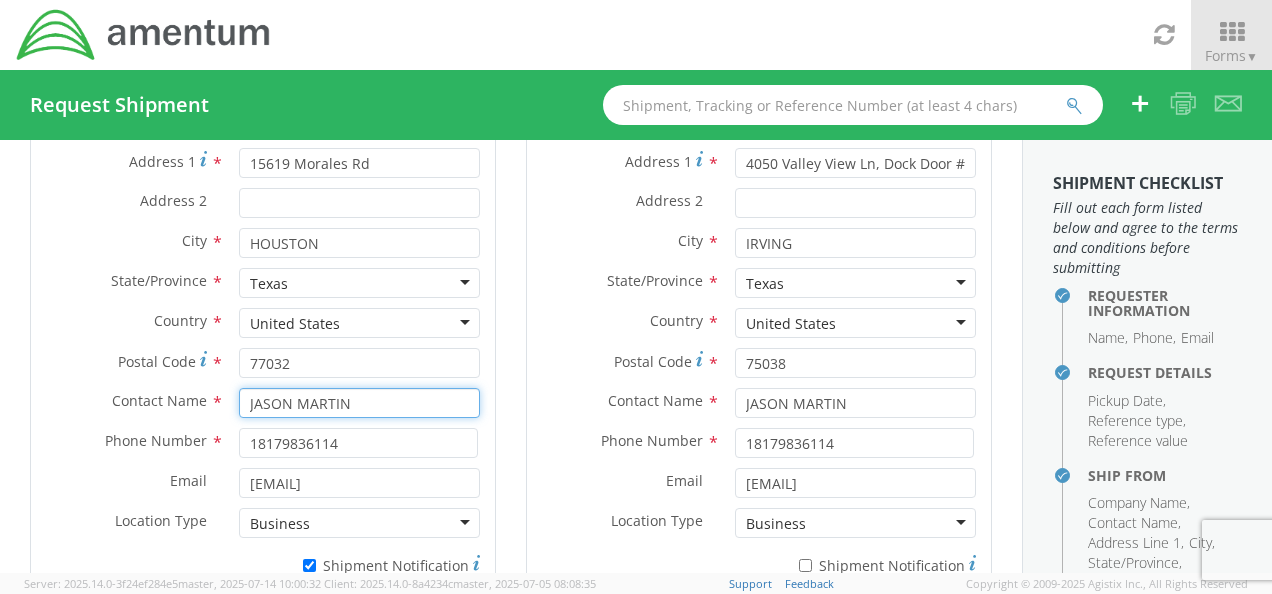 drag, startPoint x: 374, startPoint y: 404, endPoint x: 174, endPoint y: 424, distance: 200.99751 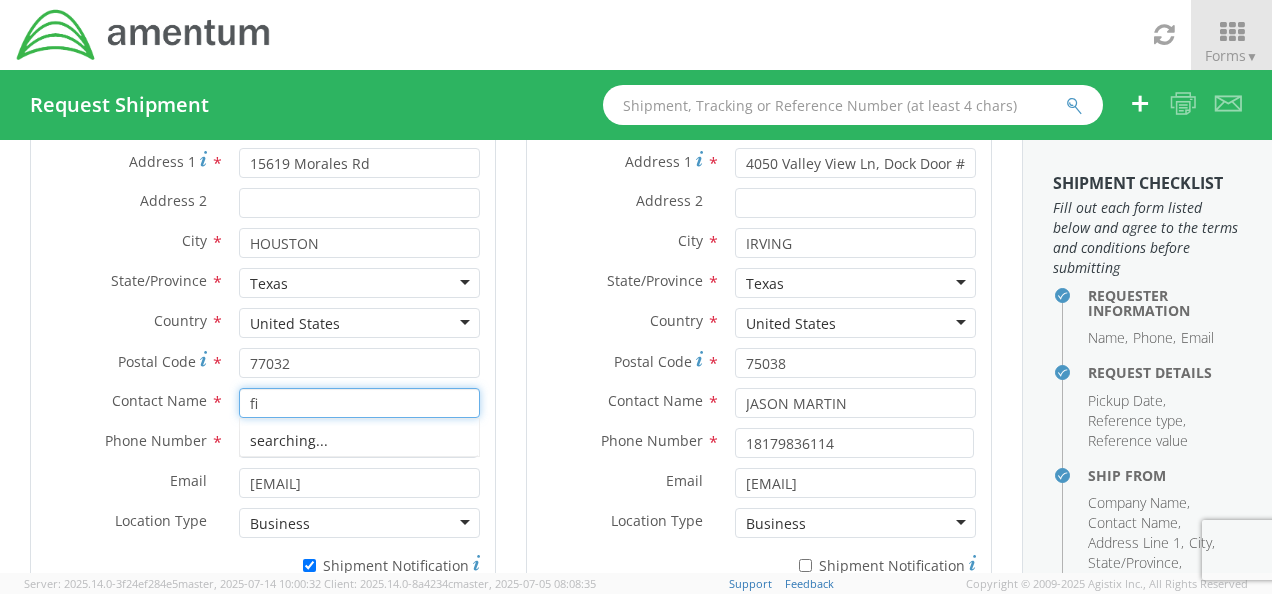 type on "[FIRST] [LAST]" 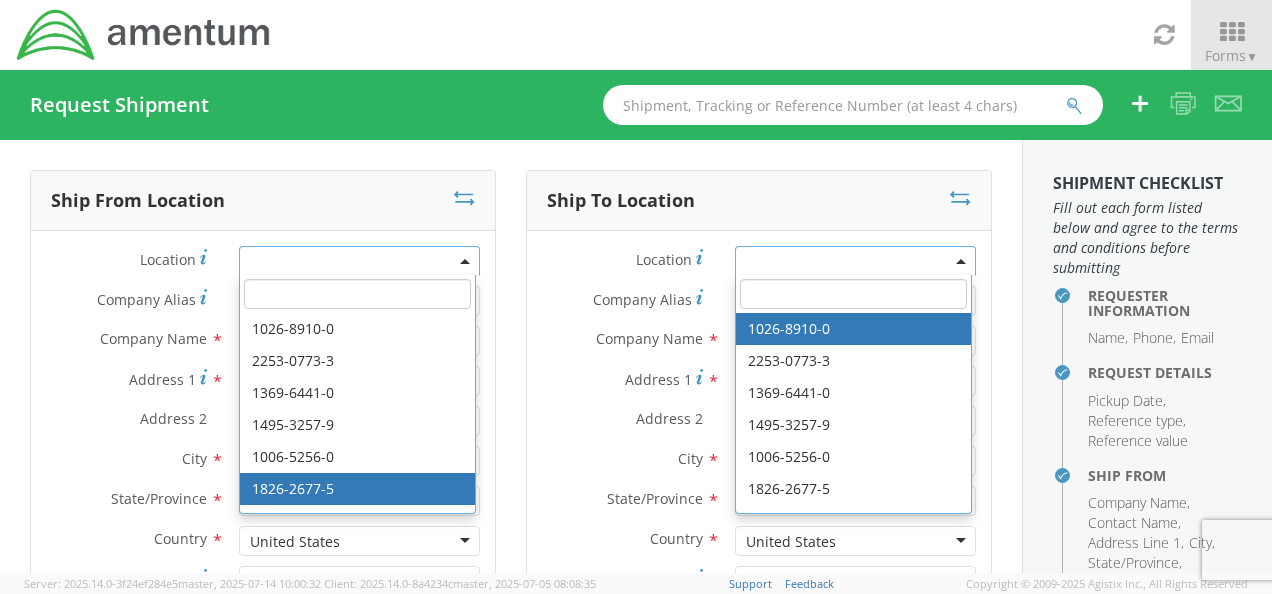 scroll, scrollTop: 0, scrollLeft: 0, axis: both 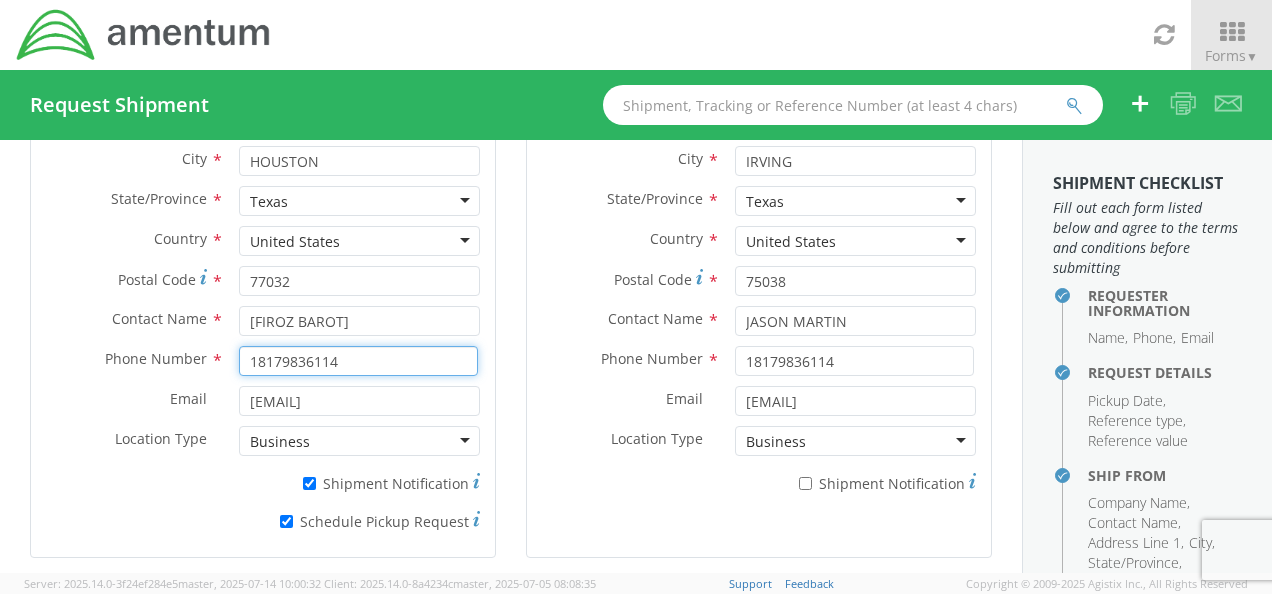 drag, startPoint x: 365, startPoint y: 363, endPoint x: 228, endPoint y: 384, distance: 138.60014 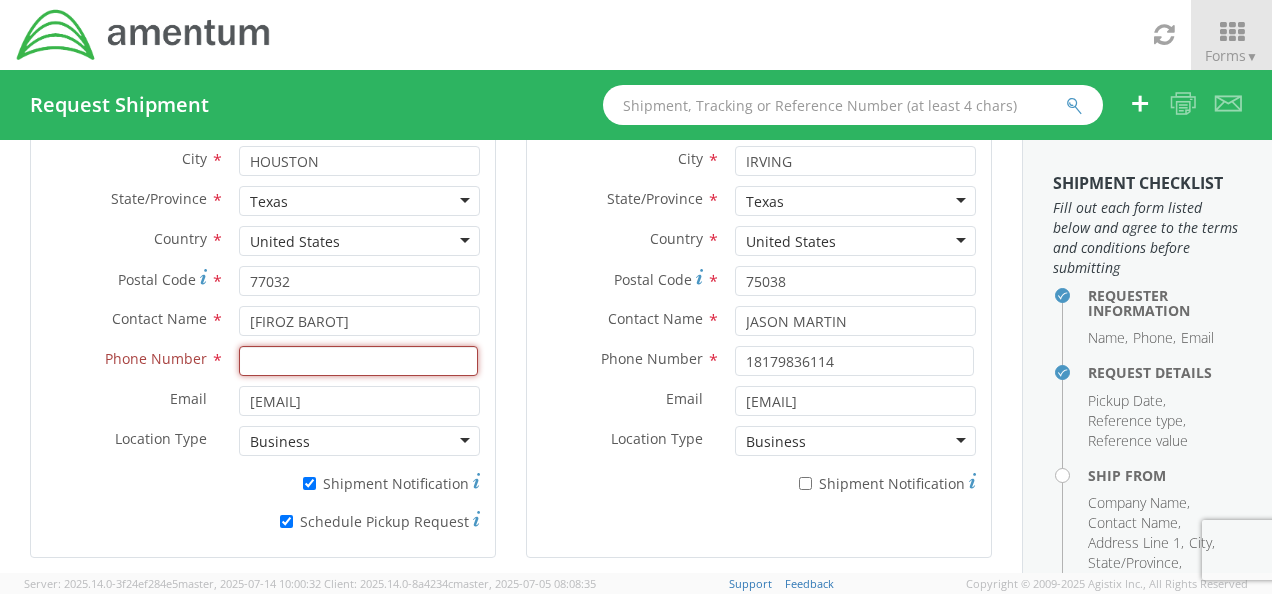 type 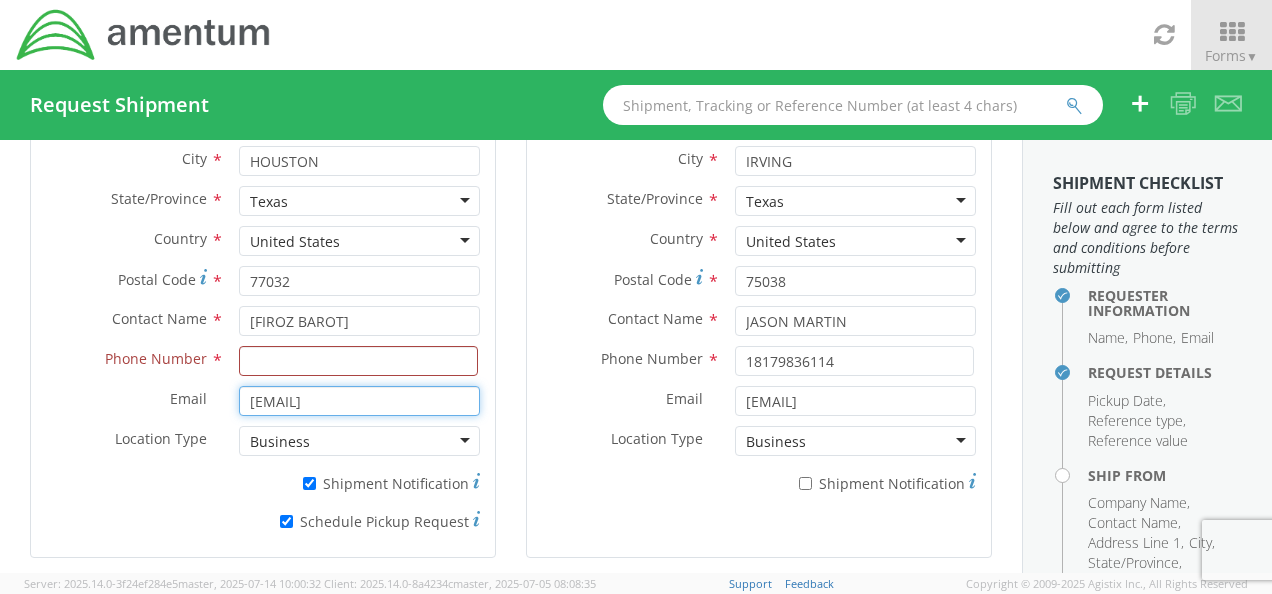 click on "[EMAIL]" at bounding box center (359, 401) 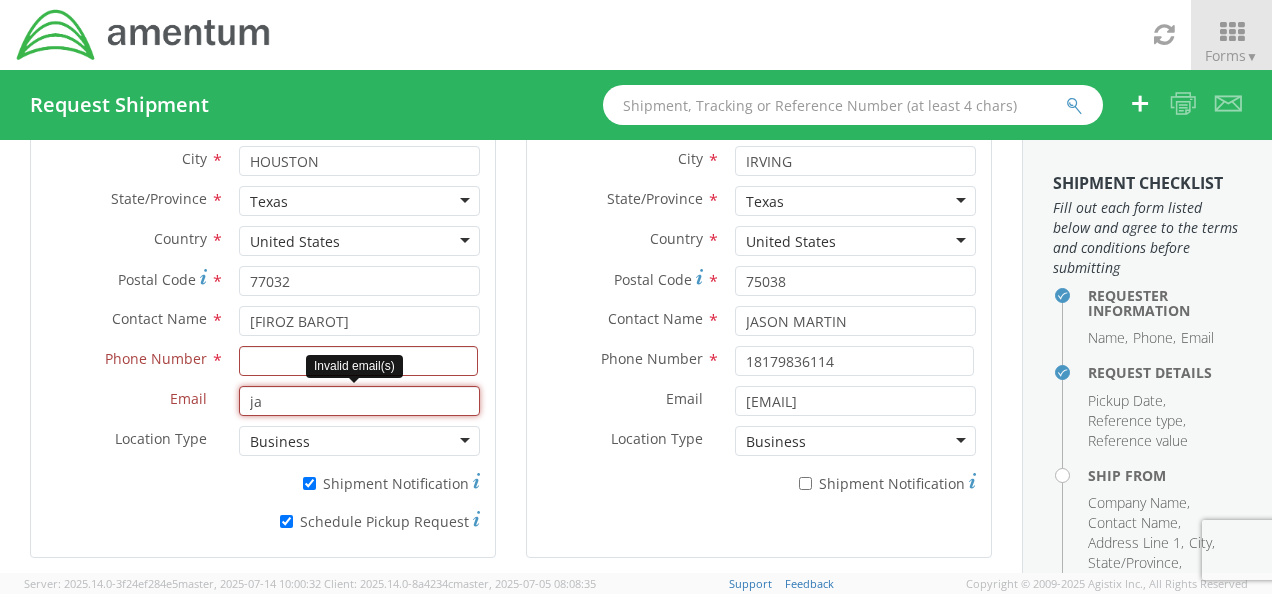 type on "j" 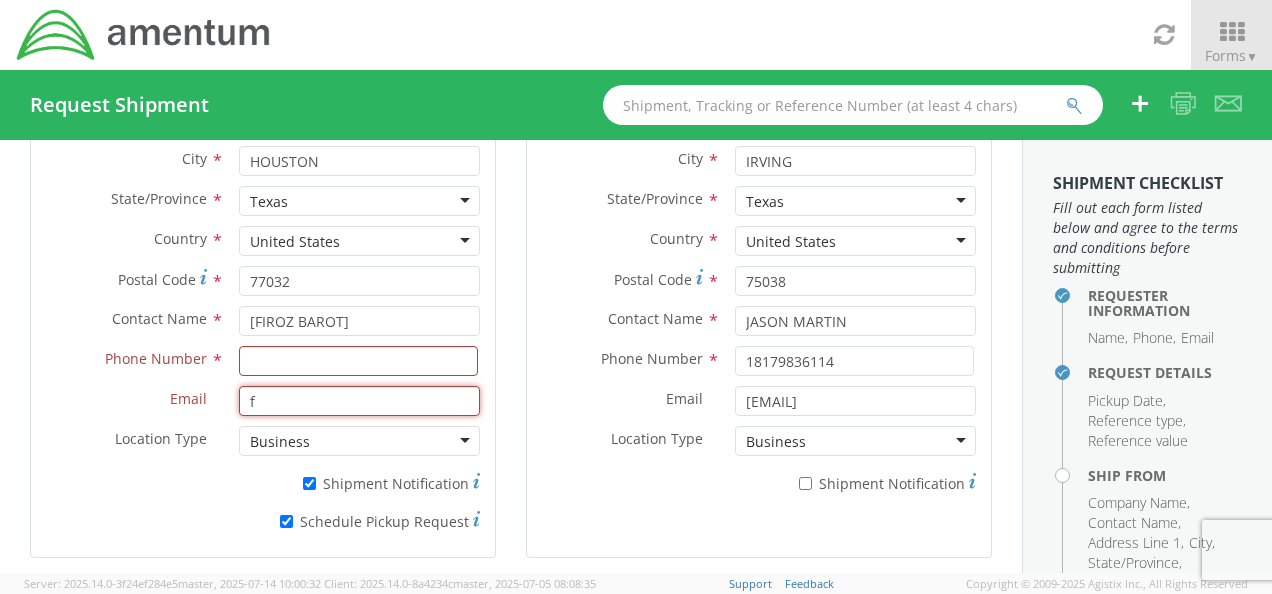 type on "[EMAIL]" 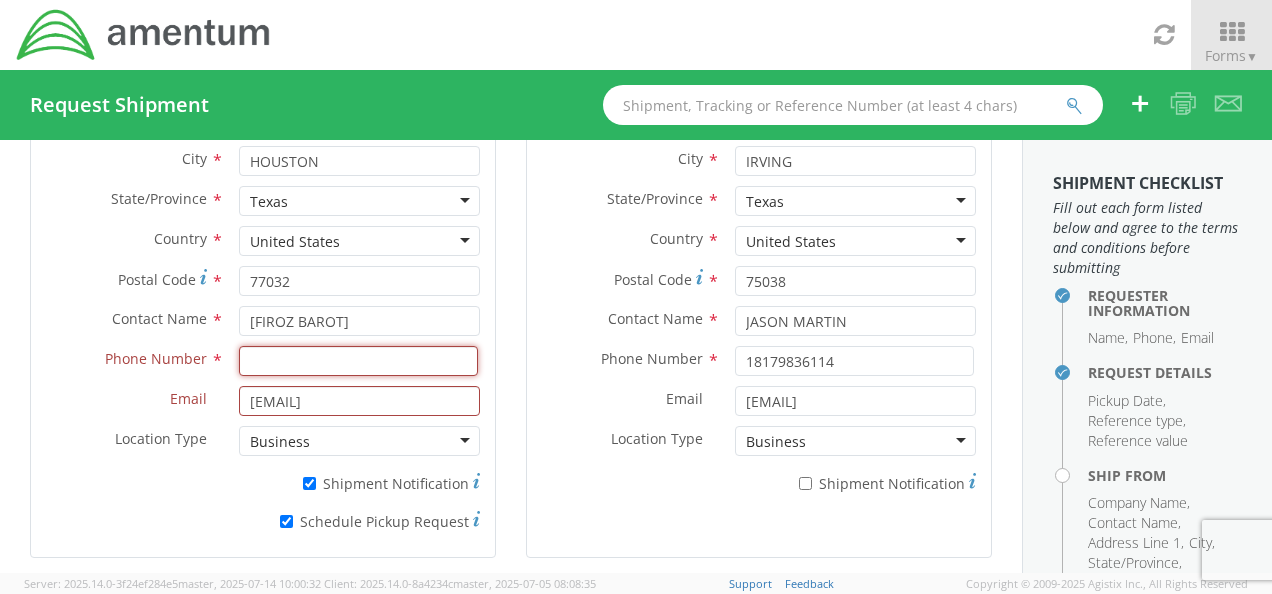 type on "9085315866" 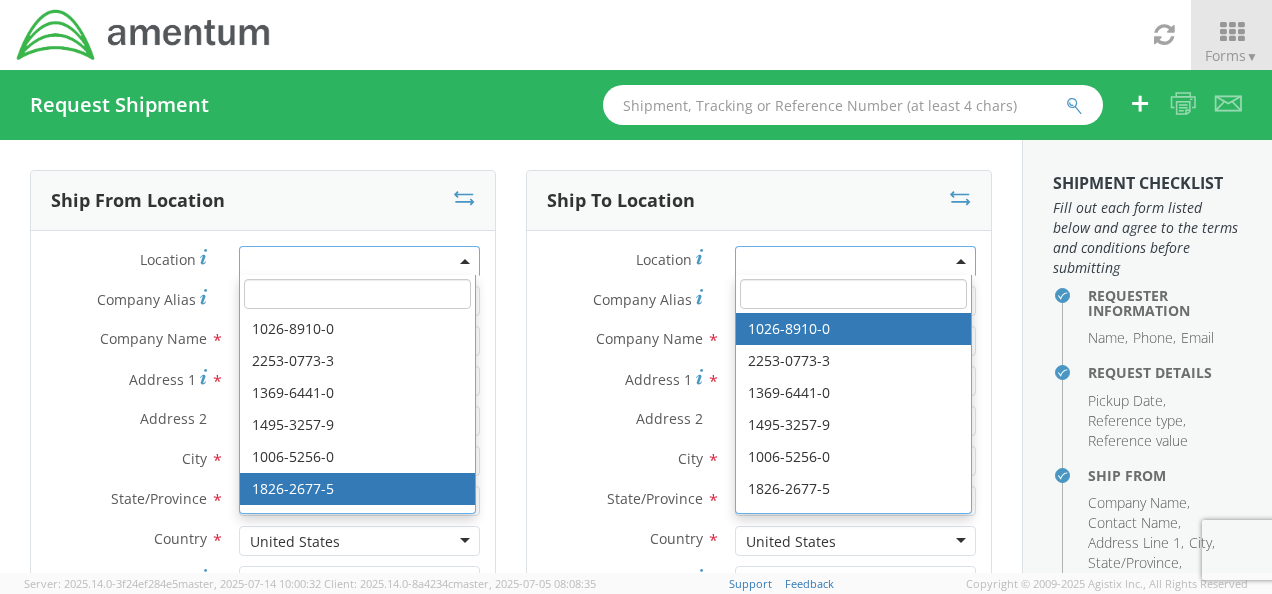 scroll, scrollTop: 0, scrollLeft: 0, axis: both 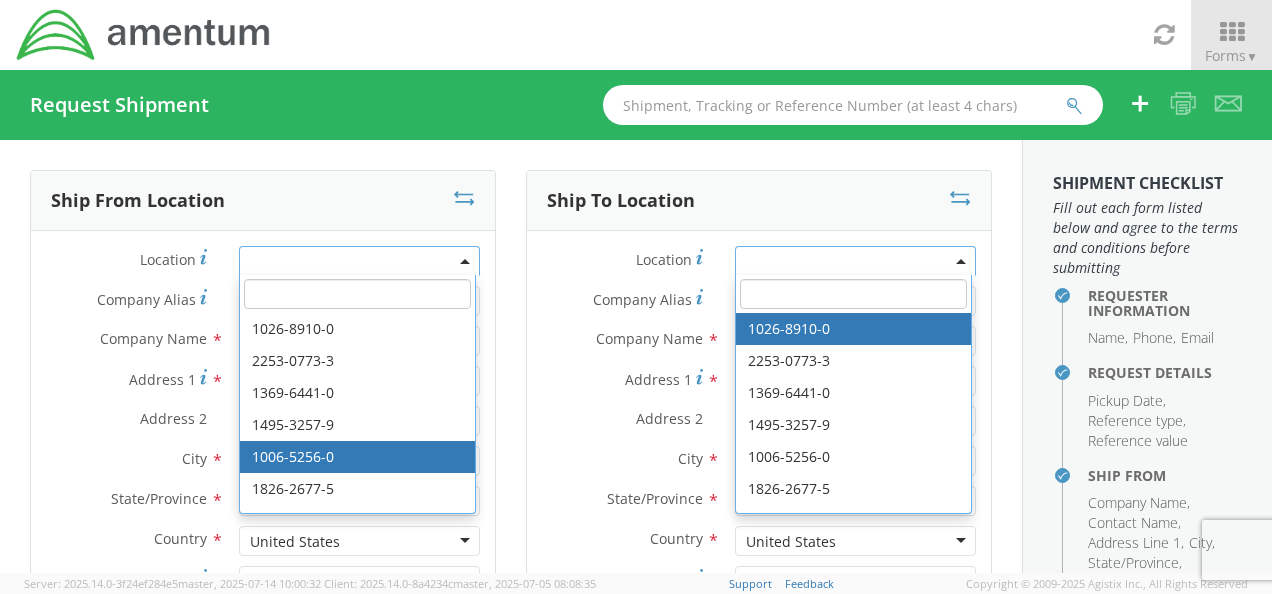 click on "Ship From Location                           Location        *                 1026-8910-0 2253-0773-3 1369-6441-0 1495-3257-9 1006-5256-0 1826-2677-5 1460-3609-0 1484-3213-9 1863-3564-3 2349-0931-2 1991-7042-2 2522-4931-1 2466-3109-3 1603-1831-7 1281-0560-3 1402-6962-0 1994-1527-1 1002-4122-6 2049-5033-4 1855-2363-2 Loading more results…                                             Company Alias        *                                                           Company Name        *           PRO CARGO USA
searching...
Address 1        *       15619 Morales Rd                                                     Address 2        *                                                           City        *           HOUSTON
searching...
State/Province        *             Texas Texas Alabama Alaska Arizona Florida" at bounding box center [263, 526] 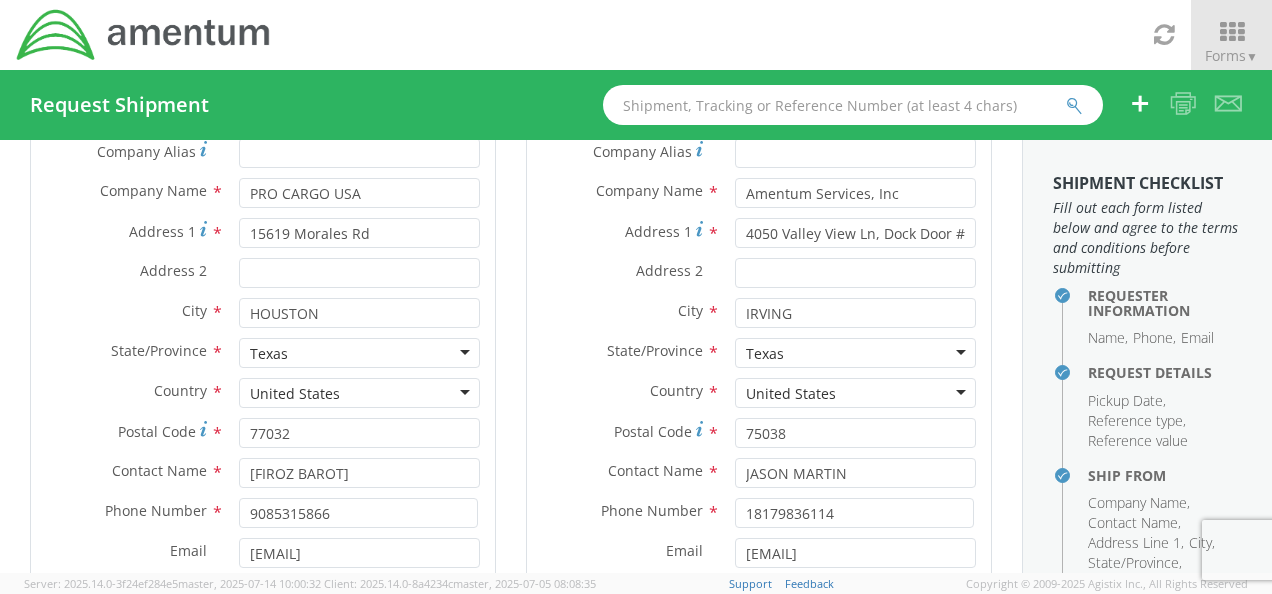 scroll, scrollTop: 188, scrollLeft: 0, axis: vertical 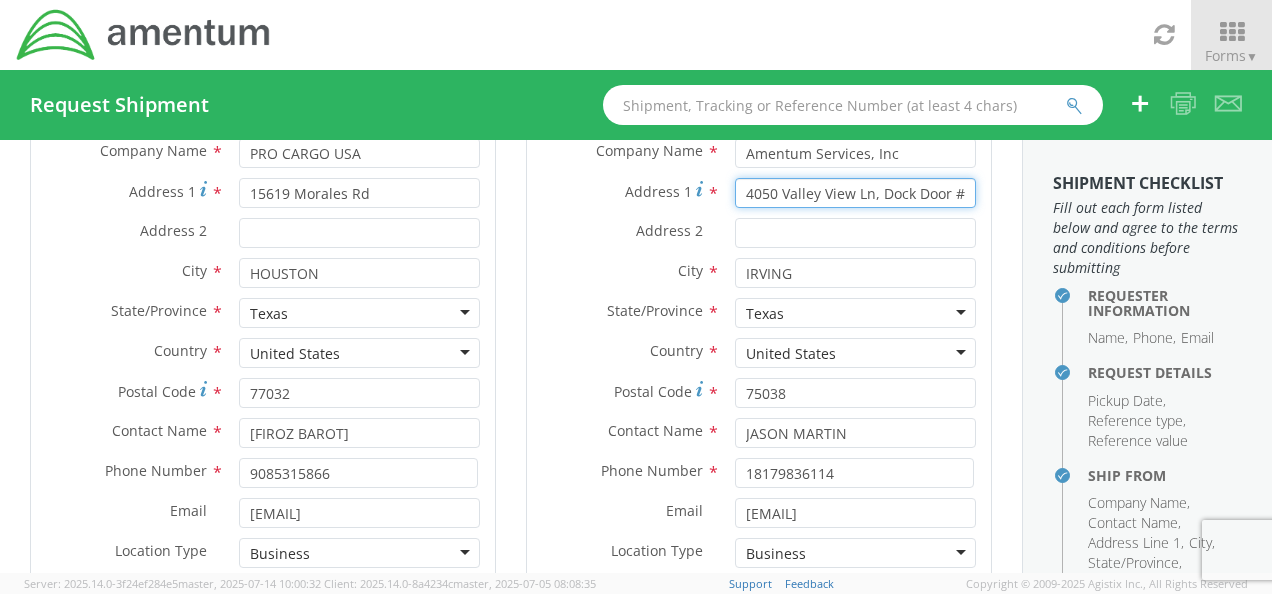 click on "4050 Valley View Ln, Dock Door # 21 C/O MANGO INTERNATIONAL" at bounding box center [855, 193] 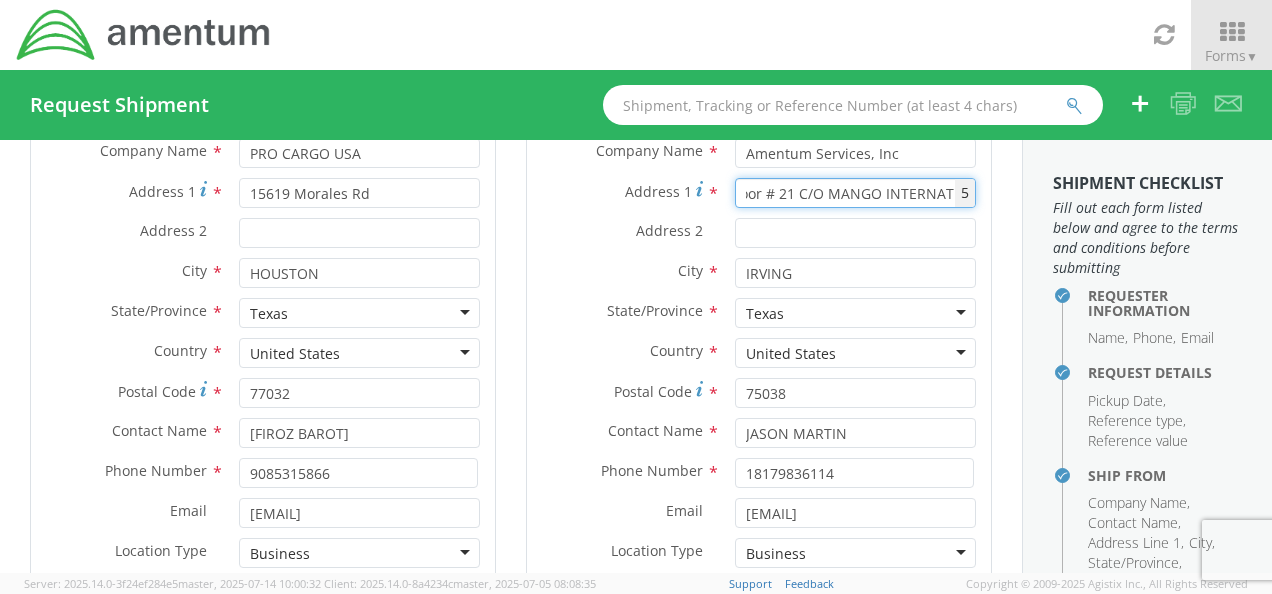 scroll, scrollTop: 0, scrollLeft: 226, axis: horizontal 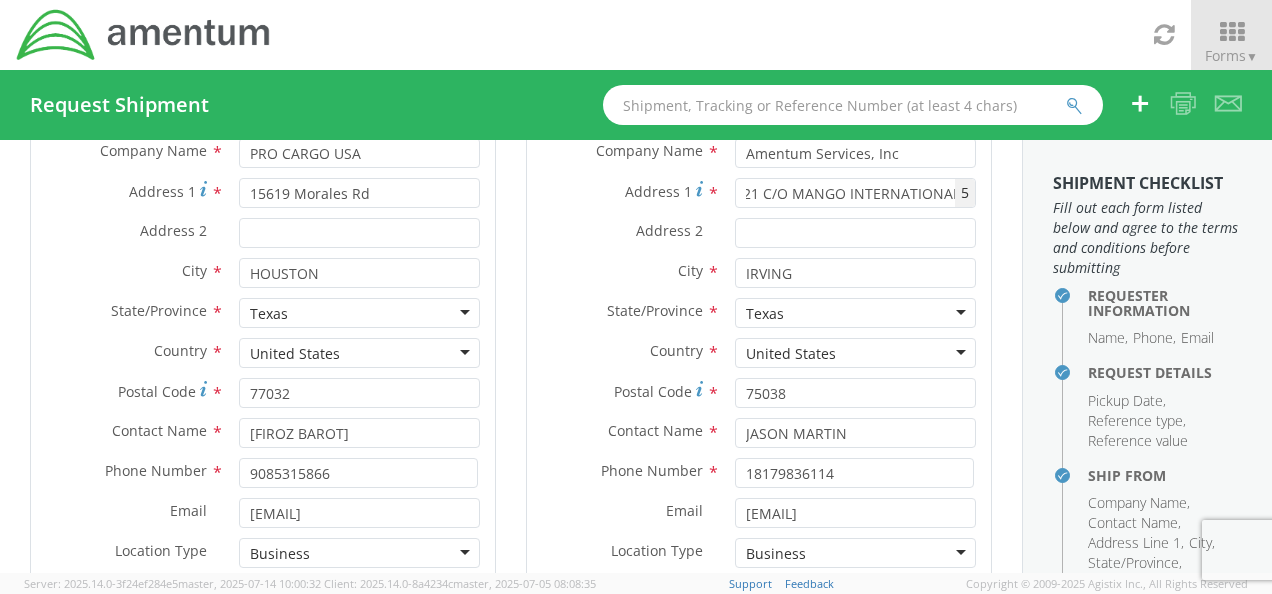 click on "Ship To Location                           Location        *                                                             Company Alias        *                                                           Company Name        *           Amentum Services, Inc
searching...
Address 1        *       4050 Valley View Ln, Dock Door # 21 C/O MANGO INTERNATIONAL                                     5                 Address 2        *                                                           City        *           IRVING
searching...
State/Province        *             Texas Texas Alabama Alaska Arizona Arkansas Armed Forces Americas Armed Forces Europe Armed Forces Pacific California Colorado Connecticut Delaware District of Columbia Florida Georgia Hawaii Idaho Illinois Indiana Iowa Kansas Kentucky Louisiana Maine Ohio" at bounding box center (759, 338) 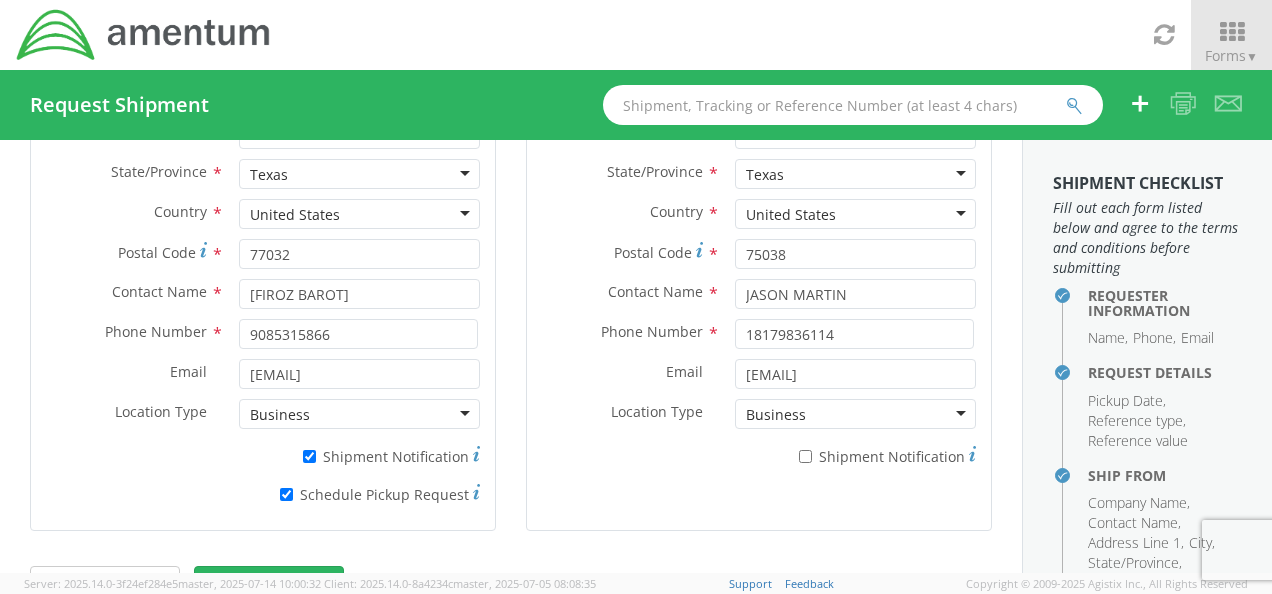 scroll, scrollTop: 388, scrollLeft: 0, axis: vertical 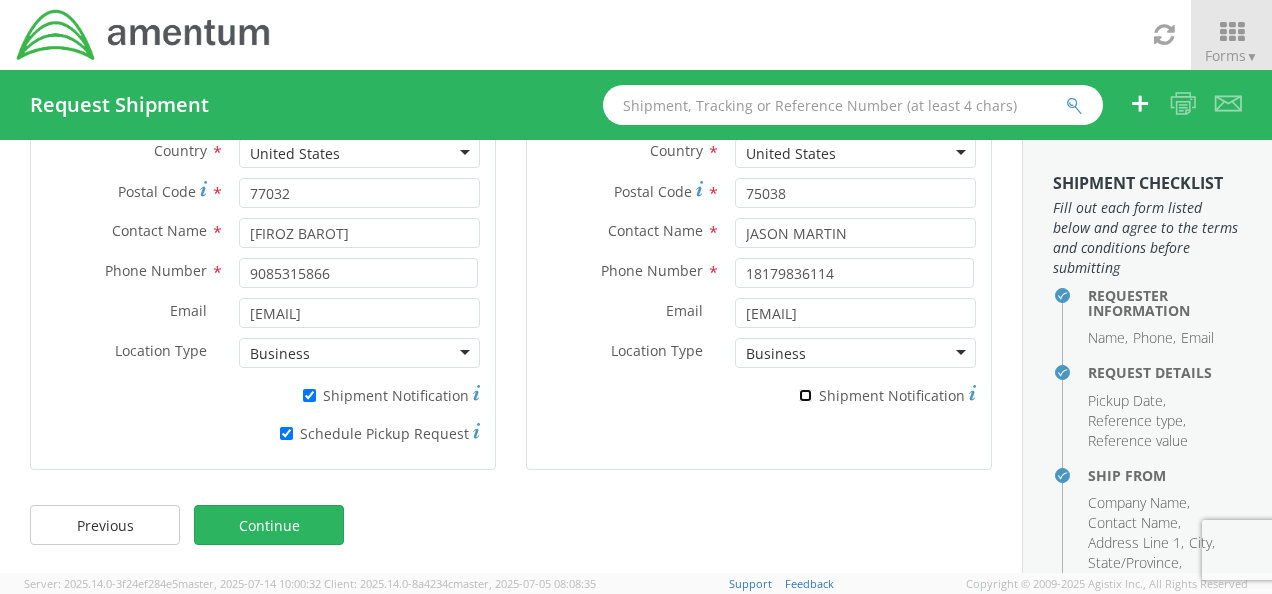 click on "* Shipment Notification" at bounding box center (805, 395) 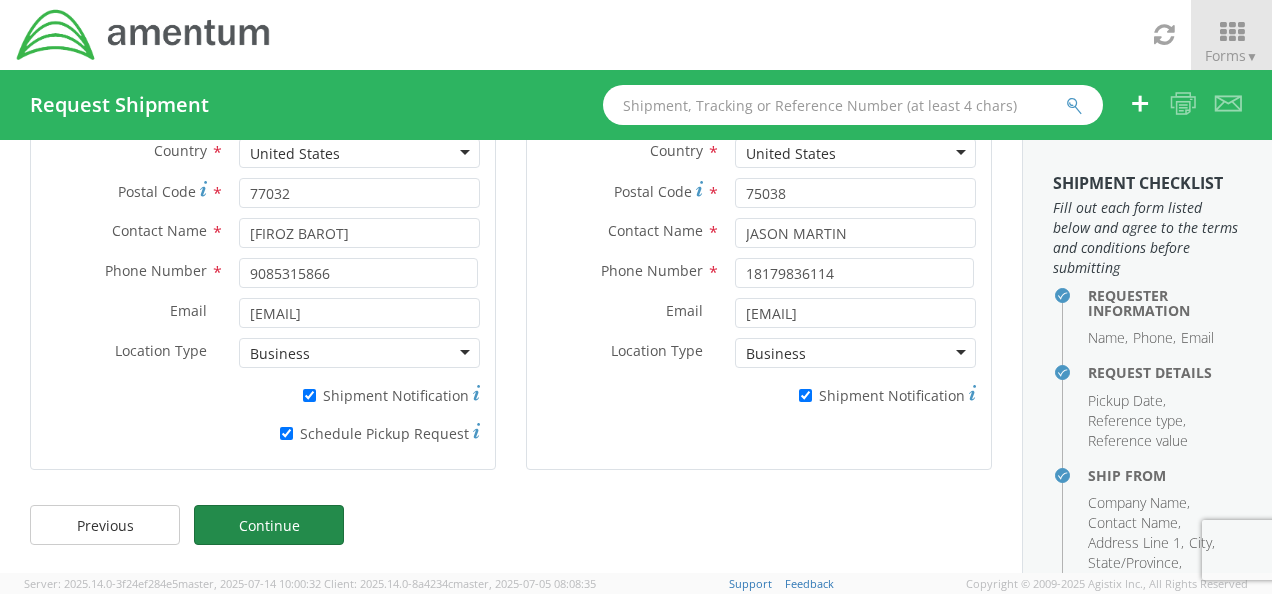 click on "Continue" at bounding box center (269, 525) 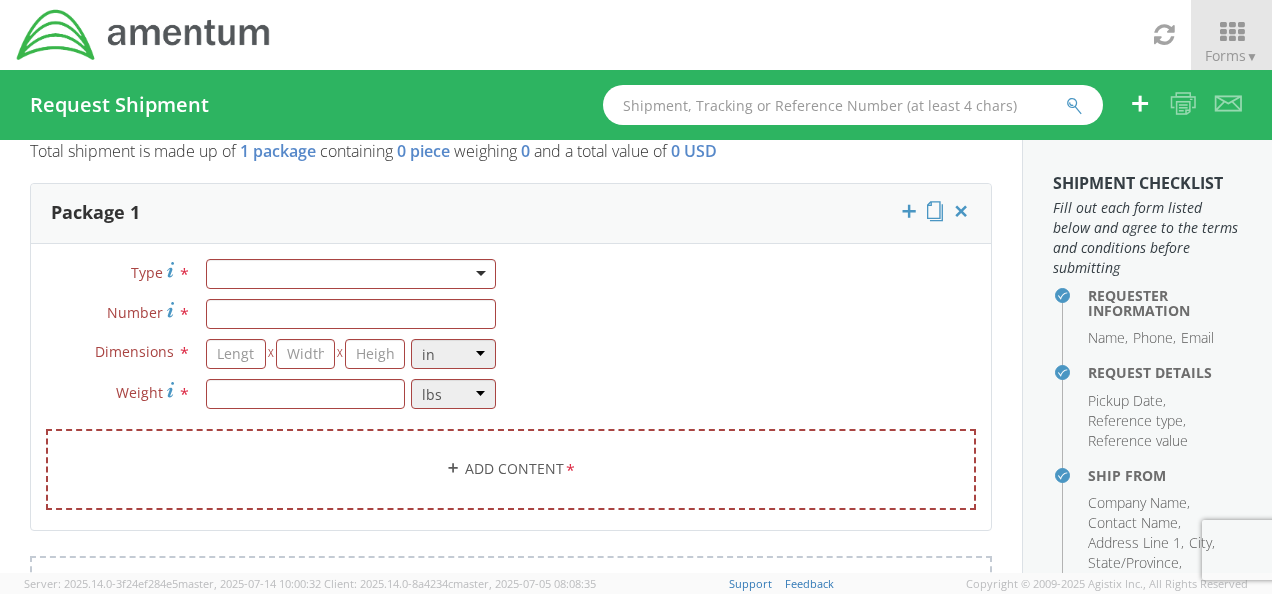 scroll, scrollTop: 0, scrollLeft: 0, axis: both 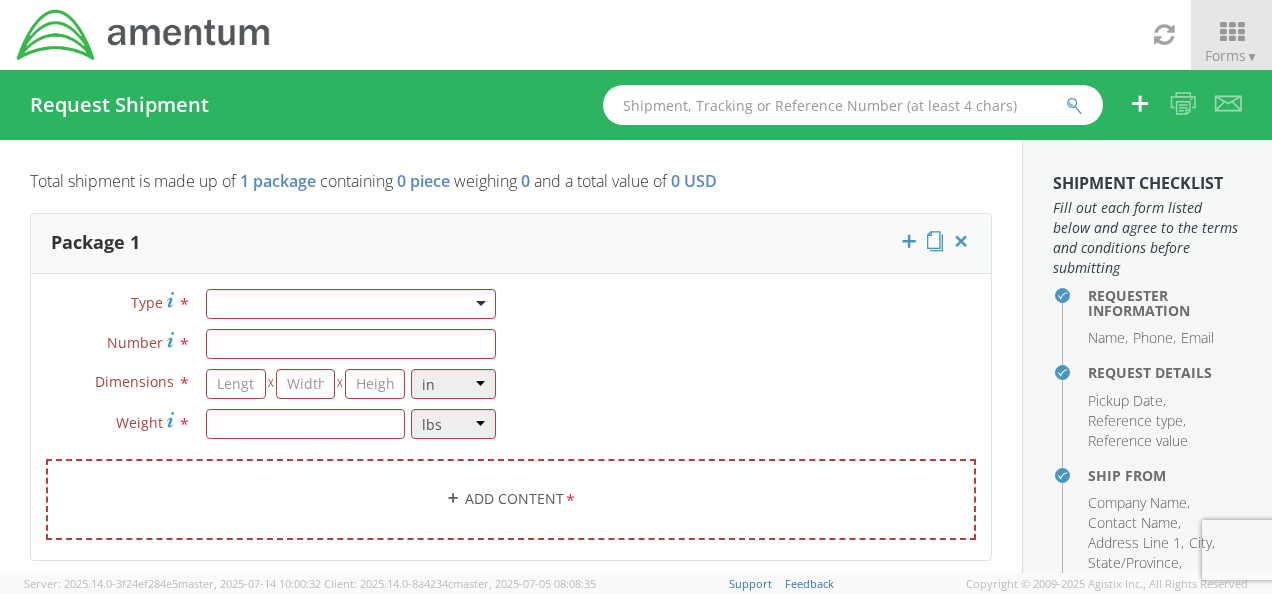 click on "Package 1" at bounding box center [511, 244] 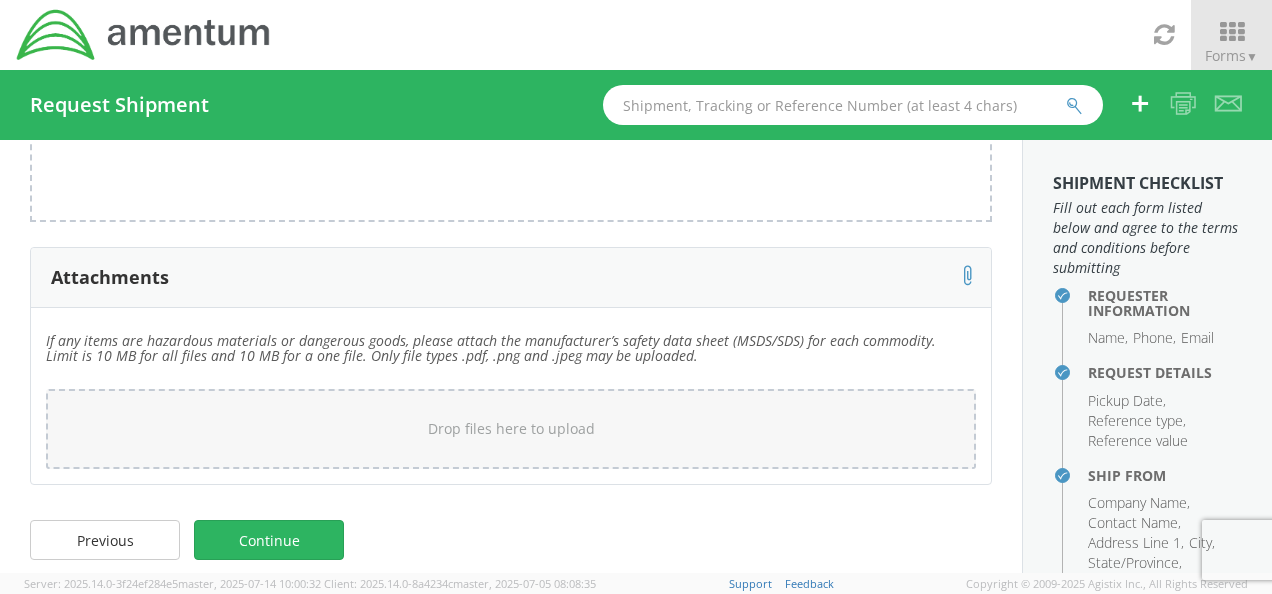 scroll, scrollTop: 559, scrollLeft: 0, axis: vertical 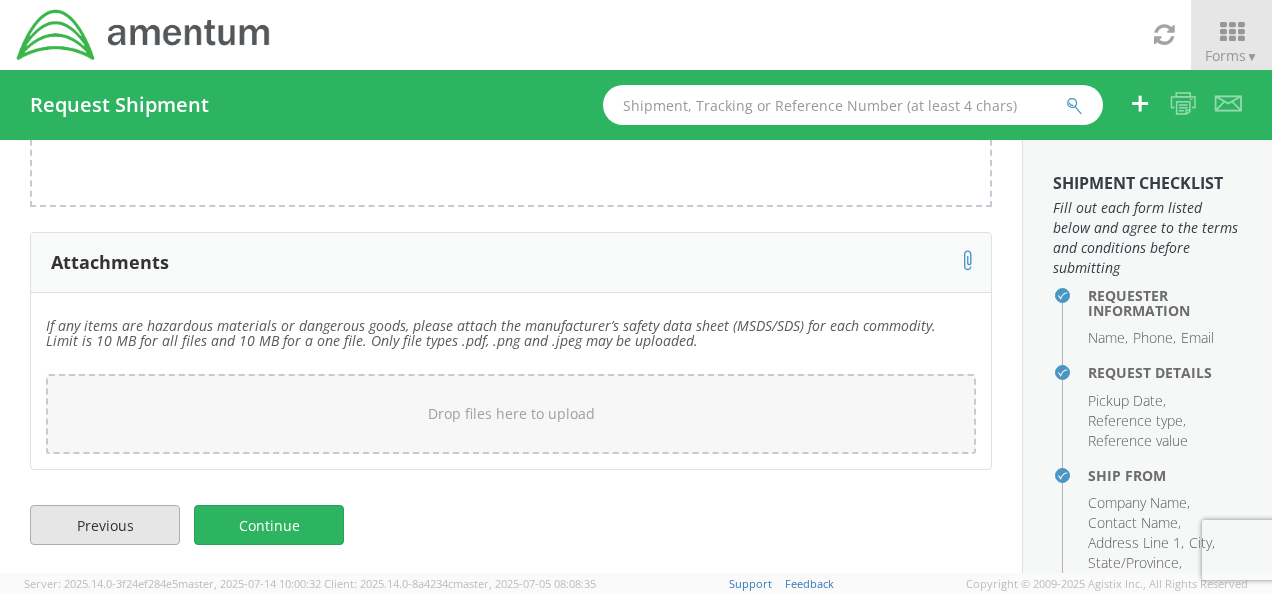 click on "Previous" at bounding box center [105, 525] 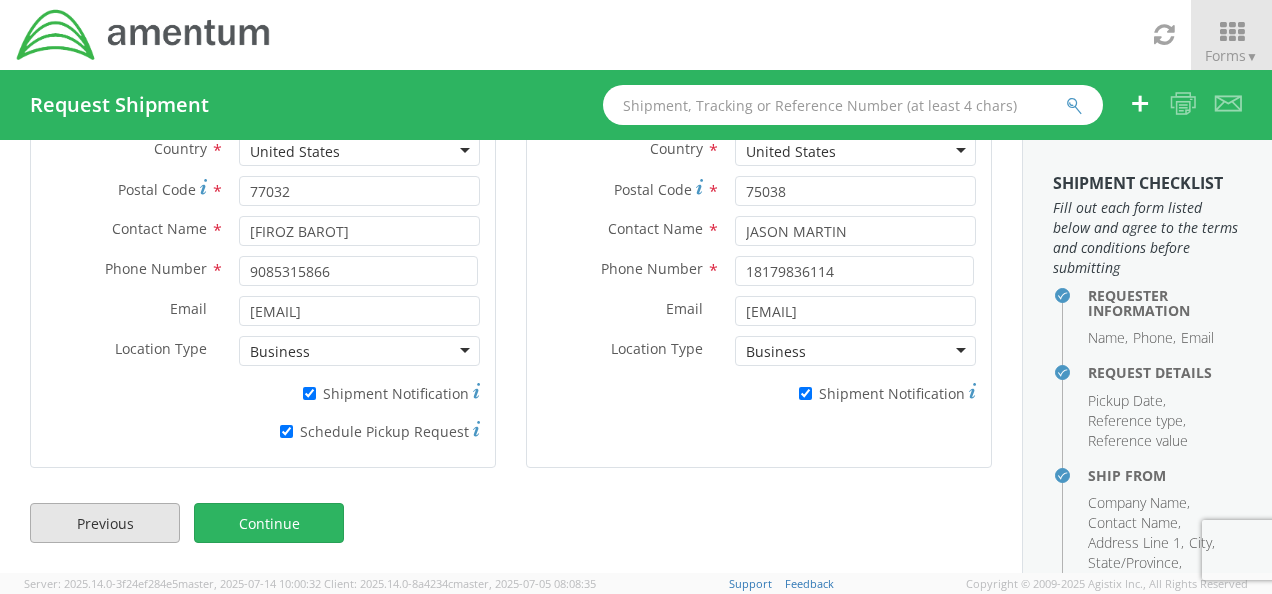 scroll, scrollTop: 388, scrollLeft: 0, axis: vertical 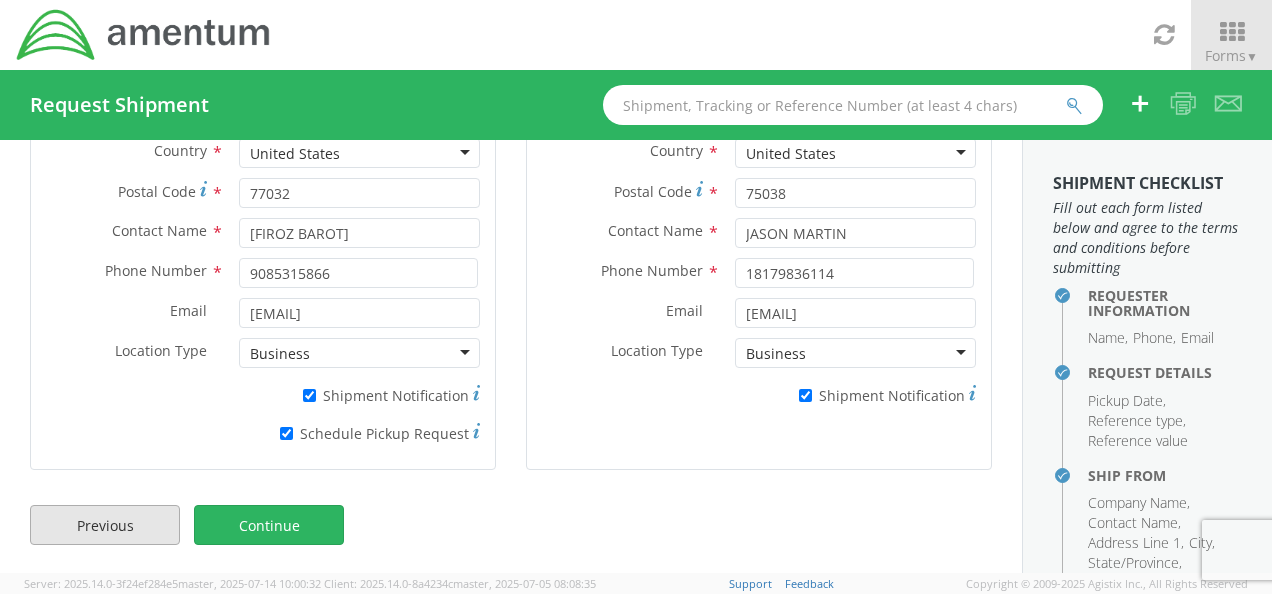 click on "Previous" at bounding box center (105, 525) 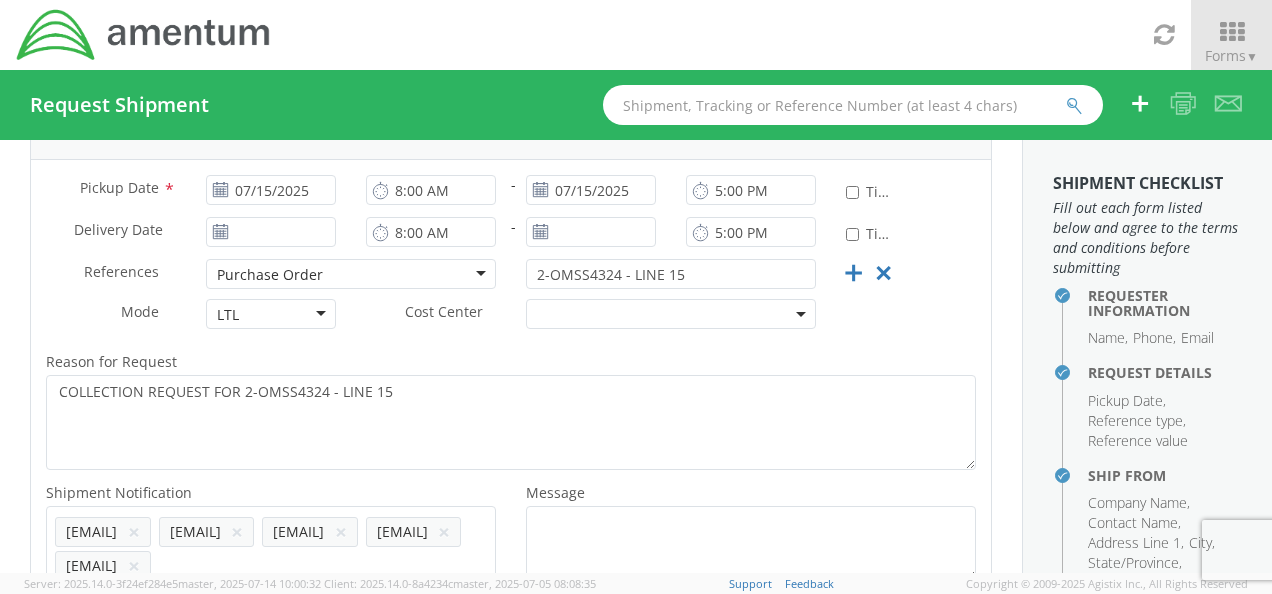 scroll, scrollTop: 337, scrollLeft: 0, axis: vertical 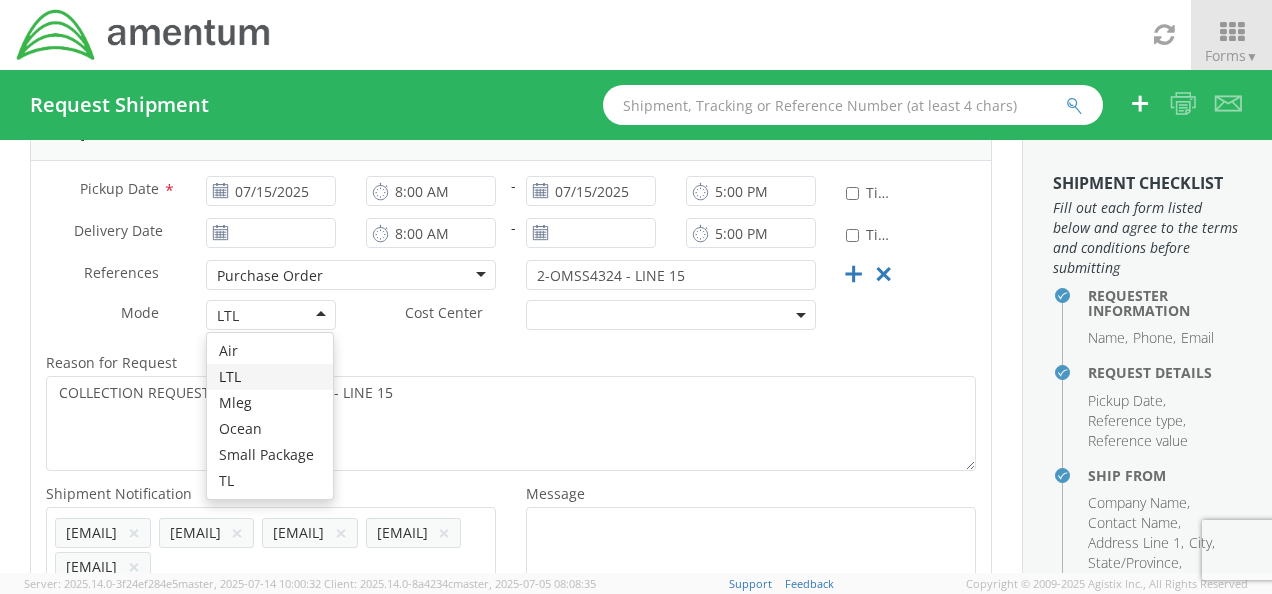 click on "LTL" at bounding box center [271, 315] 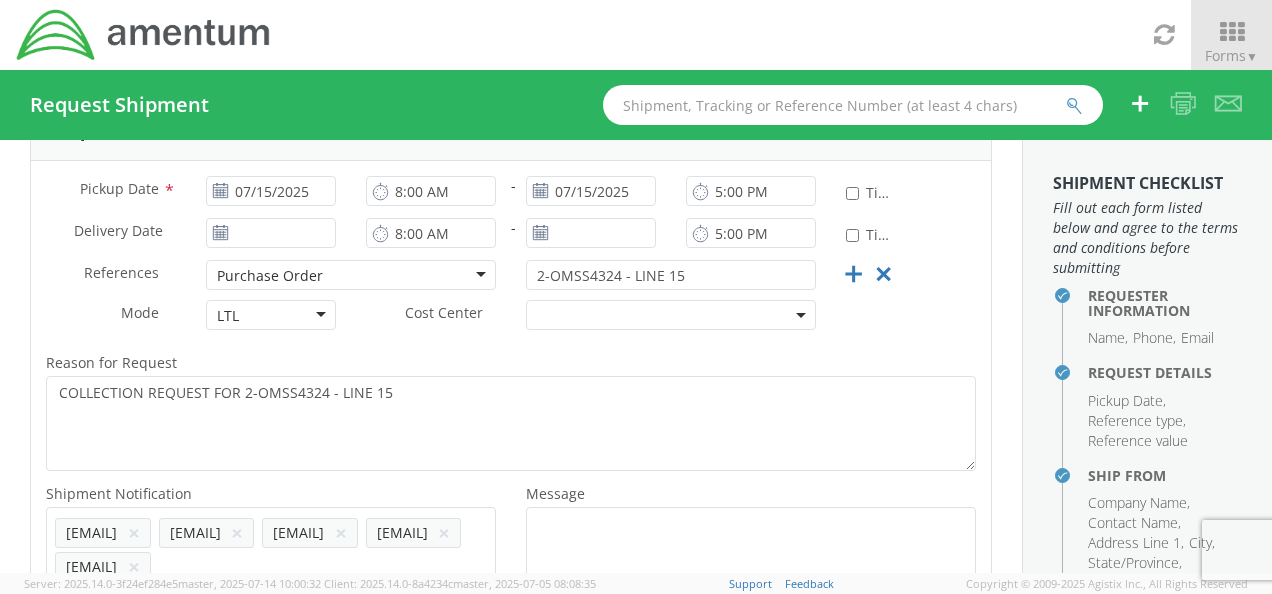 click on "LTL" at bounding box center [271, 315] 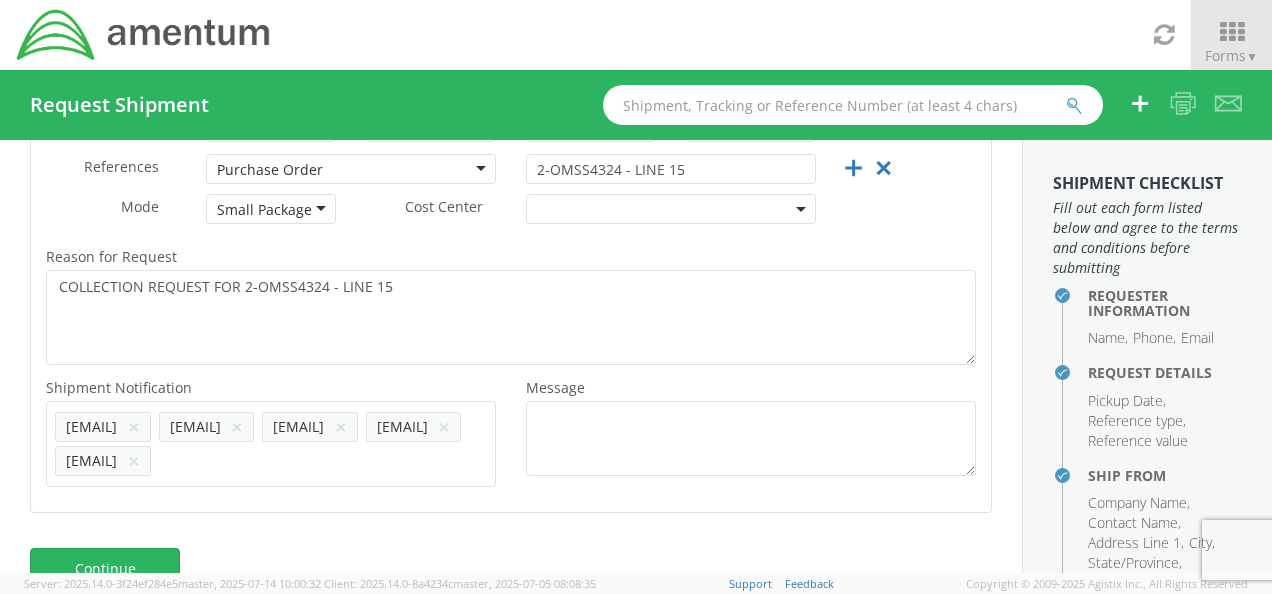 scroll, scrollTop: 549, scrollLeft: 0, axis: vertical 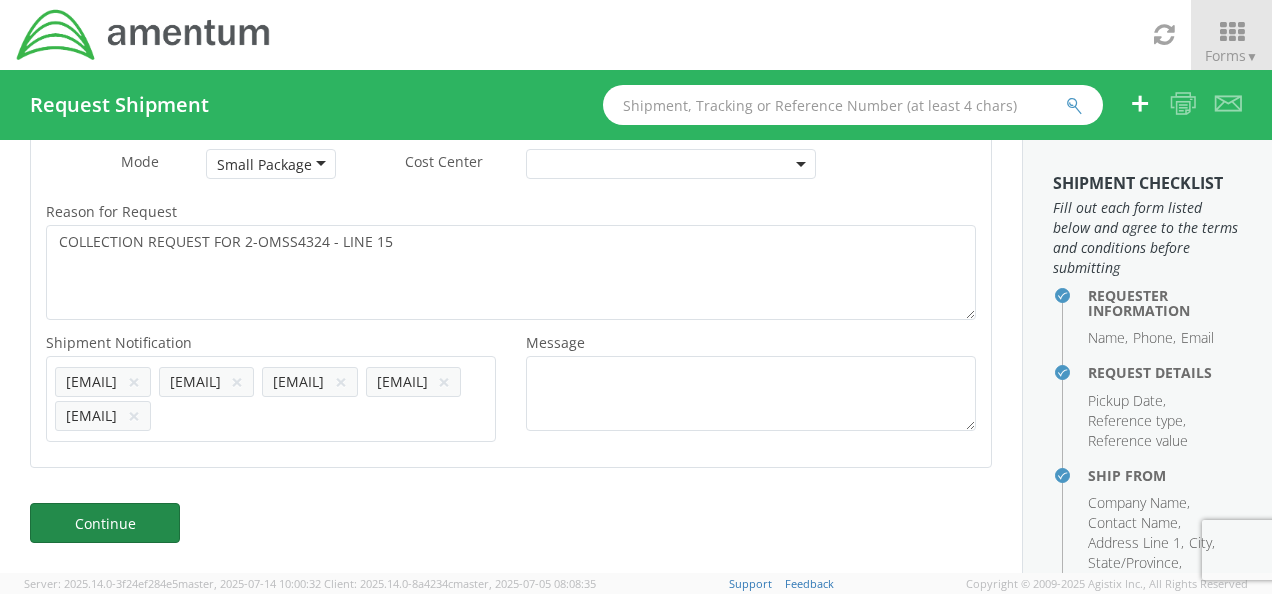 click on "Continue" at bounding box center [105, 523] 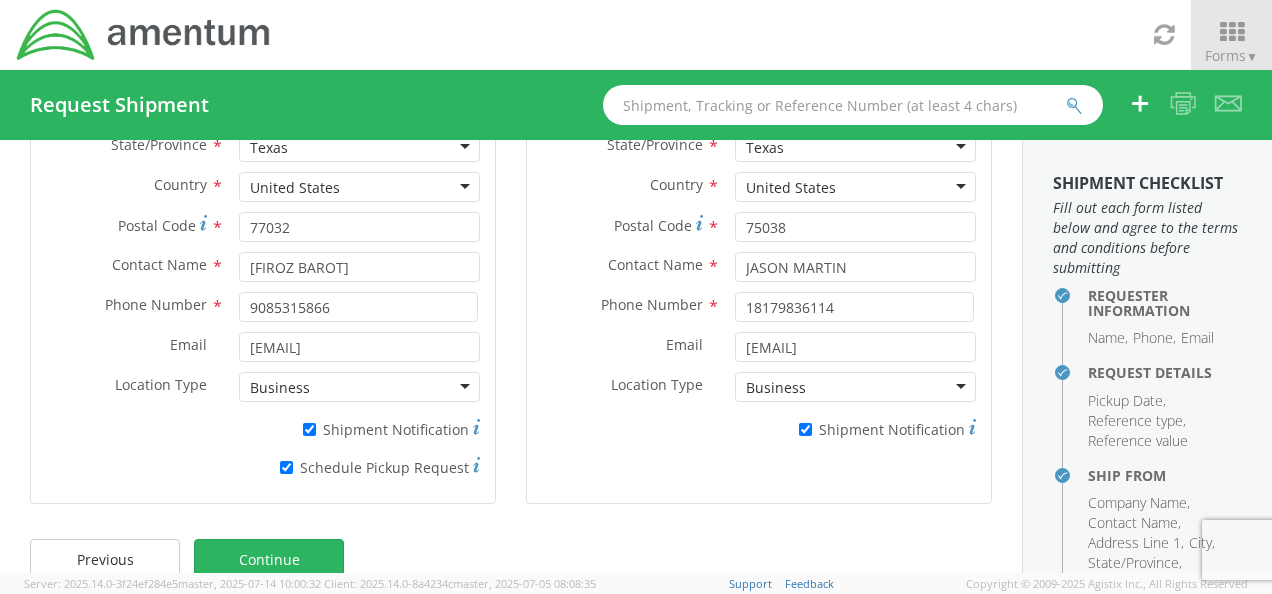 scroll, scrollTop: 388, scrollLeft: 0, axis: vertical 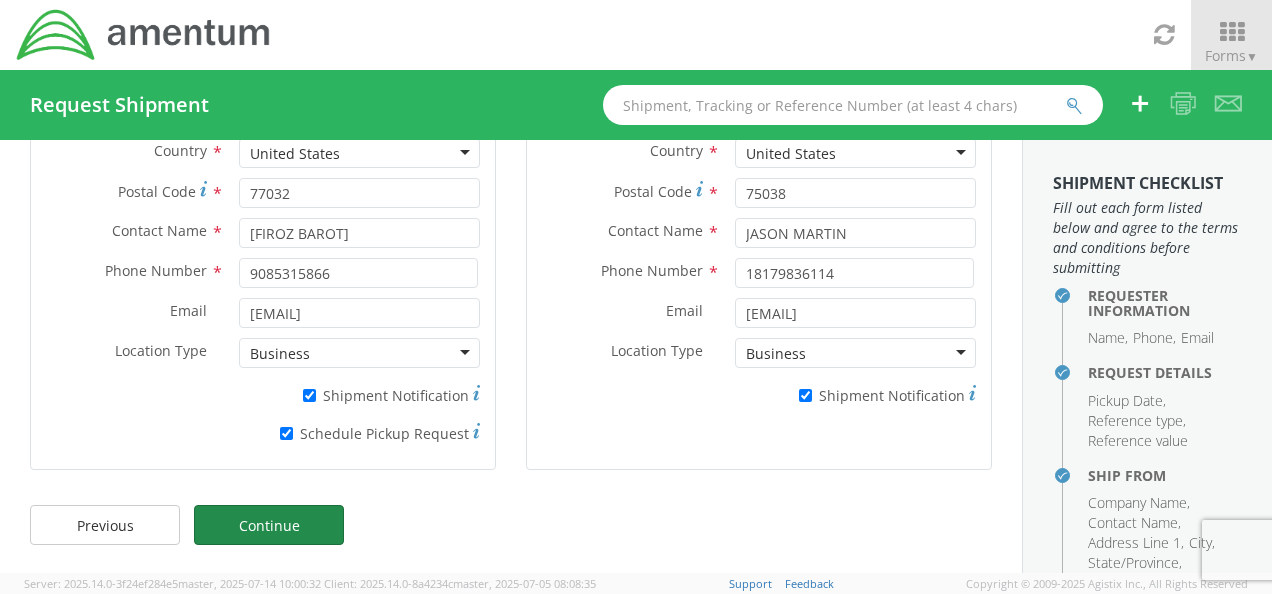 click on "Continue" at bounding box center [269, 525] 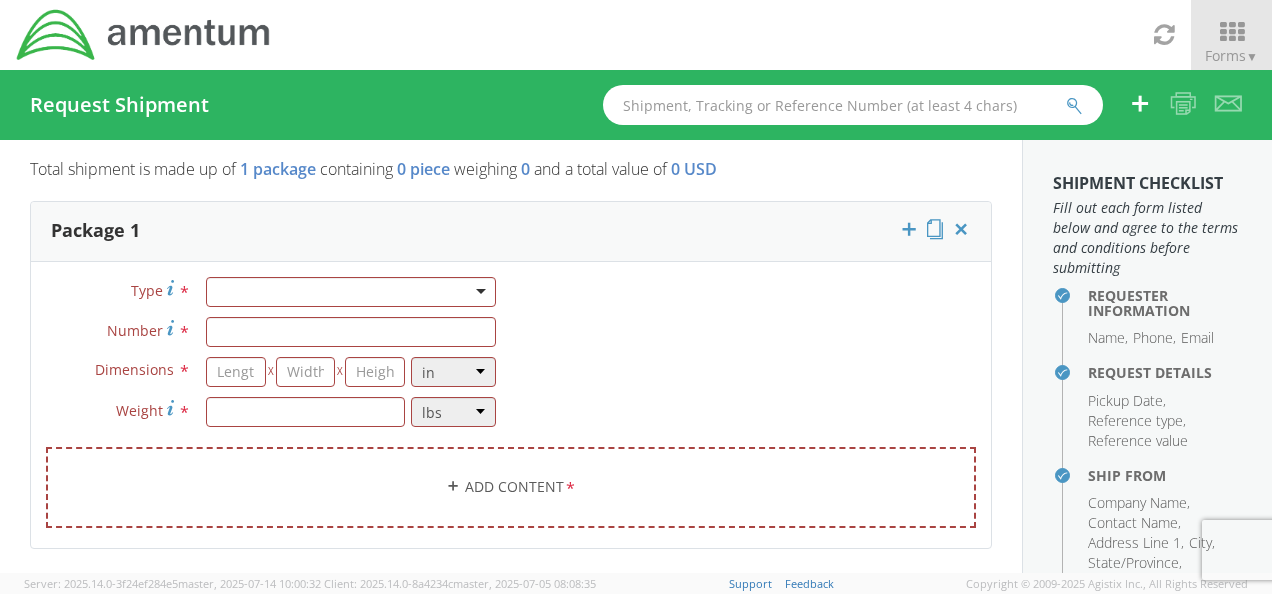 scroll, scrollTop: 0, scrollLeft: 0, axis: both 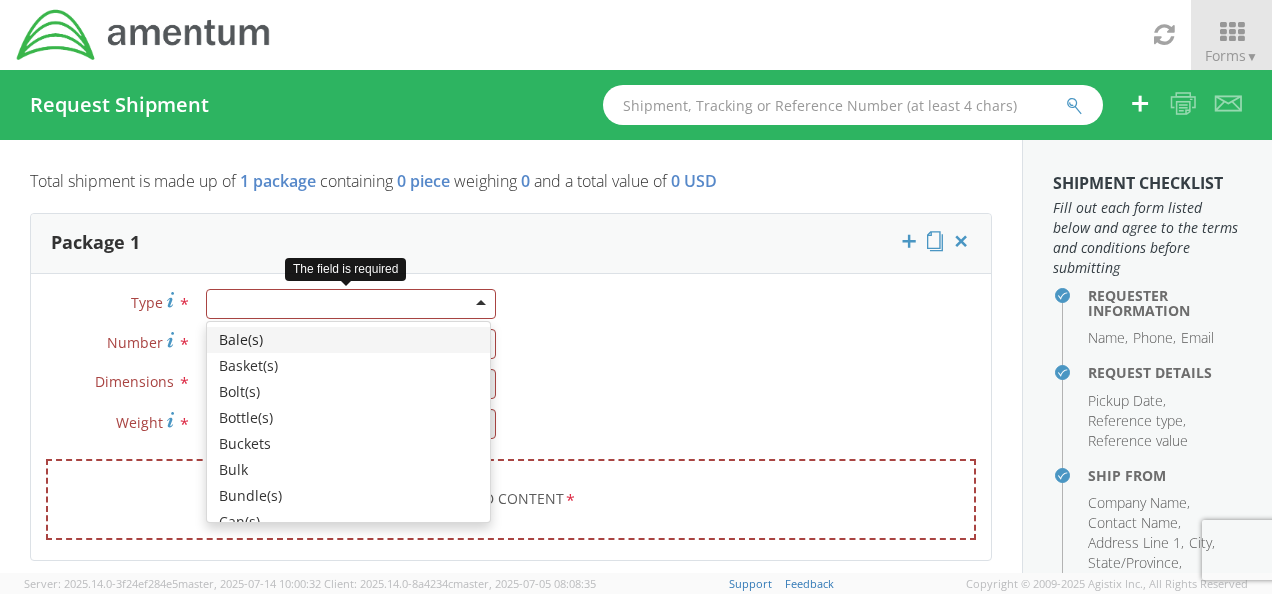 click at bounding box center [351, 304] 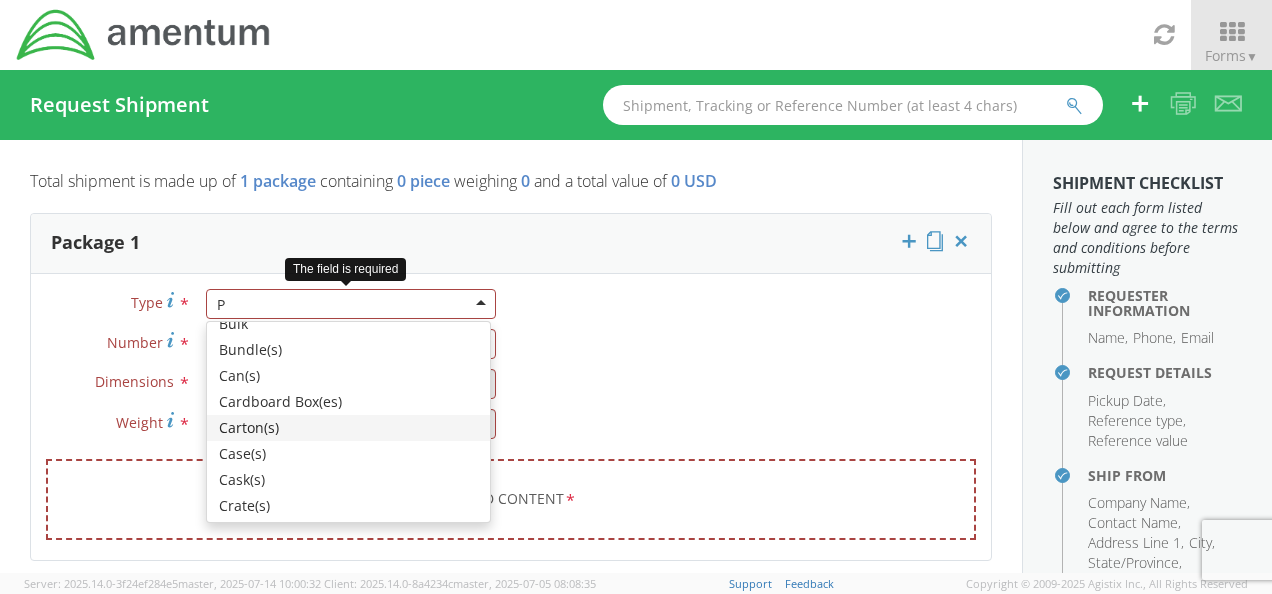 type on "PA" 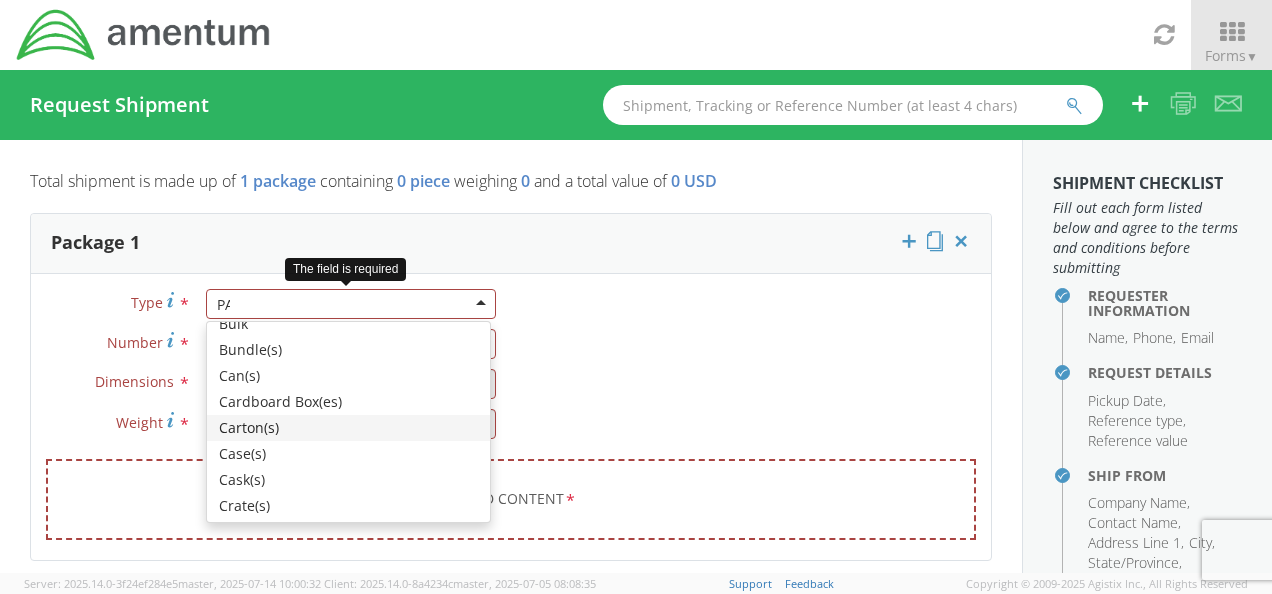 scroll, scrollTop: 5, scrollLeft: 0, axis: vertical 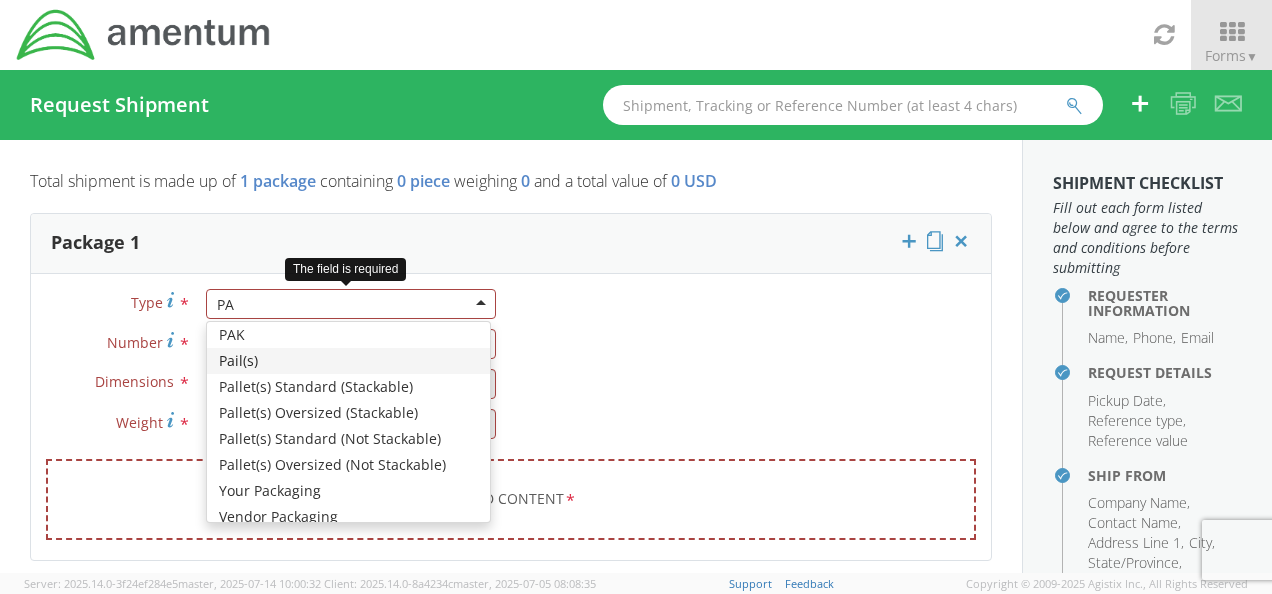 type 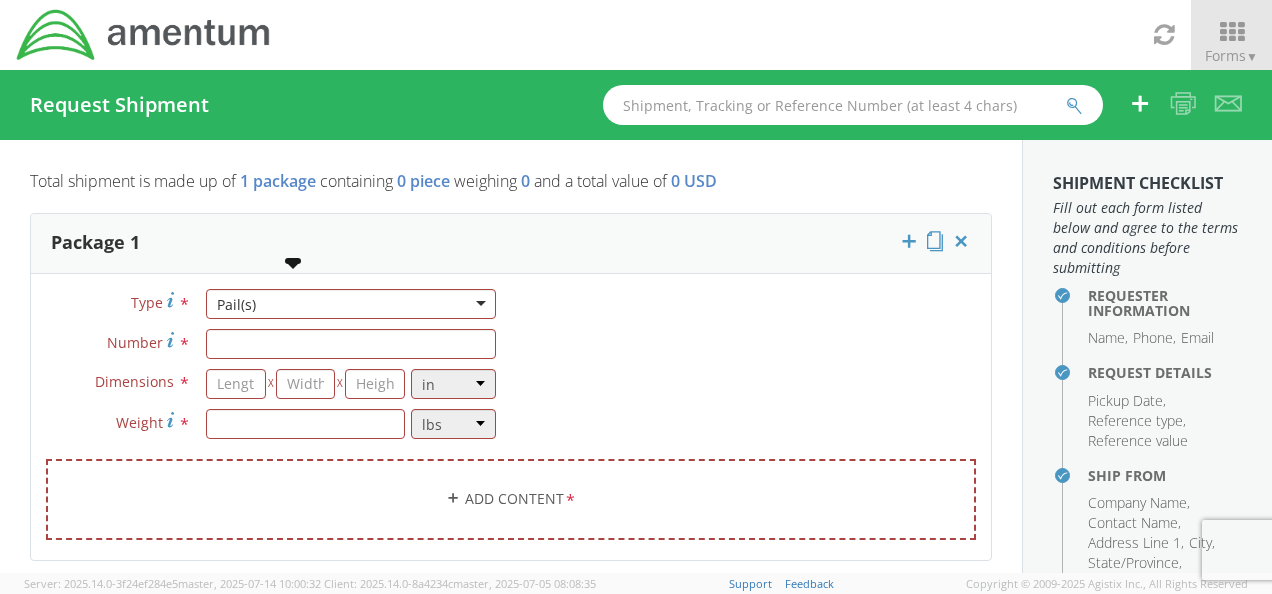 scroll, scrollTop: 0, scrollLeft: 0, axis: both 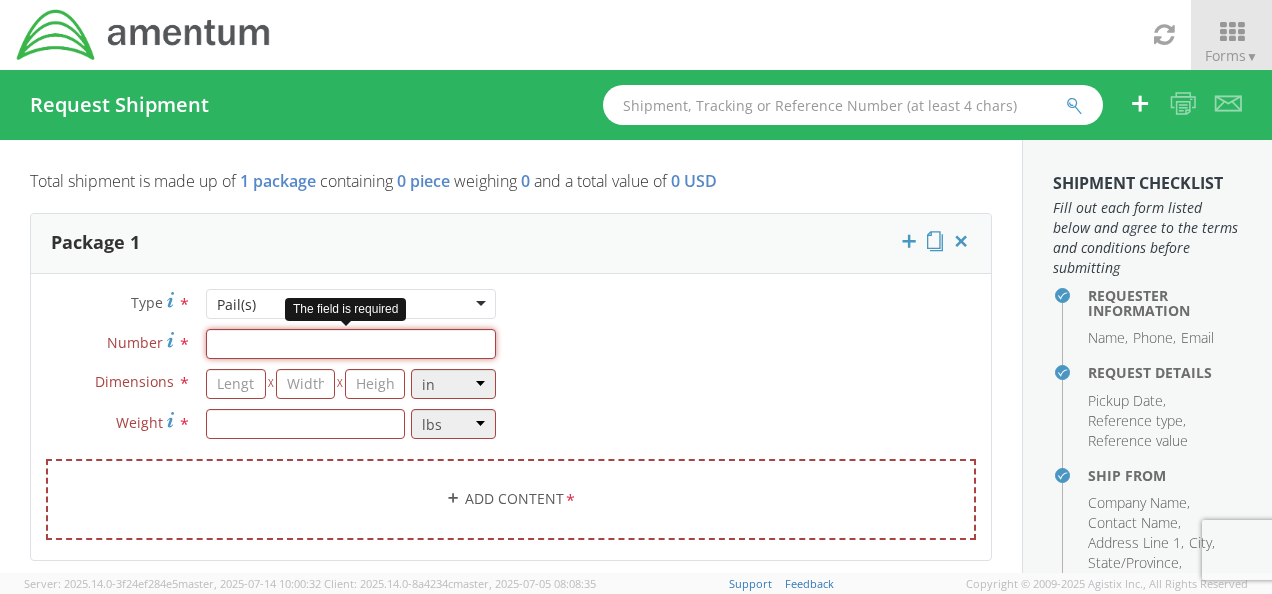click on "Number        *" at bounding box center (351, 344) 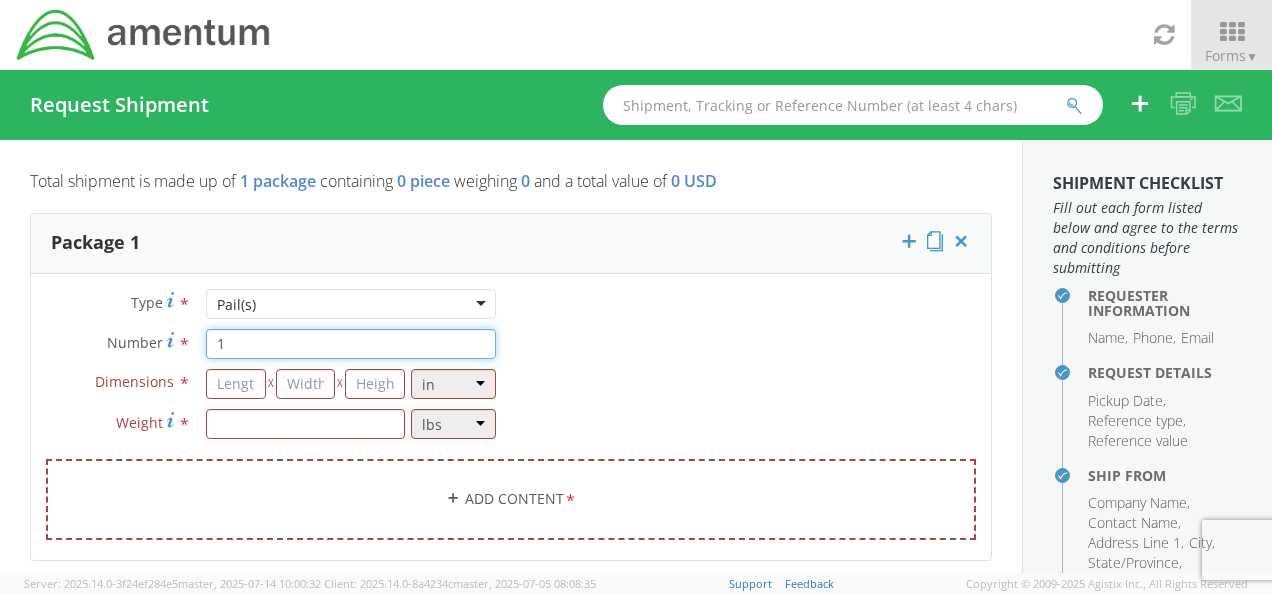 type on "1" 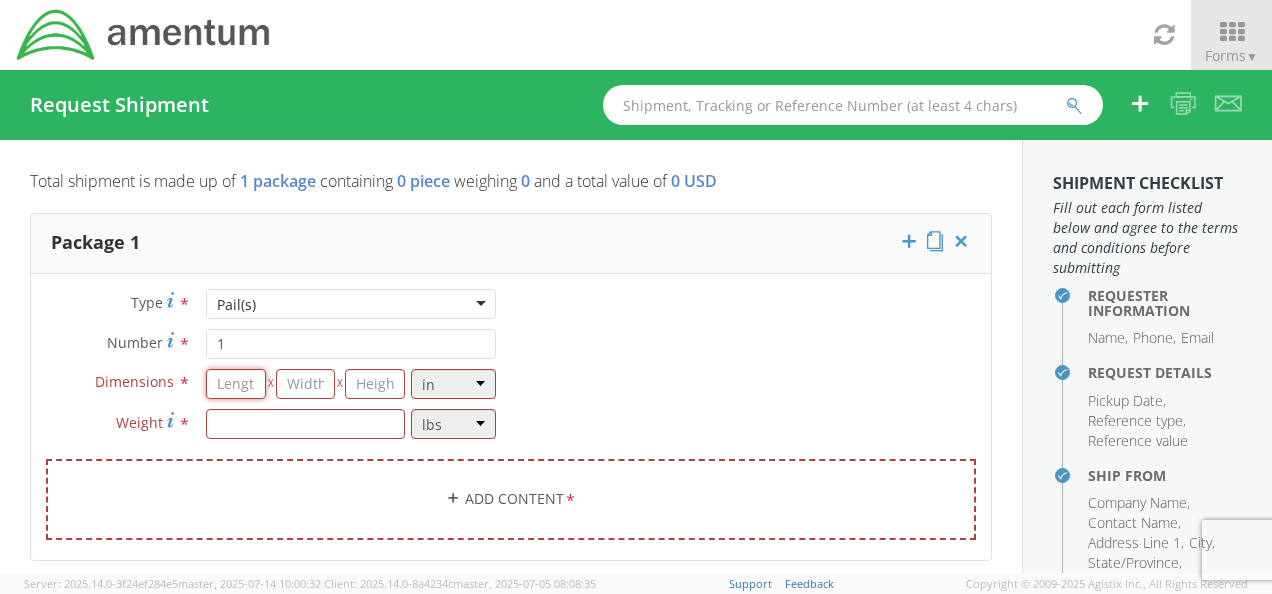 click at bounding box center [236, 384] 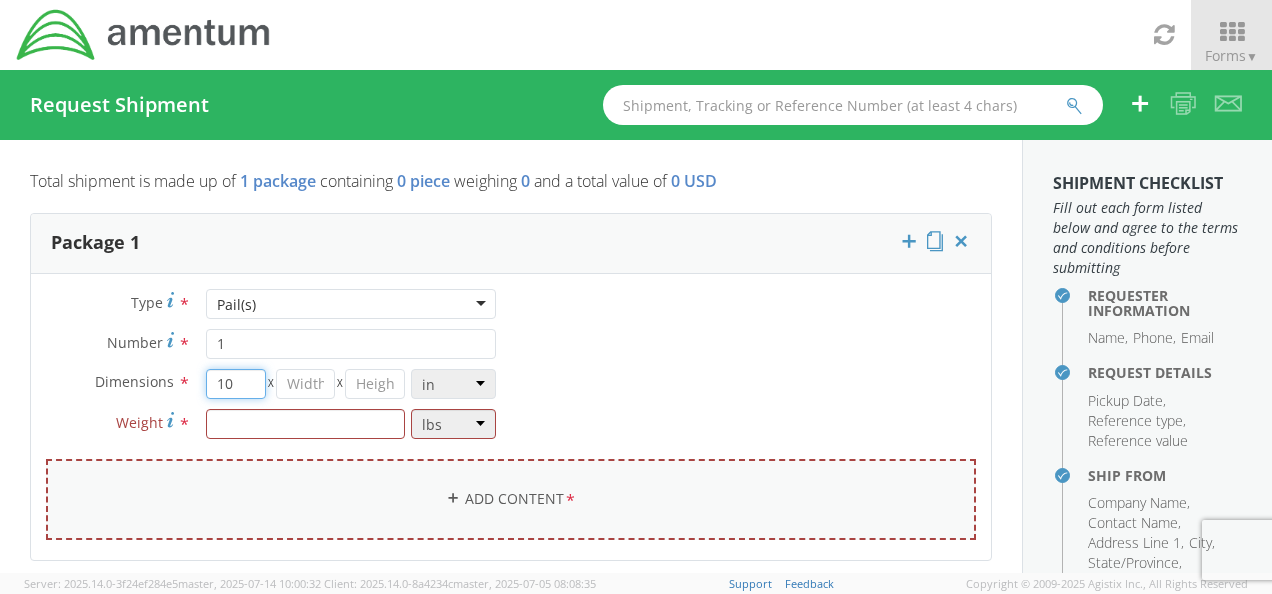 type on "10" 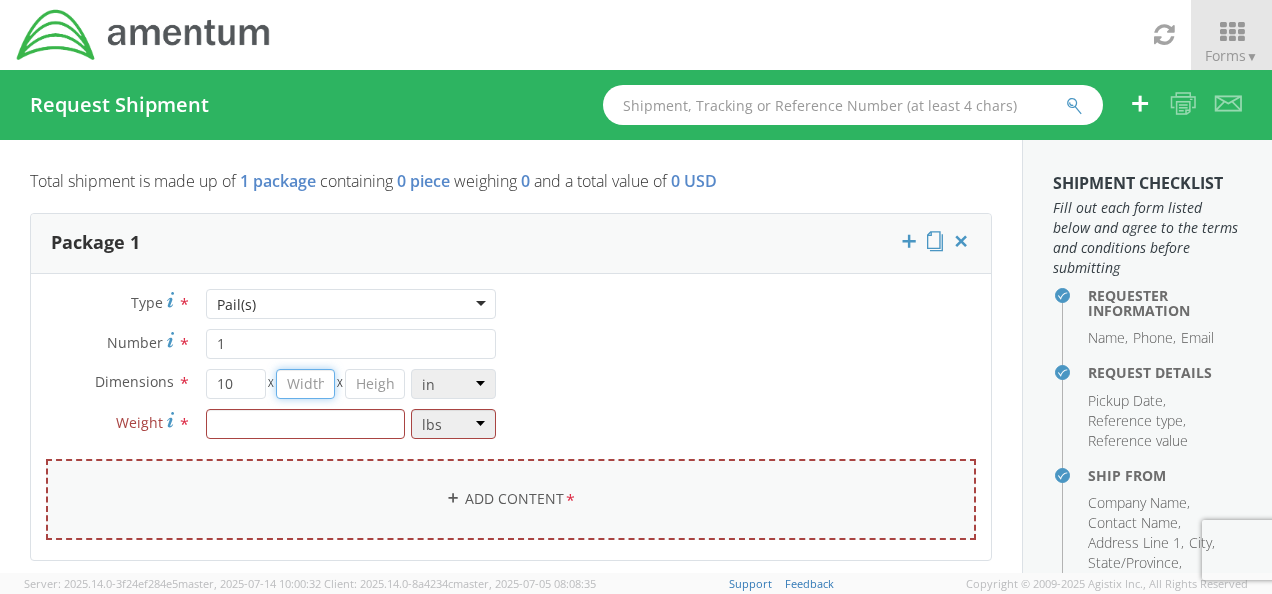 type on "0" 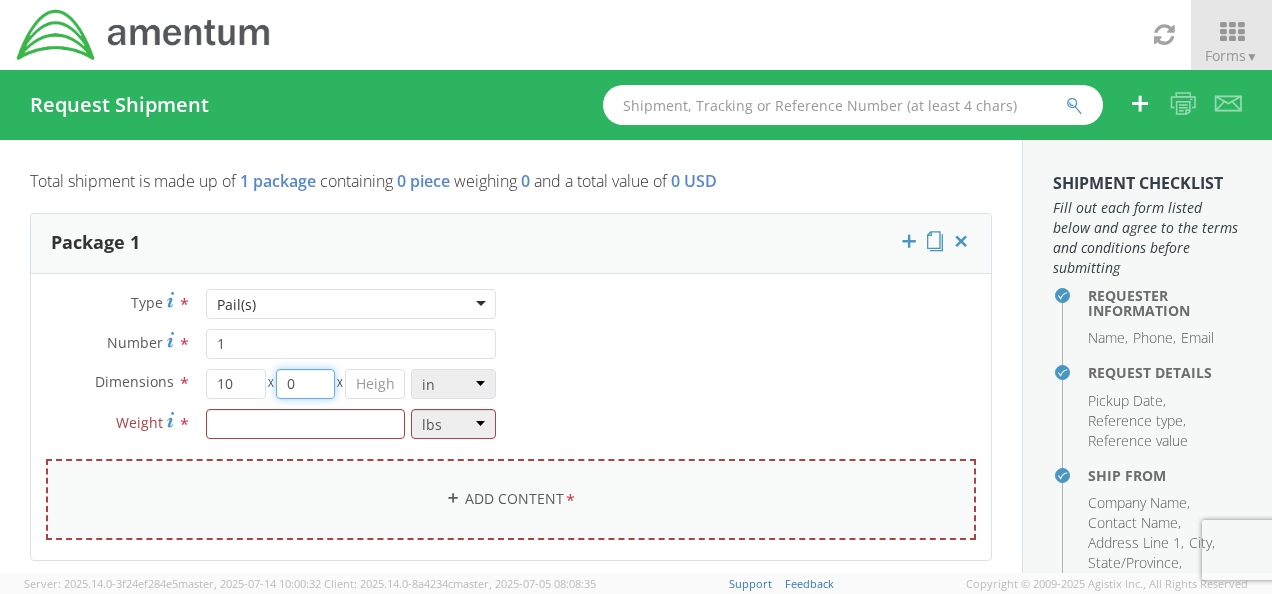 type 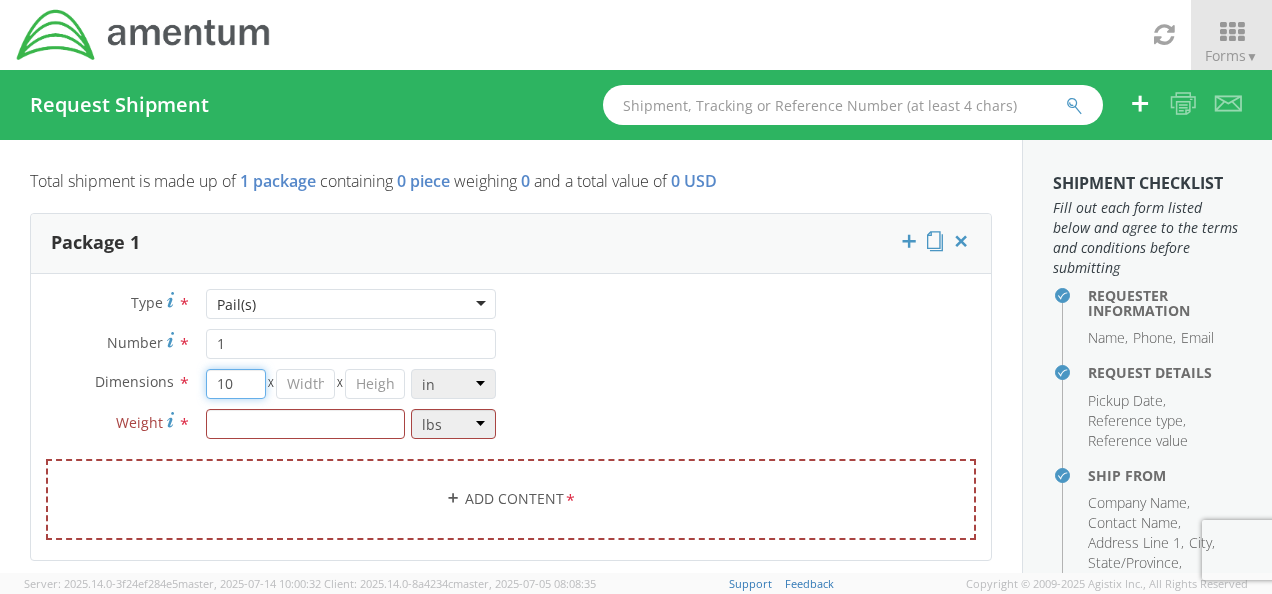 click on "10" at bounding box center (236, 384) 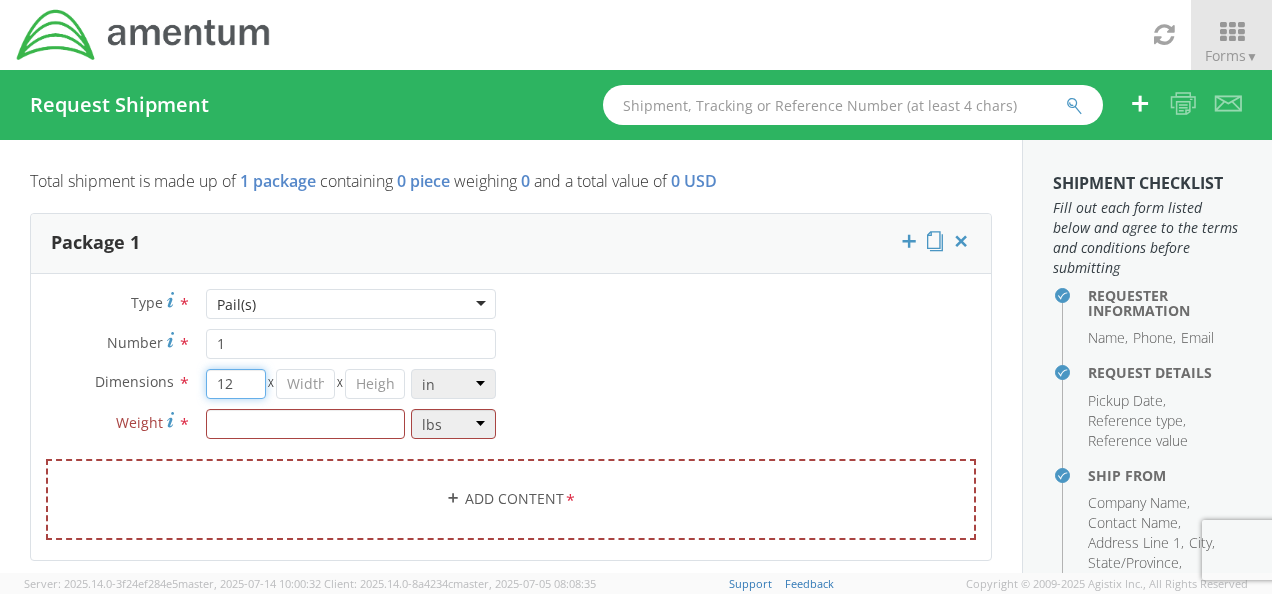 type on "12" 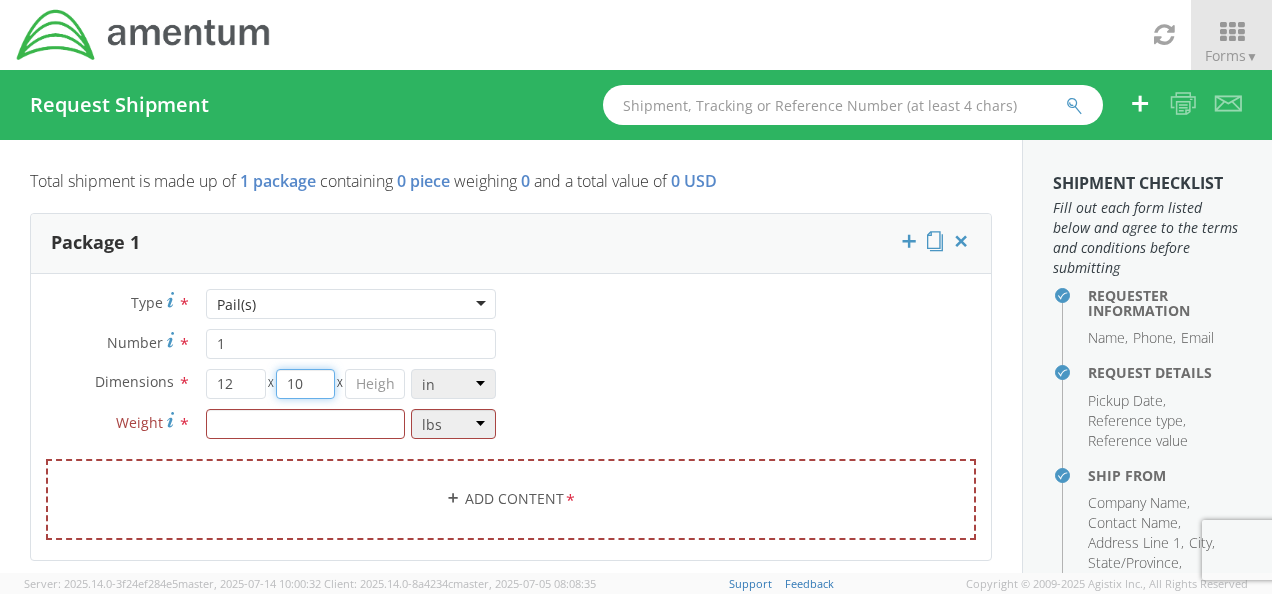 type on "10" 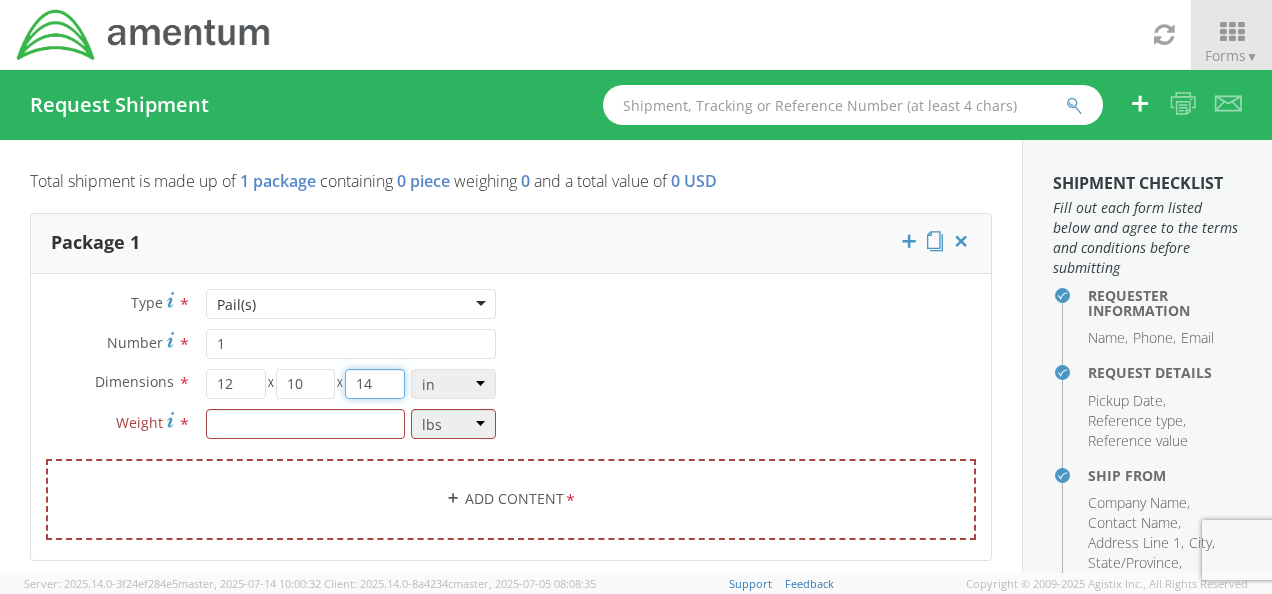 type on "14" 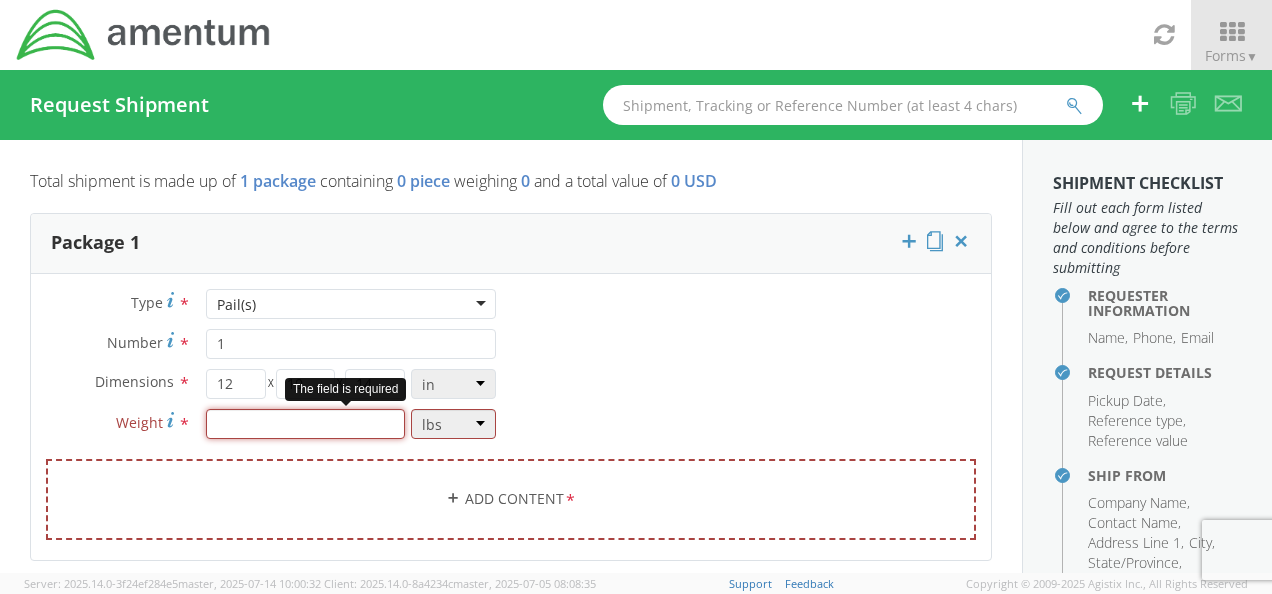 click at bounding box center [305, 424] 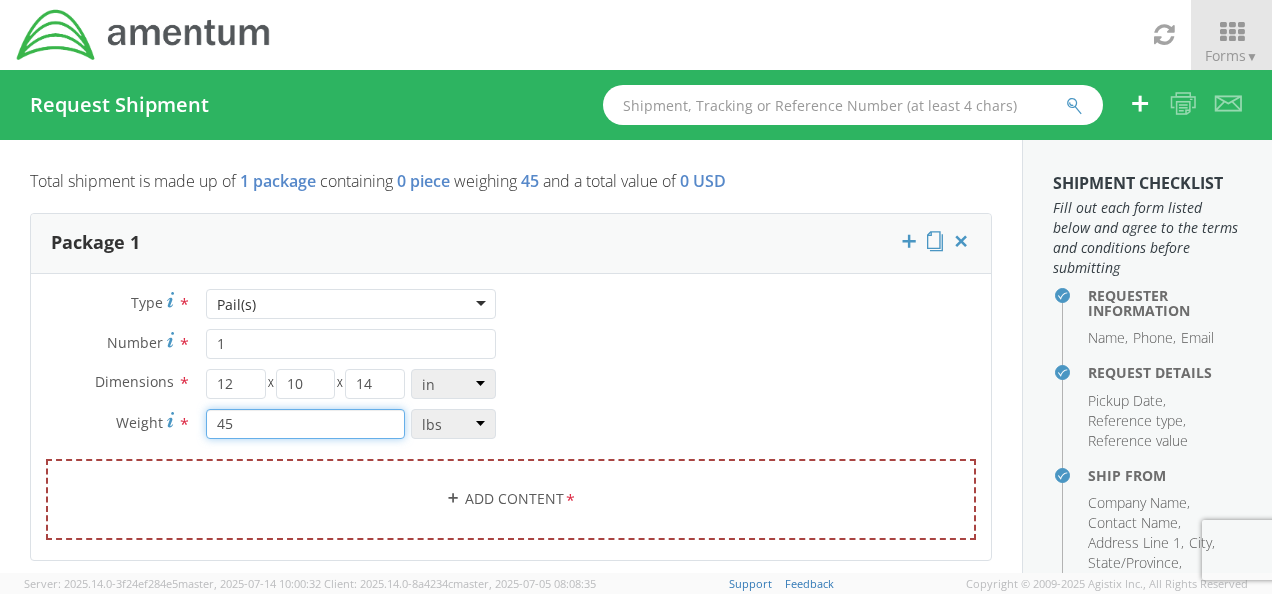 type on "45" 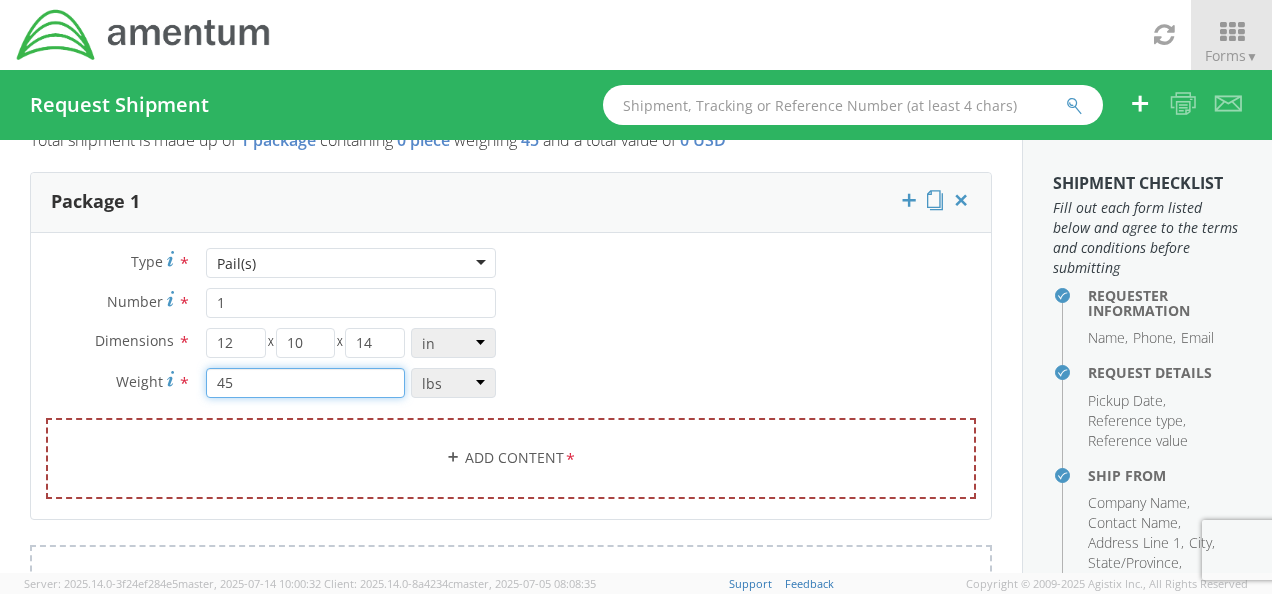 scroll, scrollTop: 0, scrollLeft: 0, axis: both 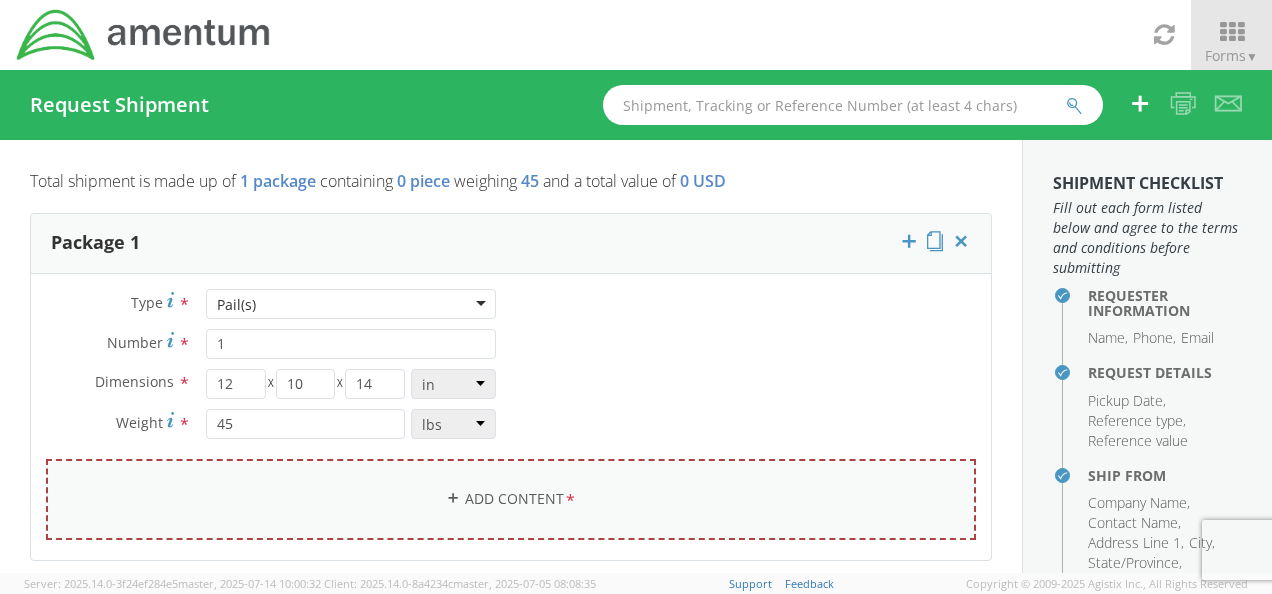 click on "Add Content  *" at bounding box center [511, 499] 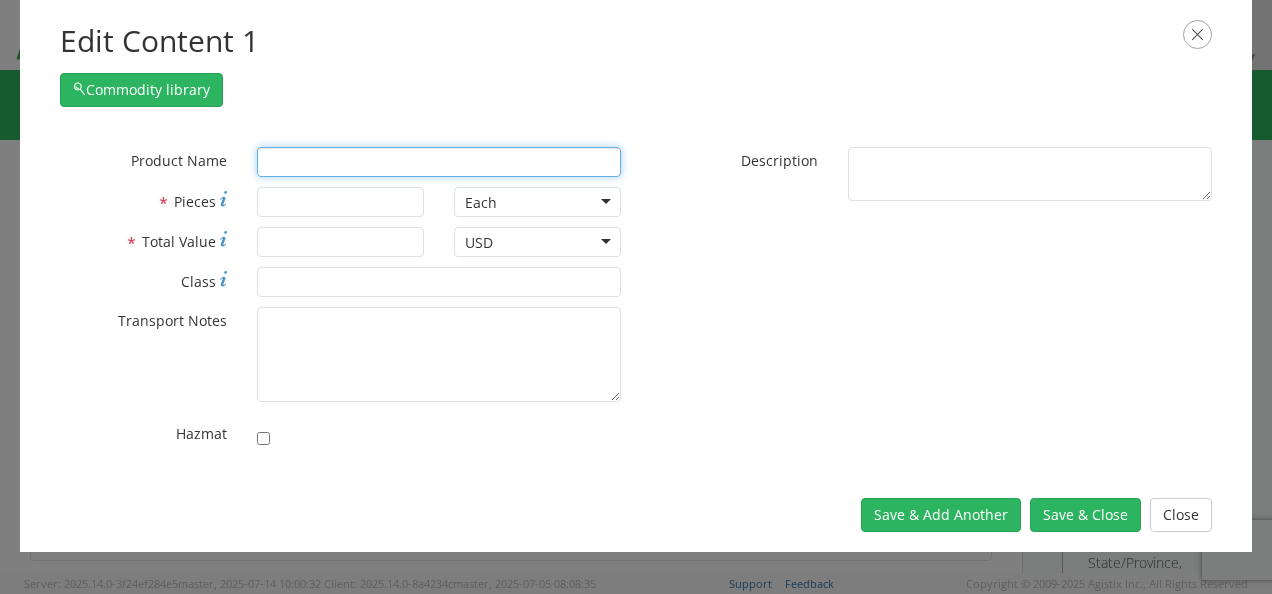 click at bounding box center [439, 162] 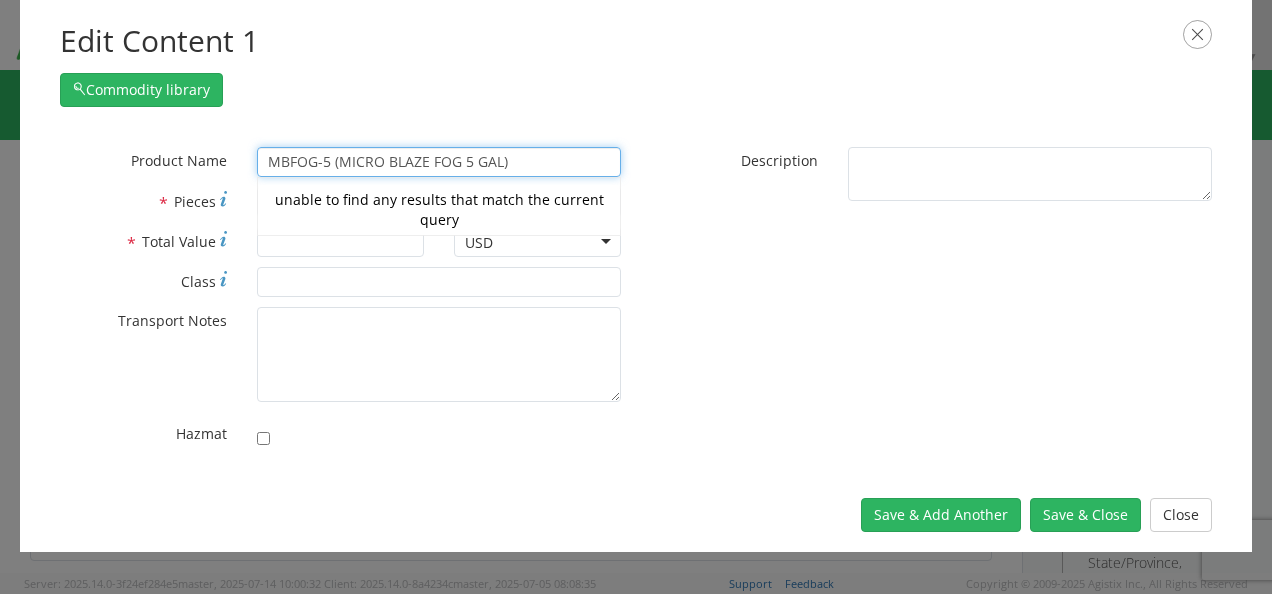 drag, startPoint x: 332, startPoint y: 160, endPoint x: 226, endPoint y: 161, distance: 106.004715 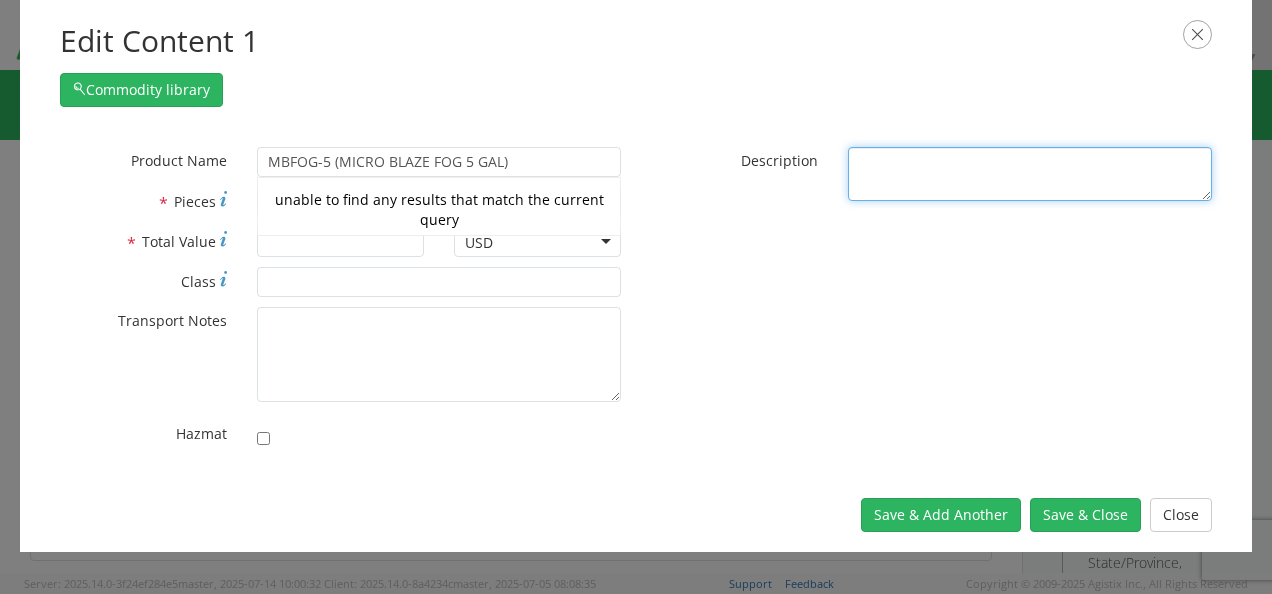click on "*   Description" at bounding box center [1030, 174] 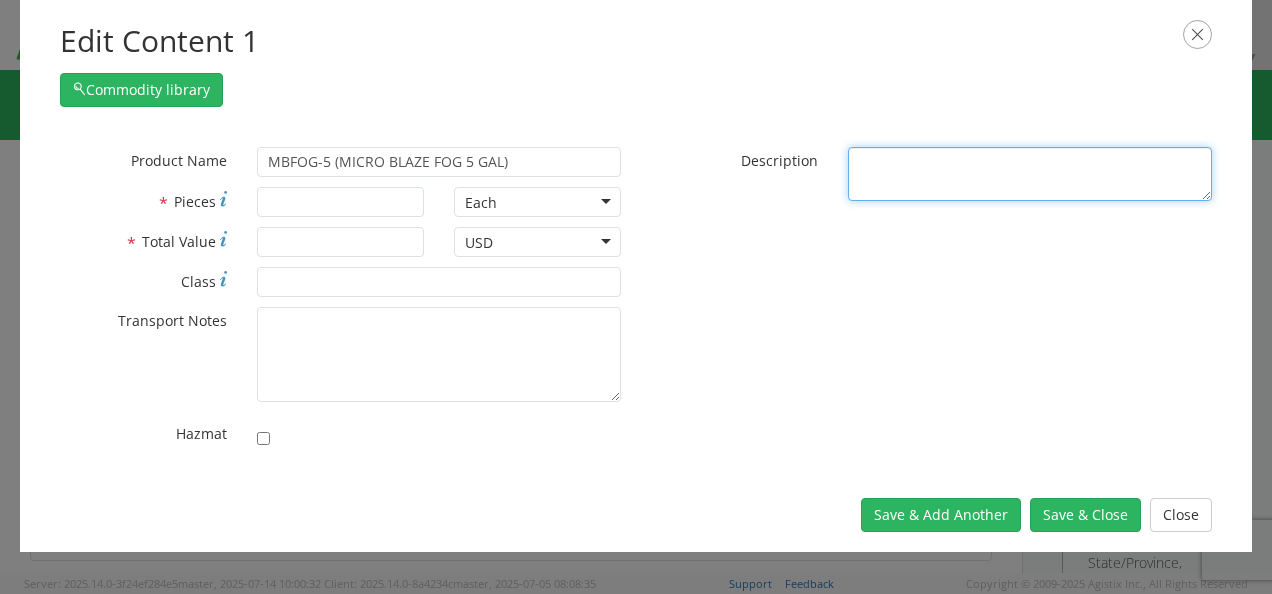 paste on "MBFOG-5 (MICRO BLAZE FOG 5 GAL)" 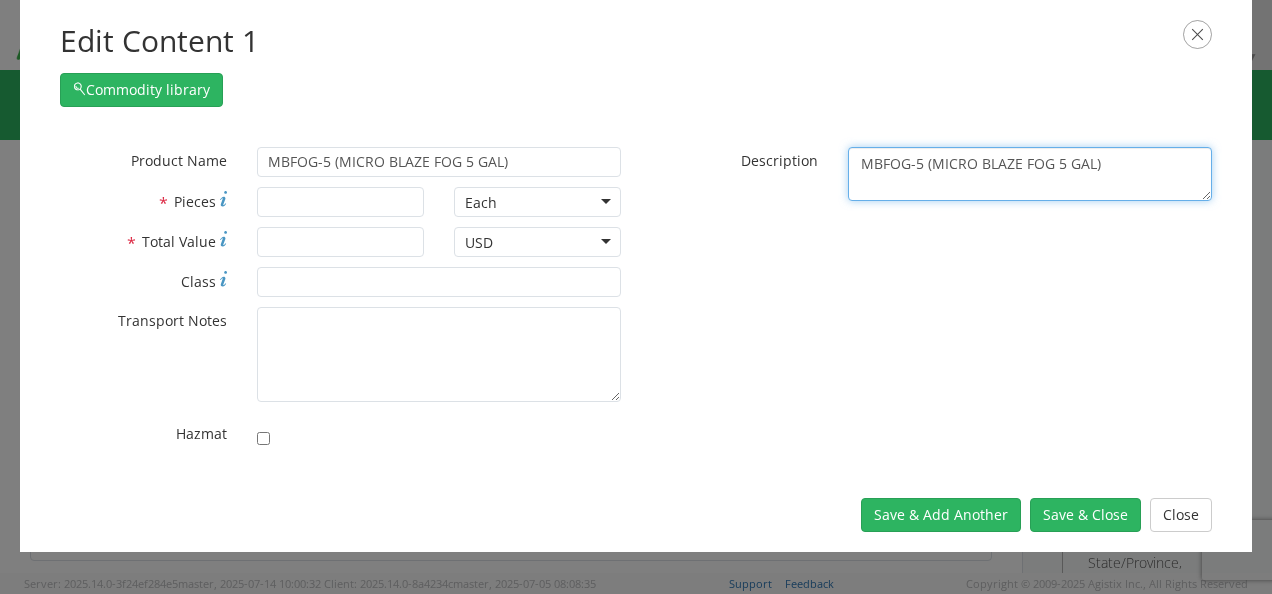type on "MBFOG-5 (MICRO BLAZE FOG 5 GAL)" 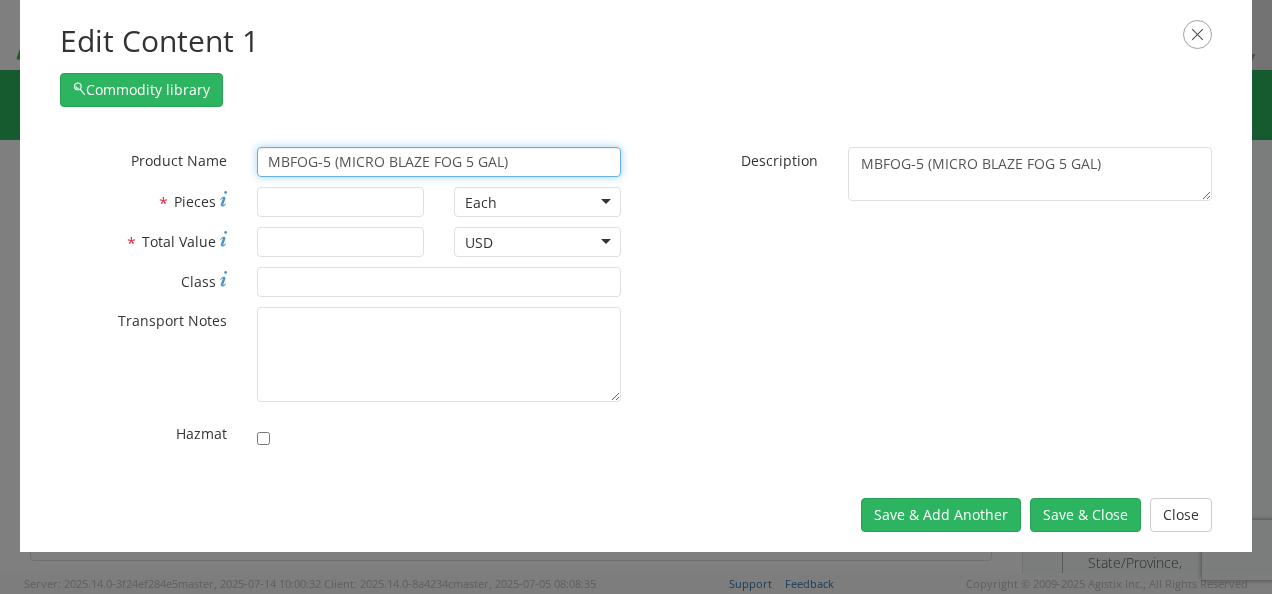 drag, startPoint x: 510, startPoint y: 170, endPoint x: 413, endPoint y: 171, distance: 97.00516 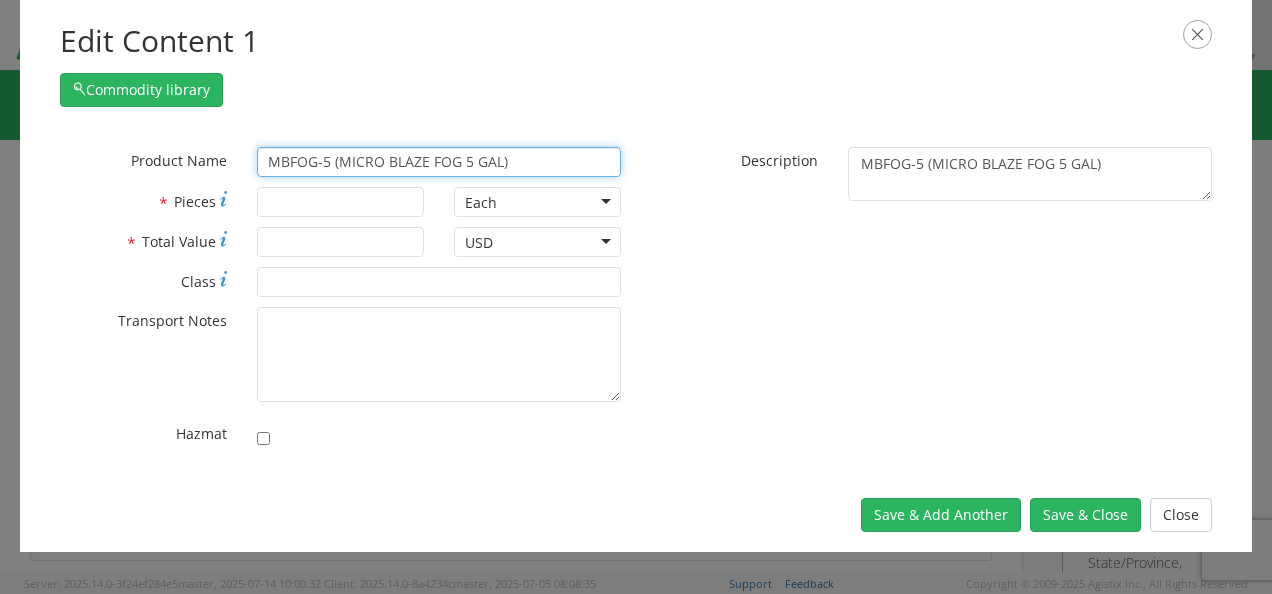 drag, startPoint x: 332, startPoint y: 160, endPoint x: 142, endPoint y: 170, distance: 190.26297 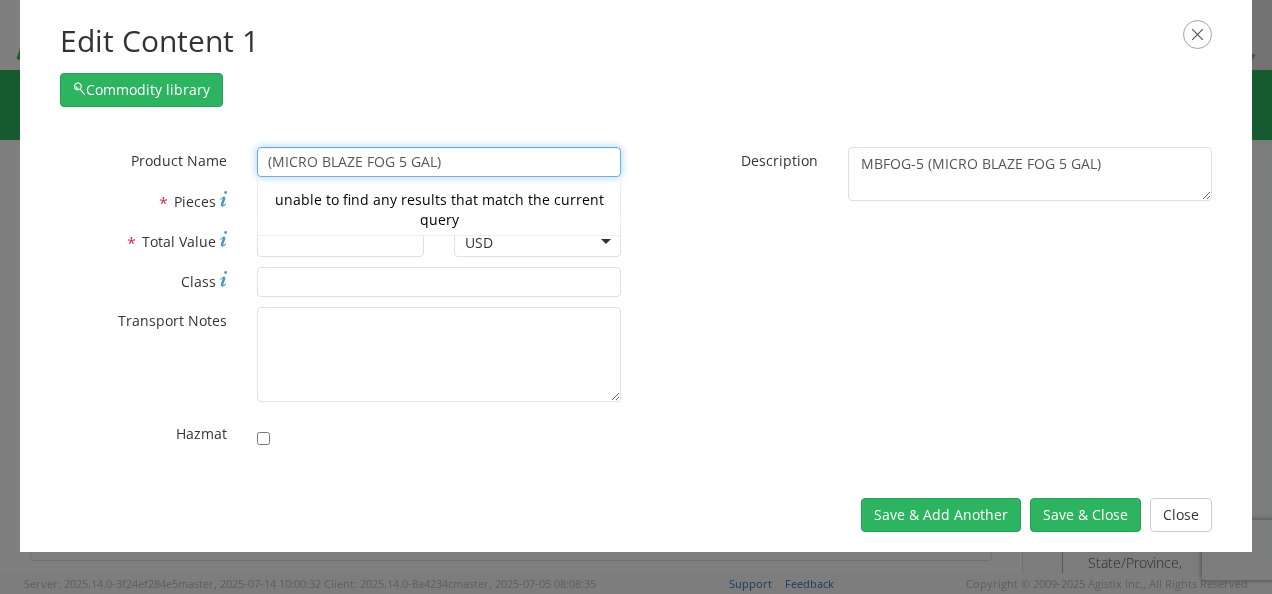drag, startPoint x: 272, startPoint y: 160, endPoint x: 232, endPoint y: 170, distance: 41.231056 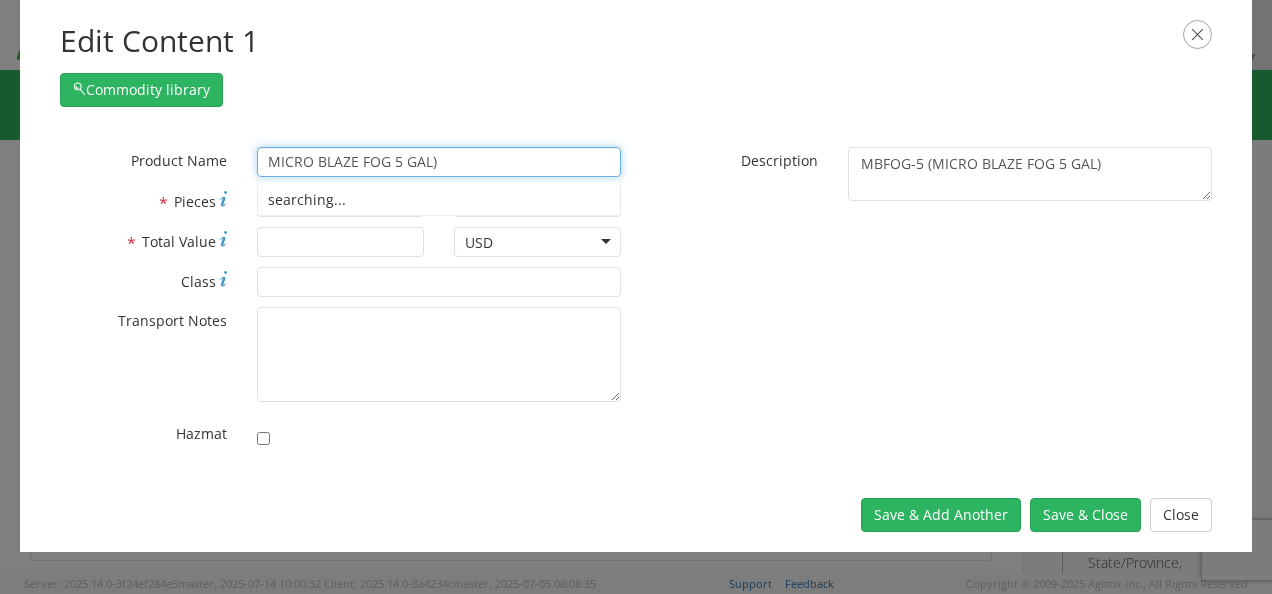 click on "MICRO BLAZE FOG 5 GAL)" at bounding box center (439, 162) 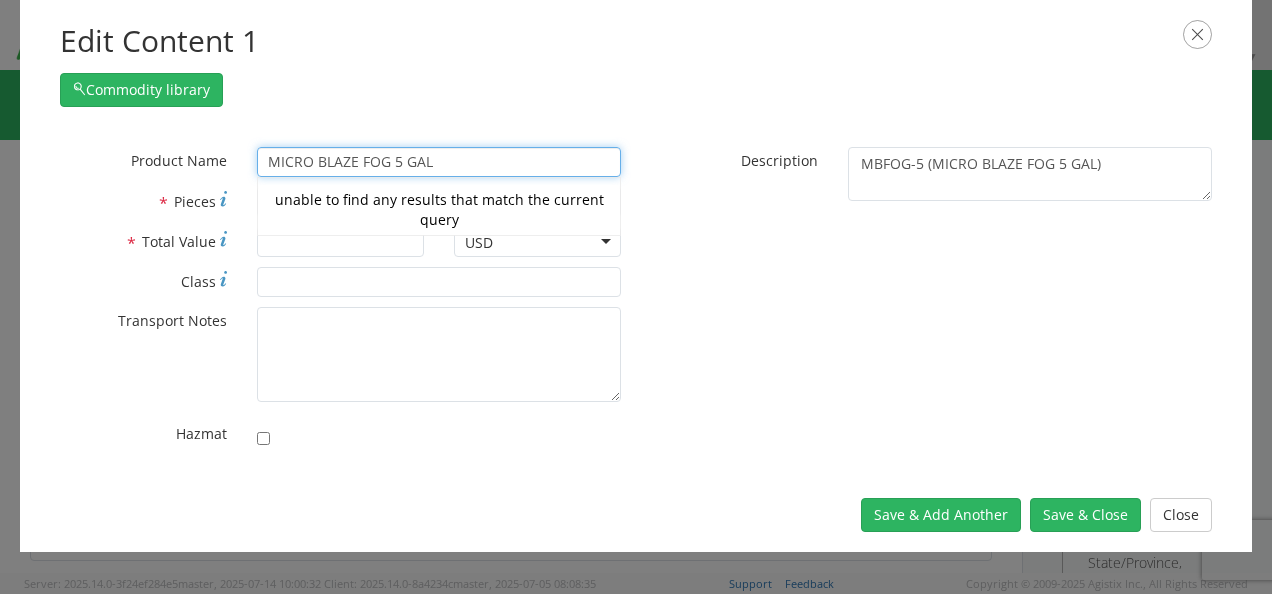 type on "MICRO BLAZE FOG 5 GAL" 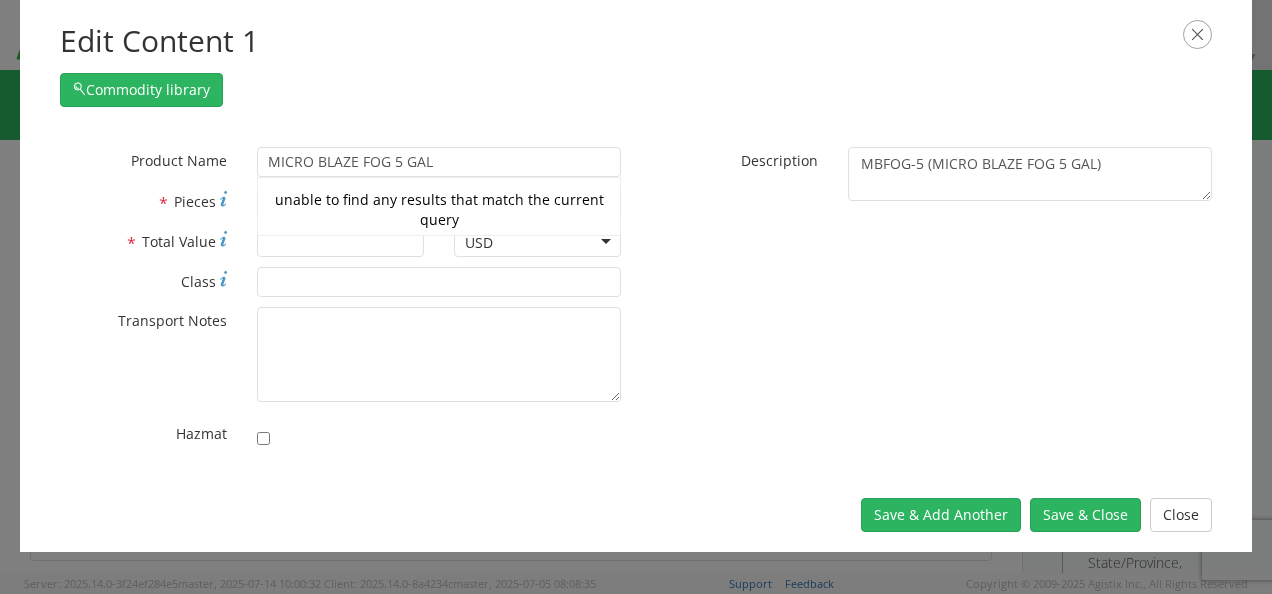 click on "*   Pieces" at bounding box center (242, 202) 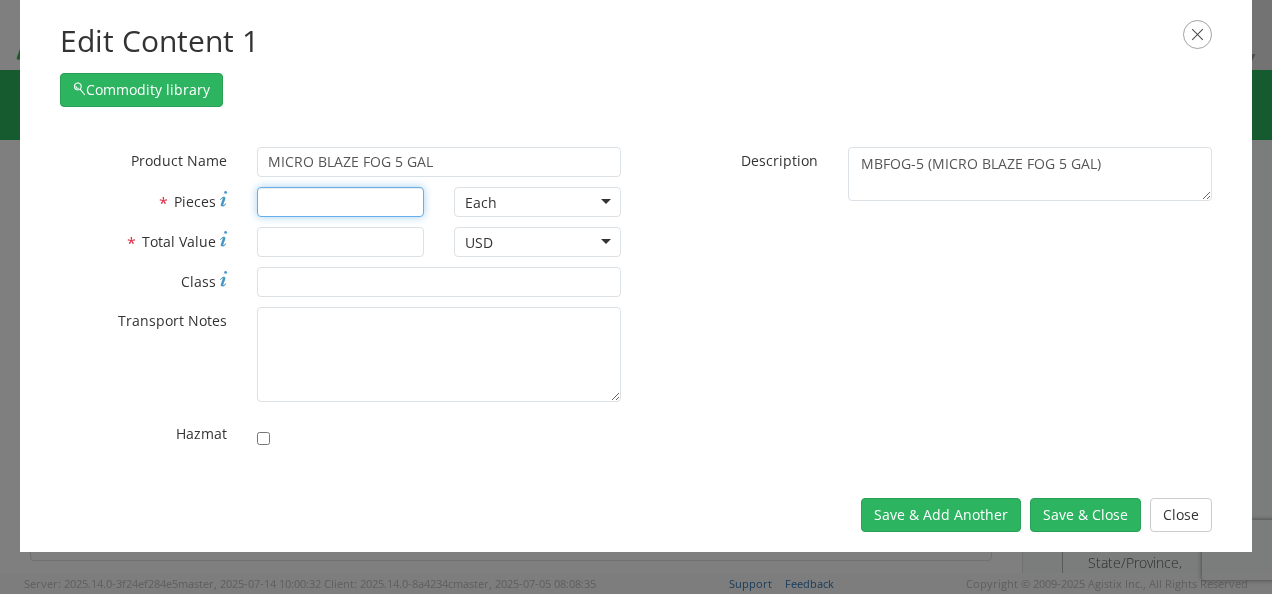 click on "*   Pieces" at bounding box center (340, 202) 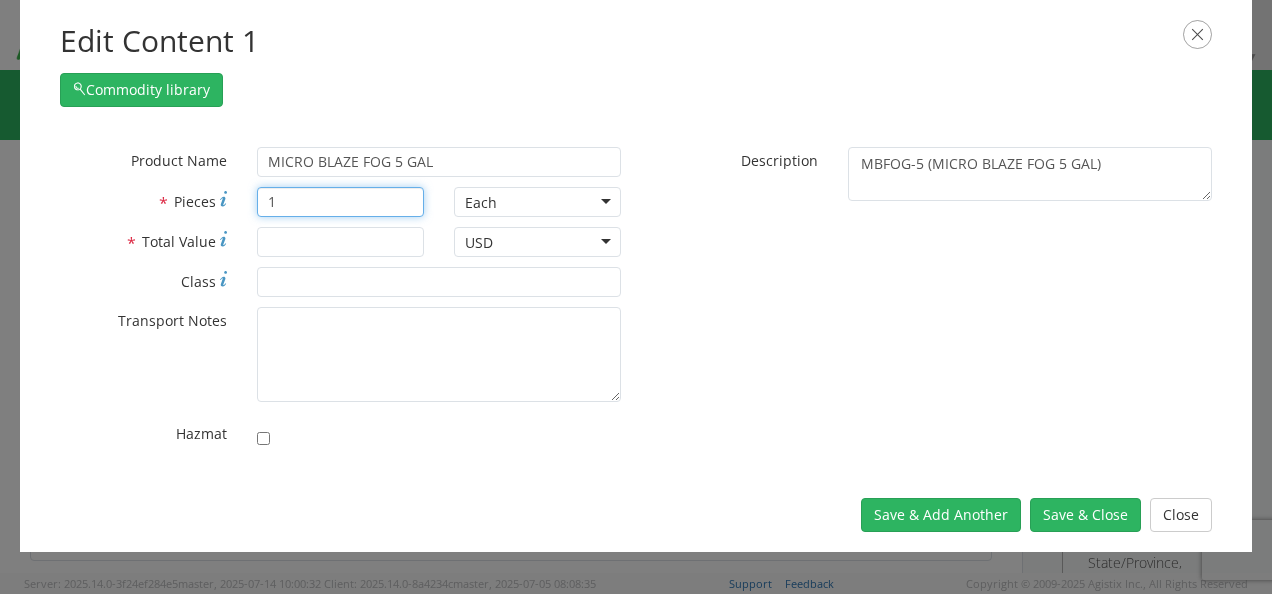 type on "1" 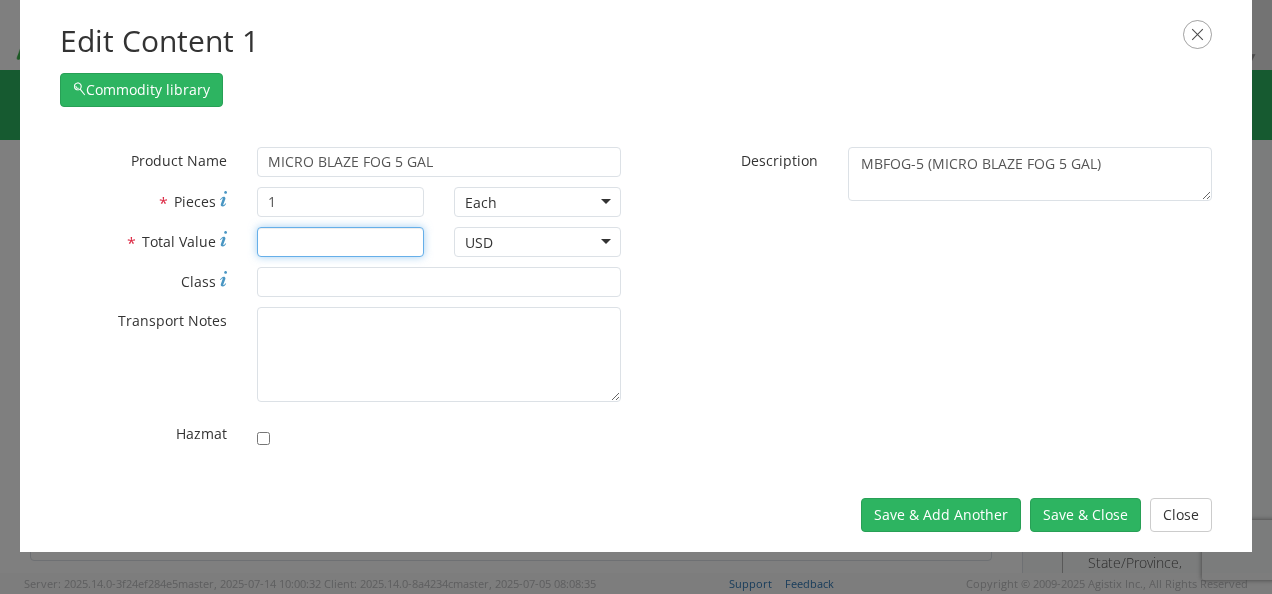 click on "*   Total Value" at bounding box center [340, 242] 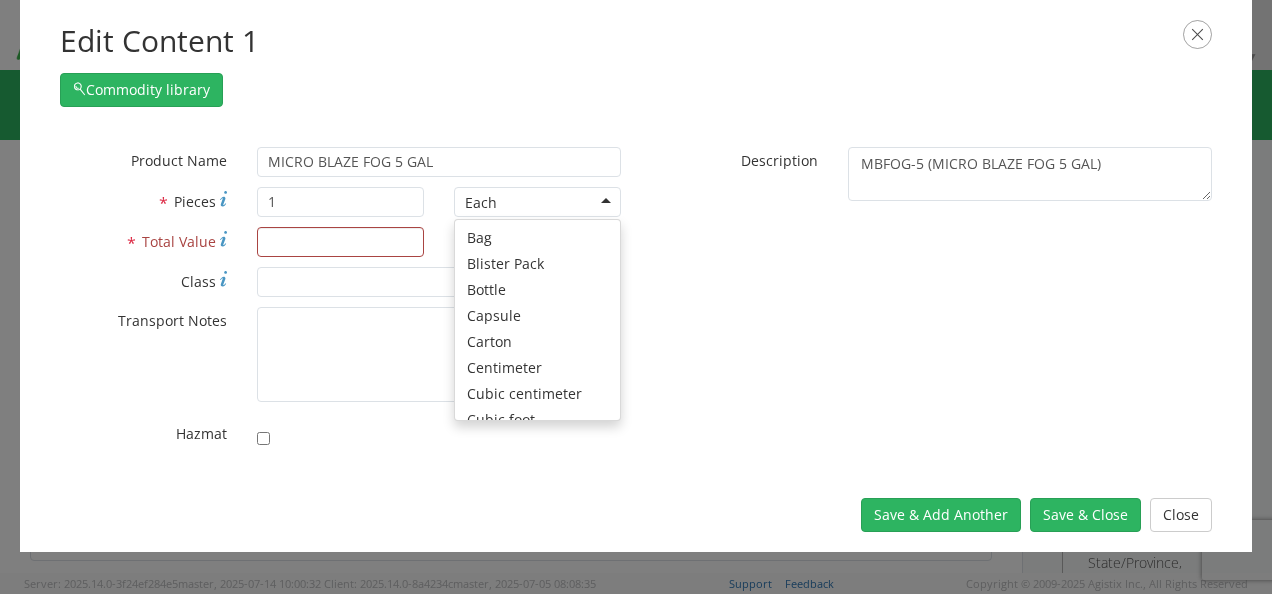 click on "Each" at bounding box center (537, 202) 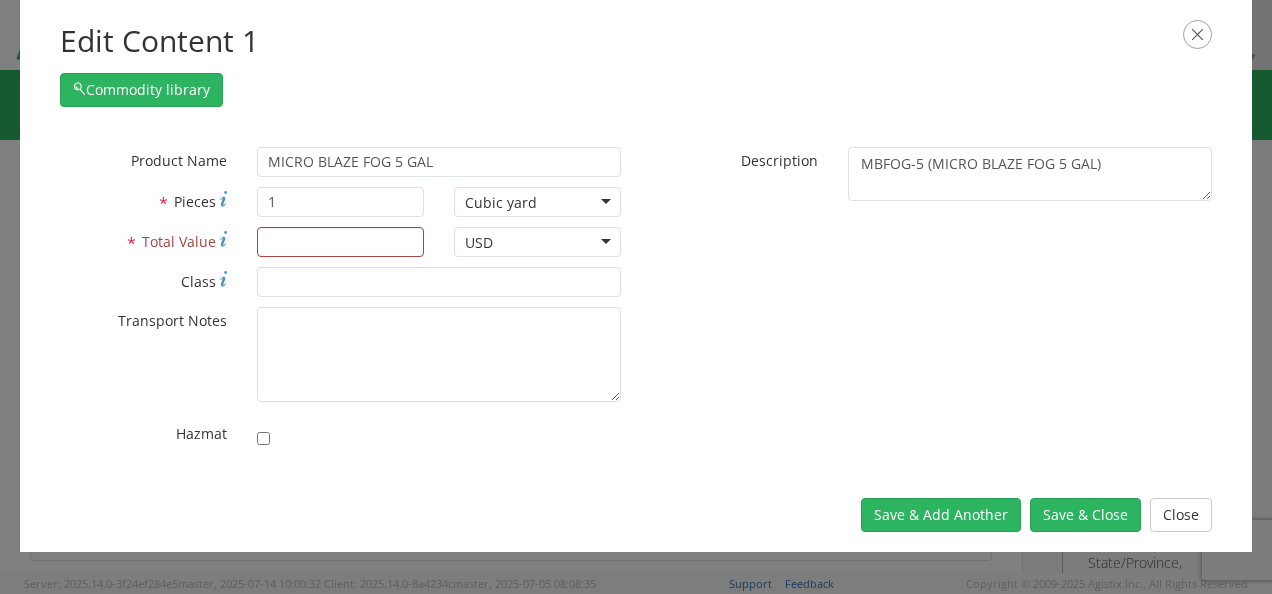 click on "Cubic yard" at bounding box center (537, 202) 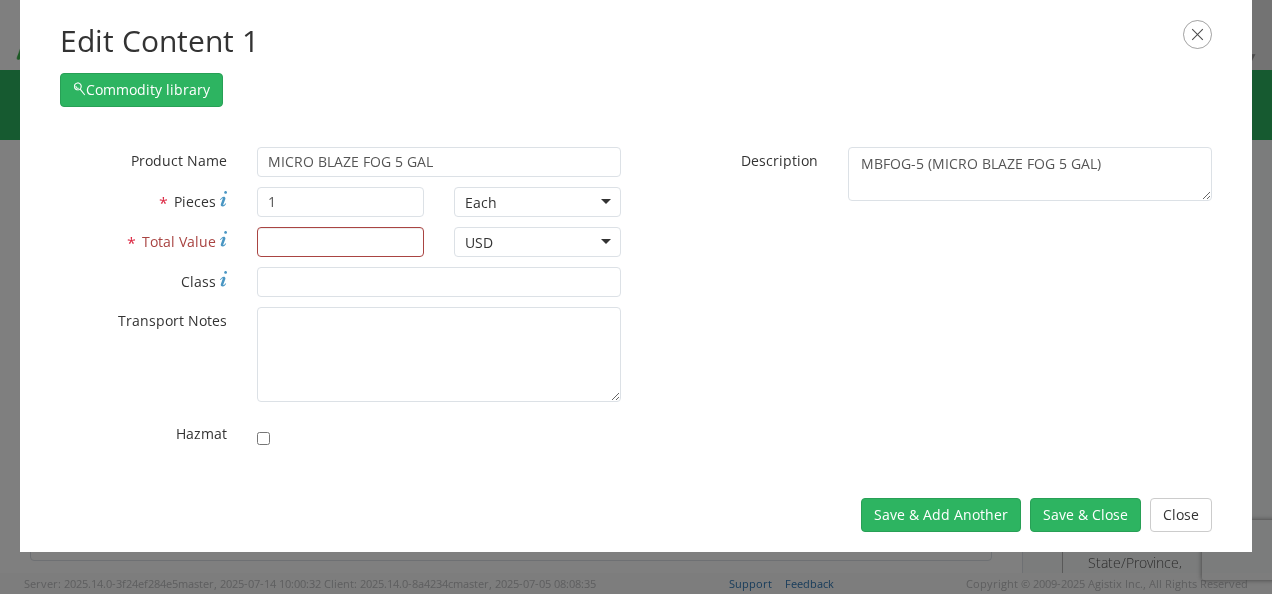scroll, scrollTop: 0, scrollLeft: 0, axis: both 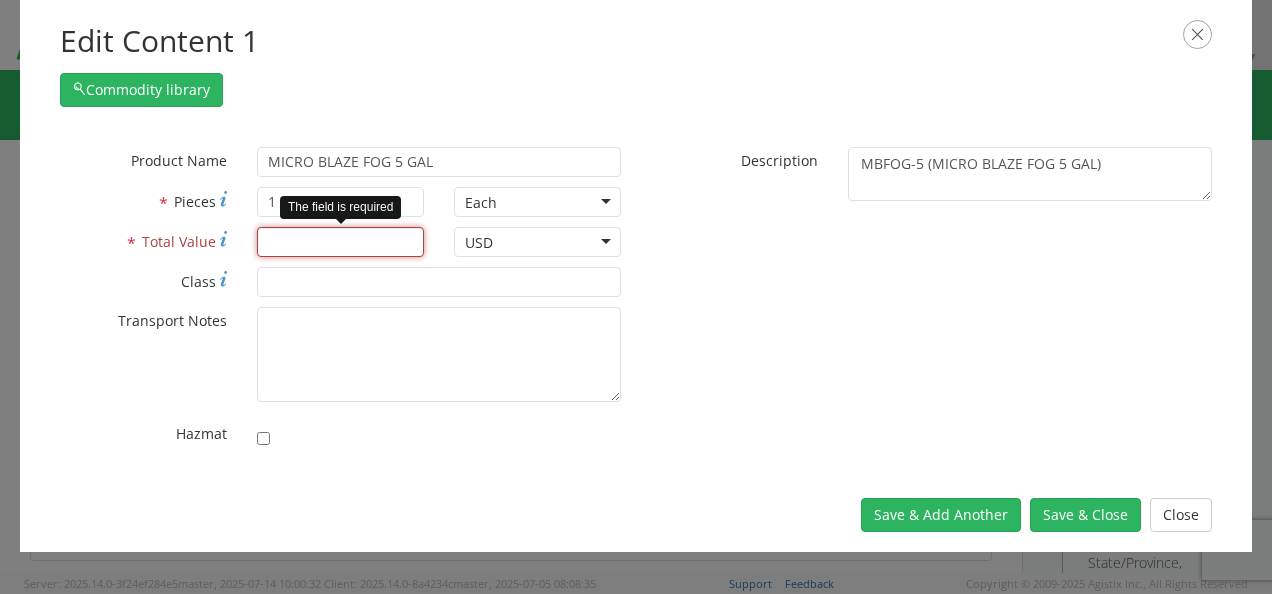 click on "*   Total Value" at bounding box center (340, 242) 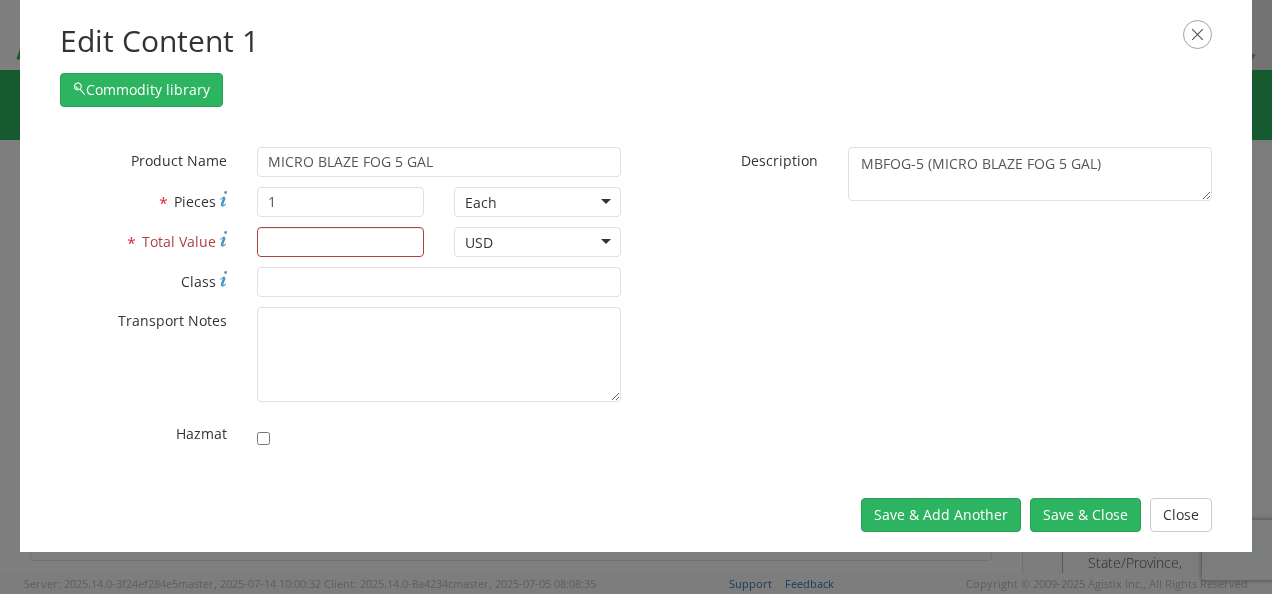 click on "Each" at bounding box center [537, 202] 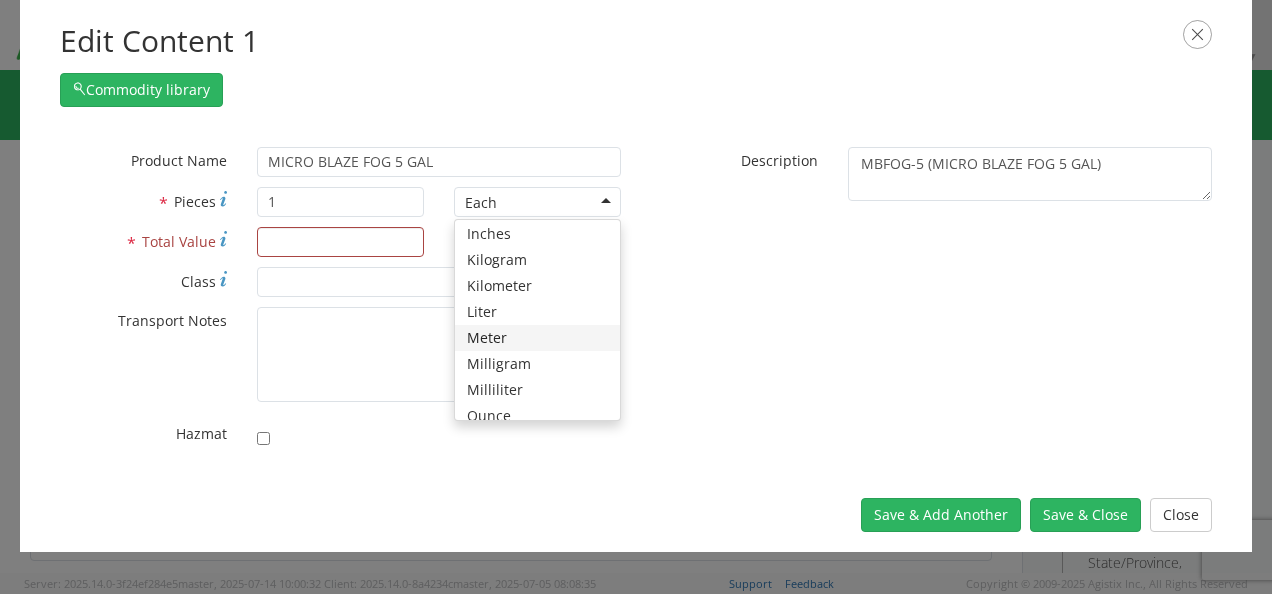 scroll, scrollTop: 598, scrollLeft: 0, axis: vertical 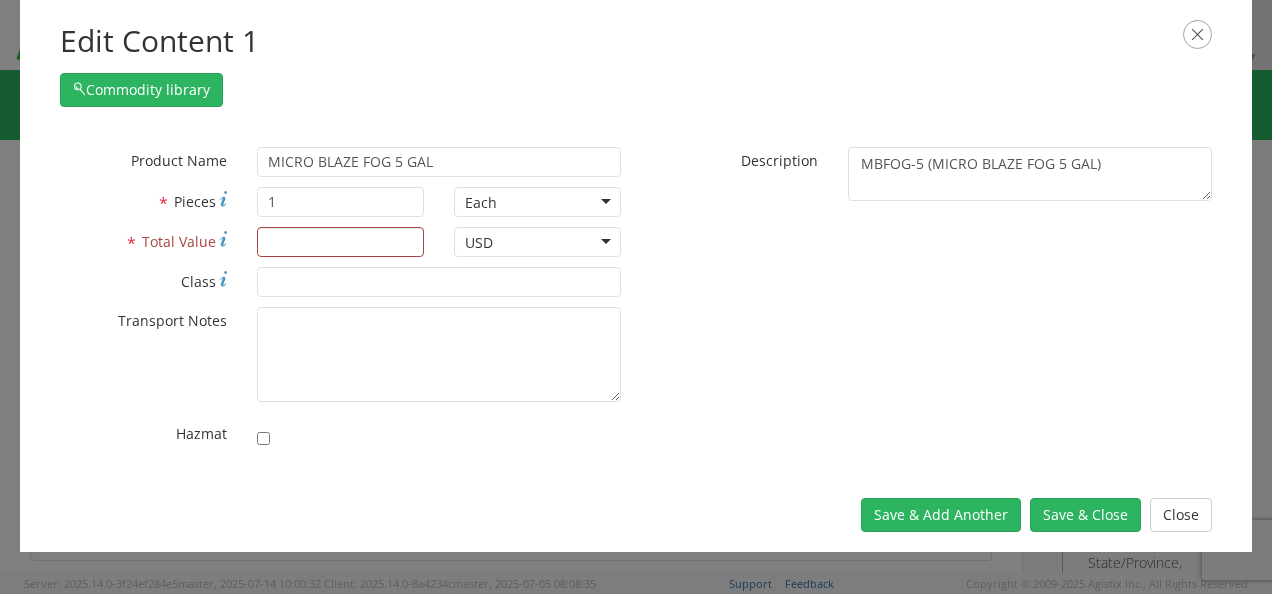 drag, startPoint x: 921, startPoint y: 362, endPoint x: 896, endPoint y: 365, distance: 25.179358 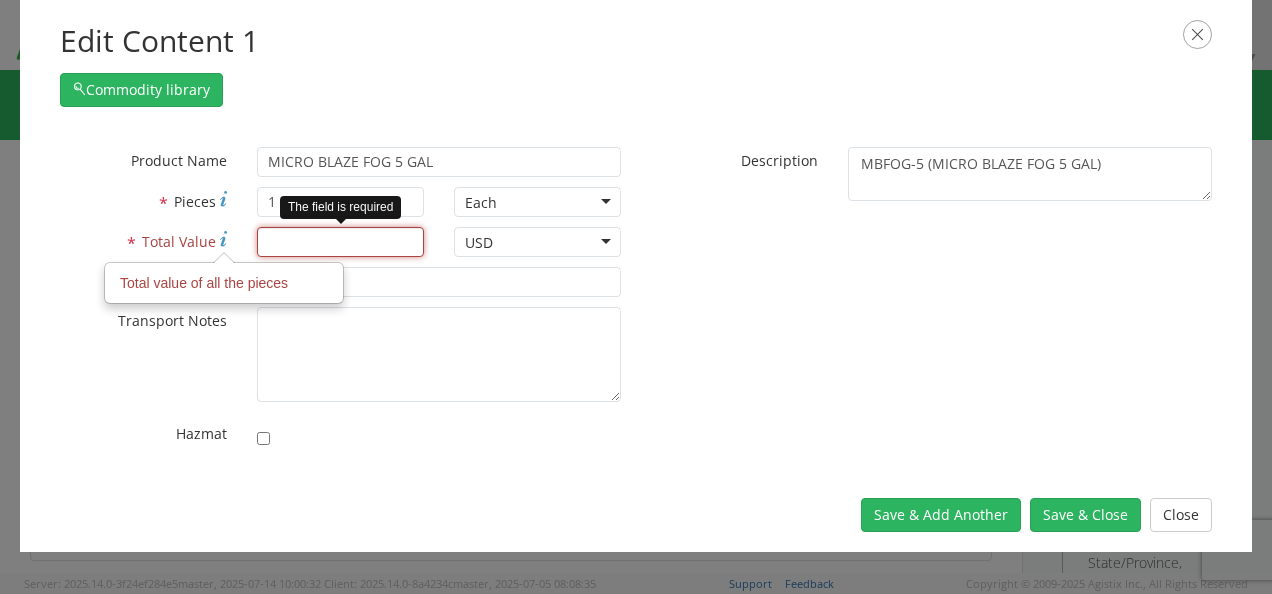 click on "*   Total Value
Total value of all the pieces" at bounding box center (340, 242) 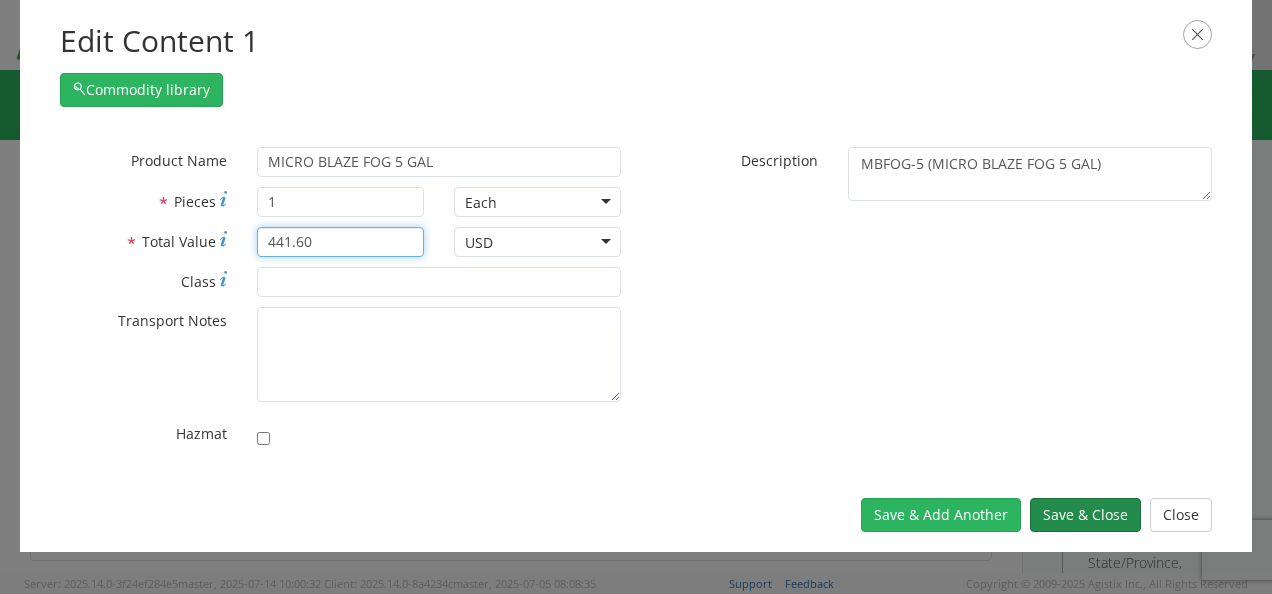 type on "441.60" 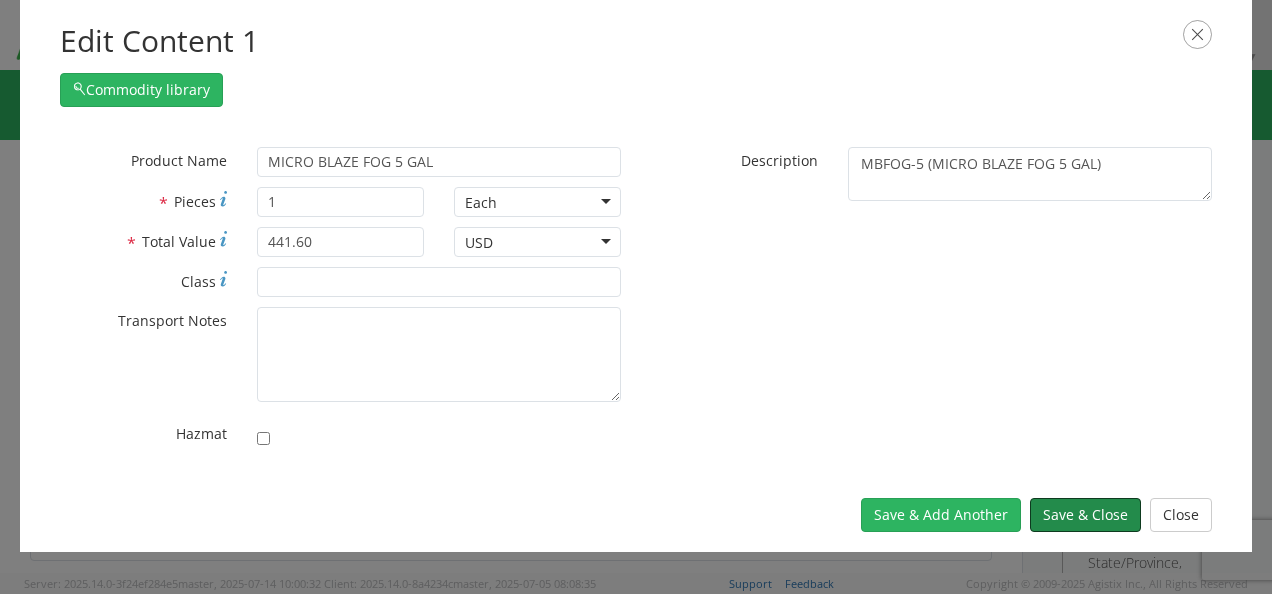 drag, startPoint x: 1066, startPoint y: 527, endPoint x: 1066, endPoint y: 418, distance: 109 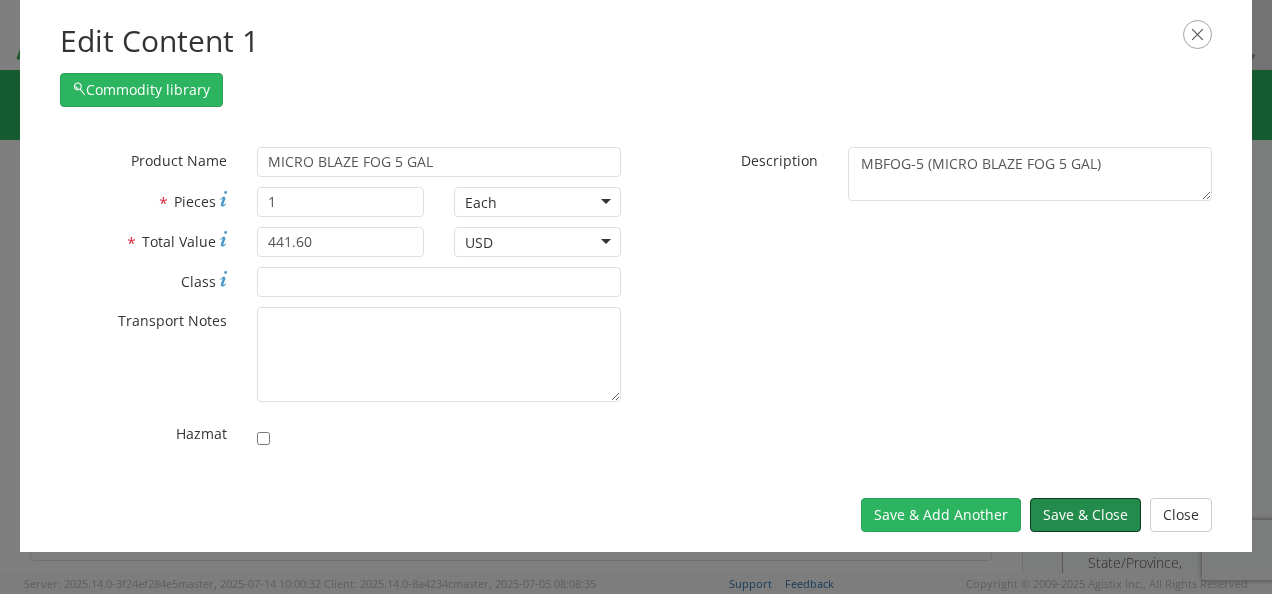 type 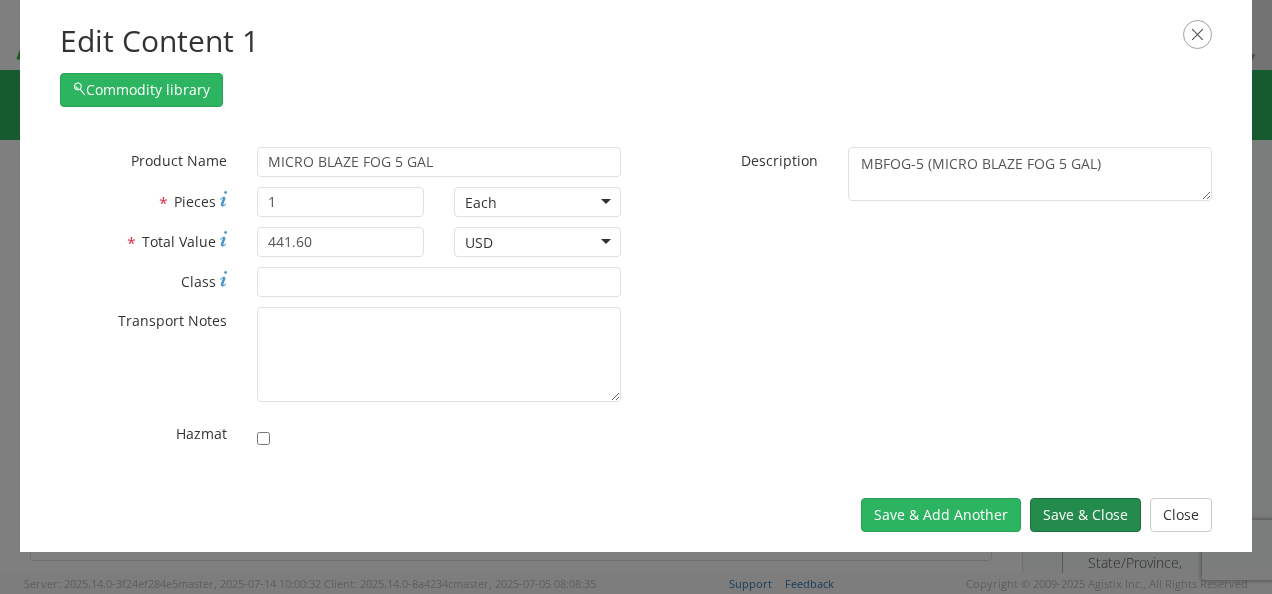 click on "Save & Close" at bounding box center (1085, 515) 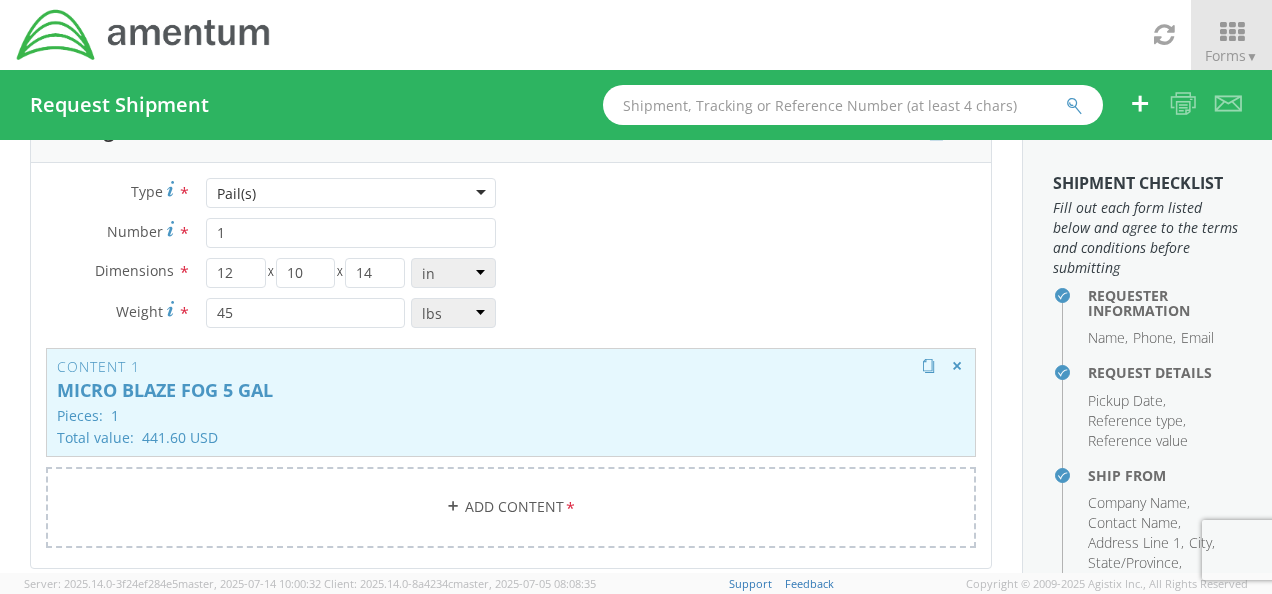 scroll, scrollTop: 300, scrollLeft: 0, axis: vertical 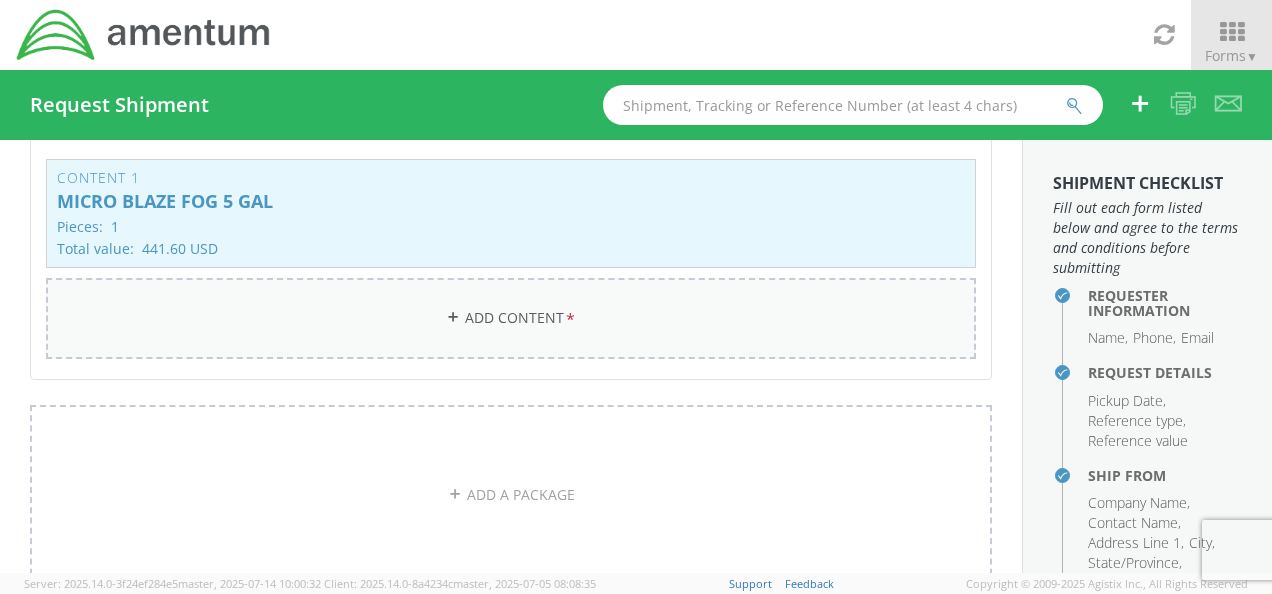 click on "Add Content  *" at bounding box center (511, 318) 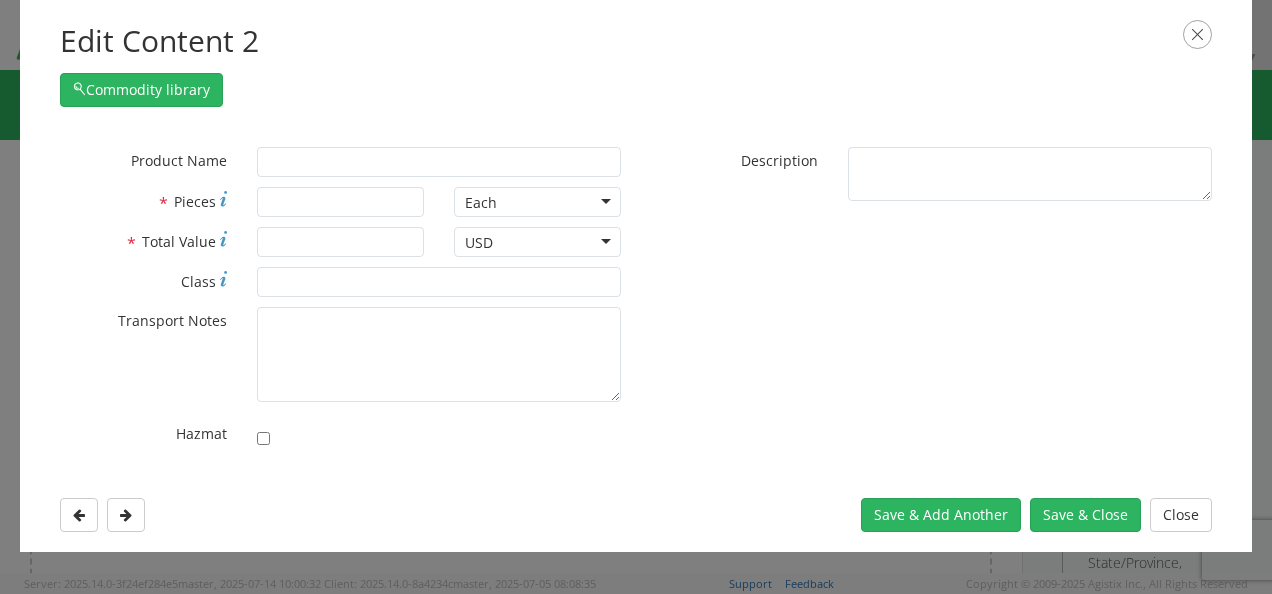 click on "*   Product Name
unable to find any results that match the current query
*   Pieces                                                                        Each Each Bag Blister Pack Bottle Capsule Carton Centimeter Cubic centimeter Cubic foot Cubic meter Cubic yard Curies Dozen Drum Each Fluid Ounce US Foot Gallons Gram Hour Inches Kilogram Kilometer Liter Meter Milligram Milliliter Ounce Pack Pound Quart, US liquid Roll Square foot Square inch Square meter Tablet Tonne US ton Vials                                               *   Total Value                                                                        USD USD USD                                             *   Class                                                                *   Transport Notes                                                                                                                    *" at bounding box center [636, 302] 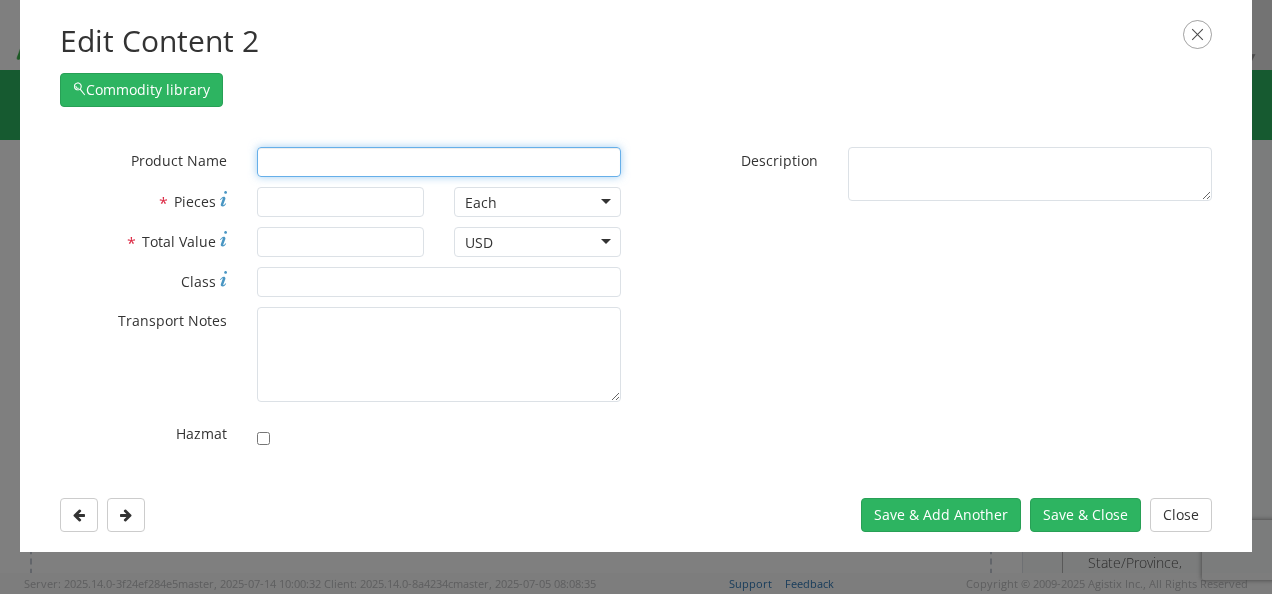 click at bounding box center [439, 162] 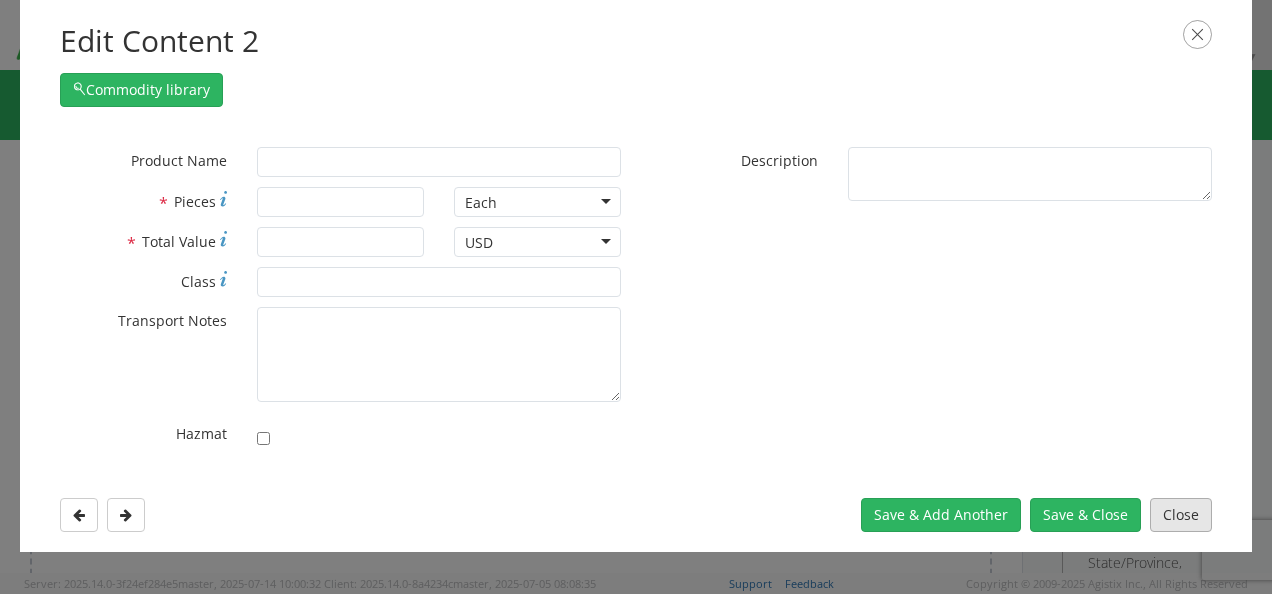 click on "Close" at bounding box center (1181, 515) 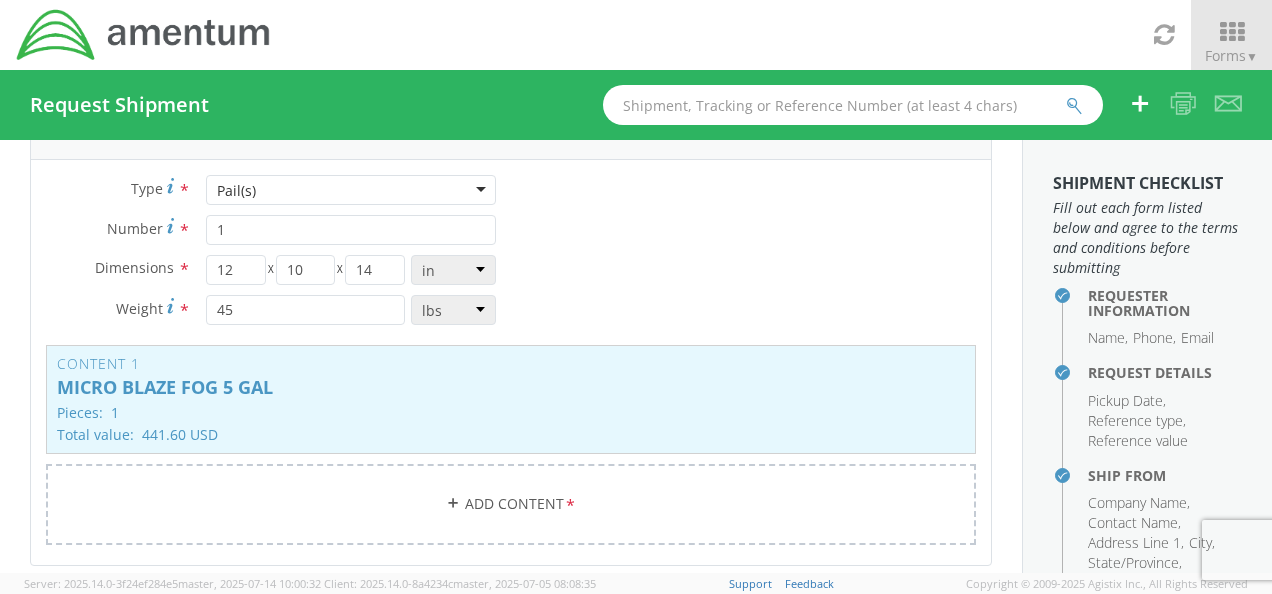 scroll, scrollTop: 300, scrollLeft: 0, axis: vertical 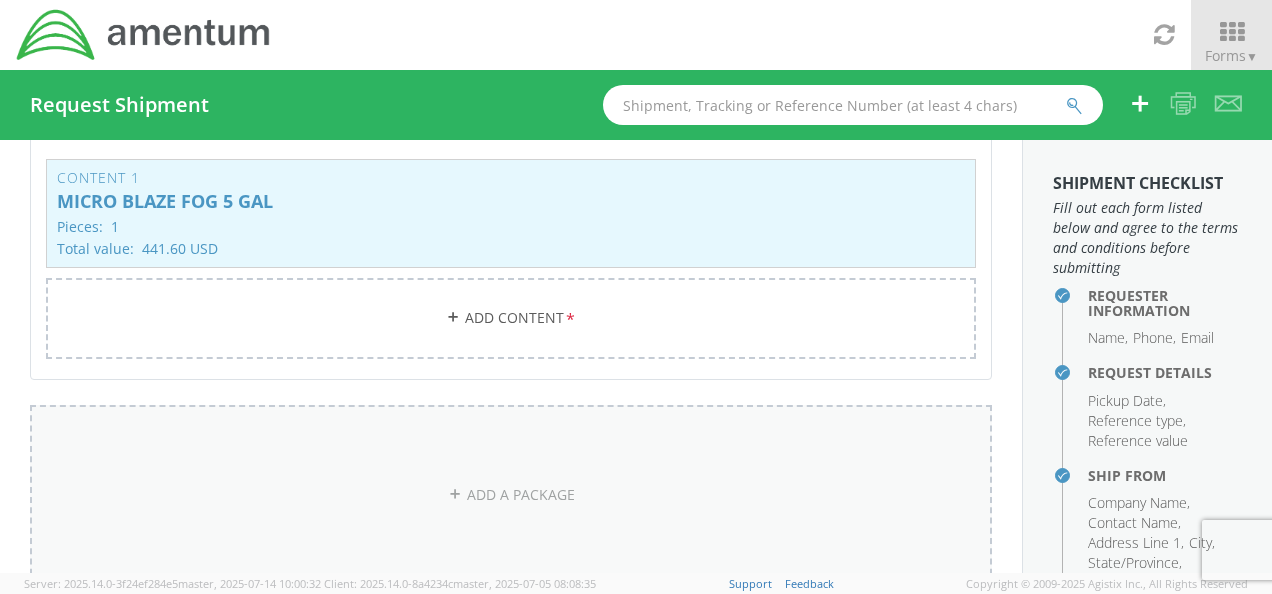 click on "ADD A PACKAGE" at bounding box center [511, 495] 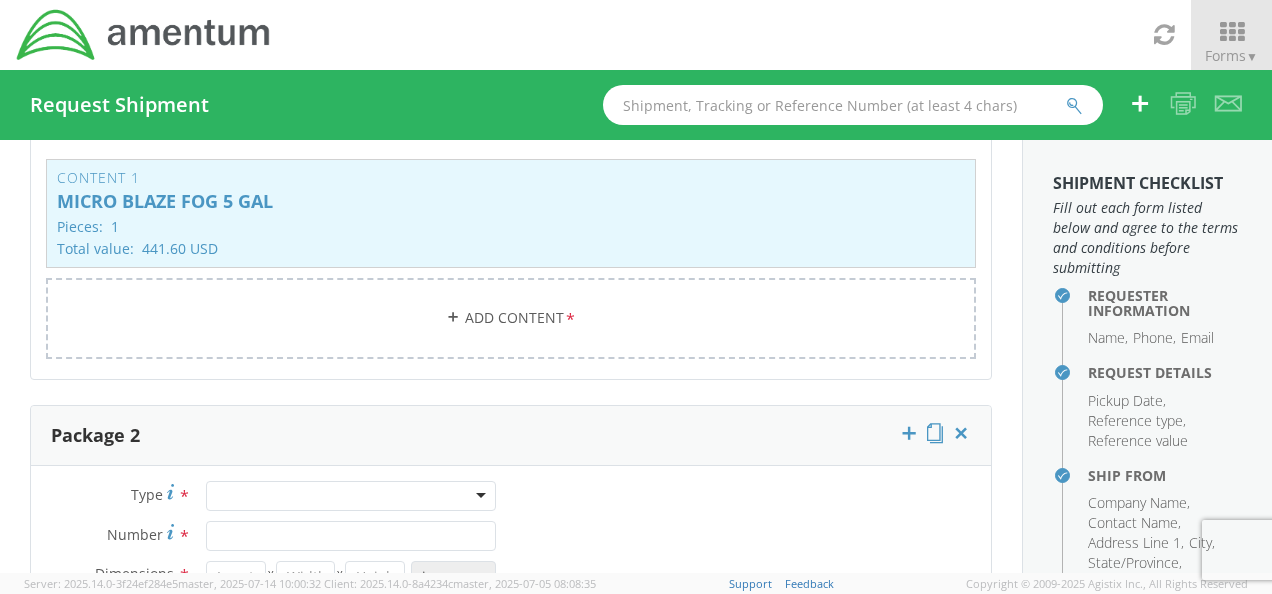 scroll, scrollTop: 500, scrollLeft: 0, axis: vertical 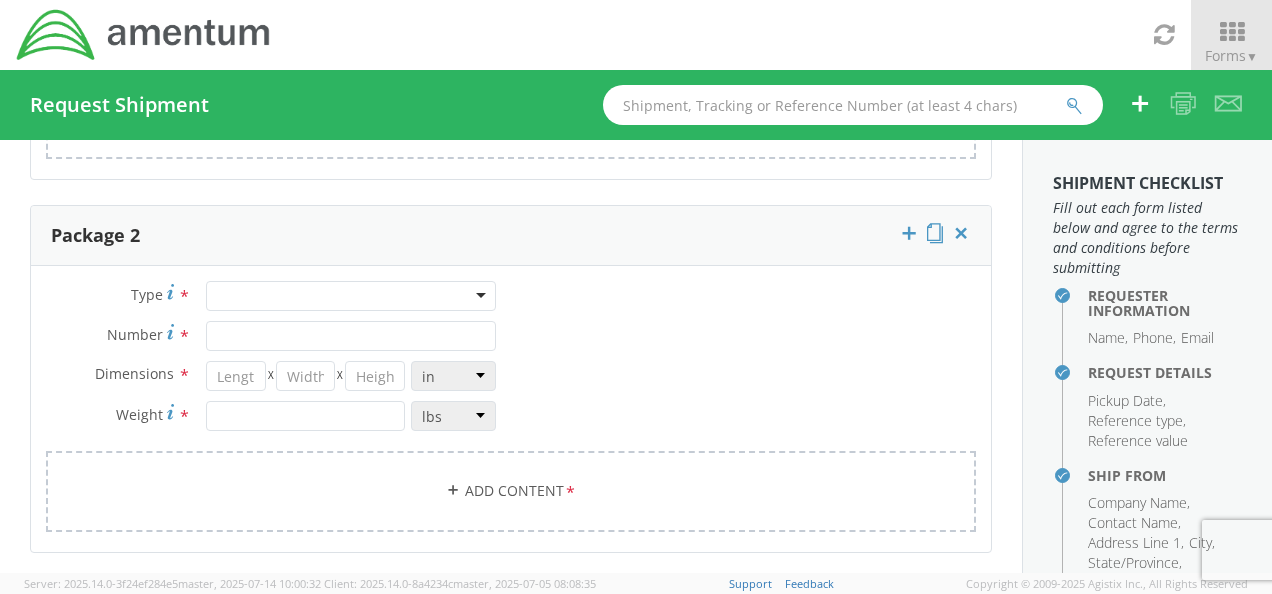 click at bounding box center (351, 296) 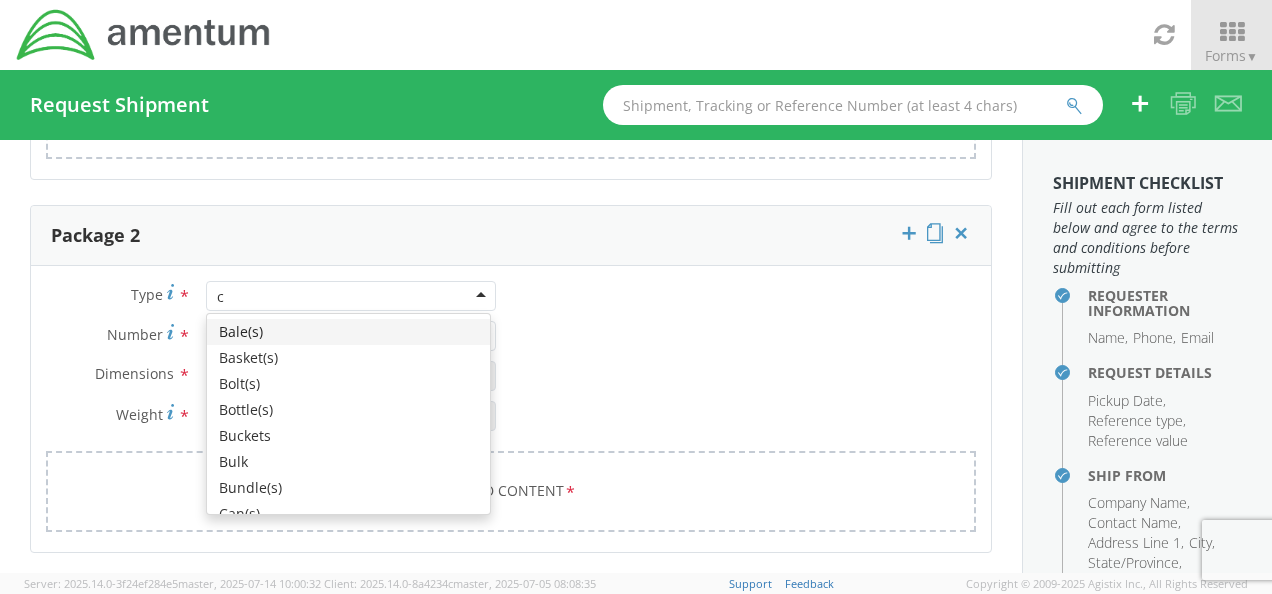 type on "ca" 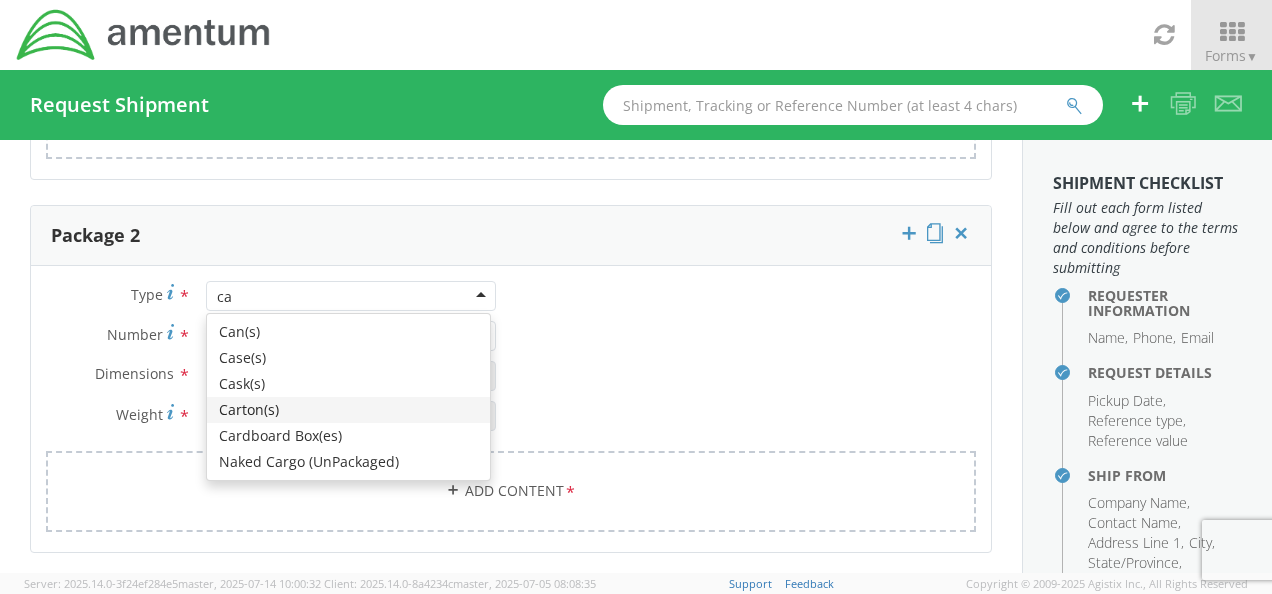 type 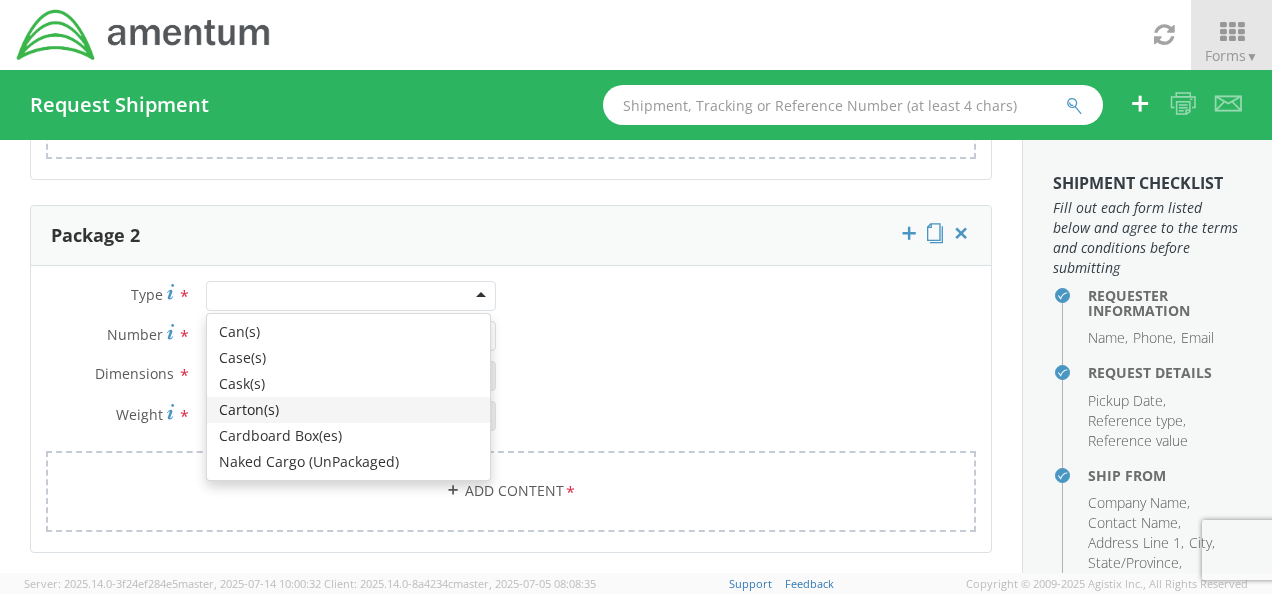scroll, scrollTop: 0, scrollLeft: 0, axis: both 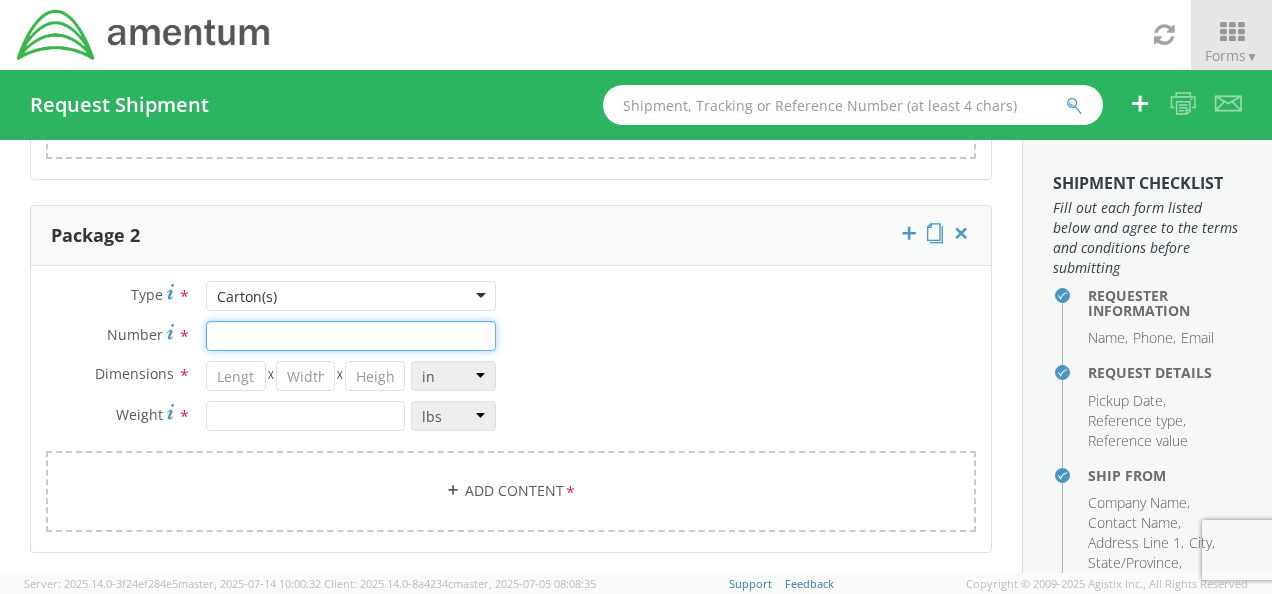click on "Number        *" at bounding box center (351, 336) 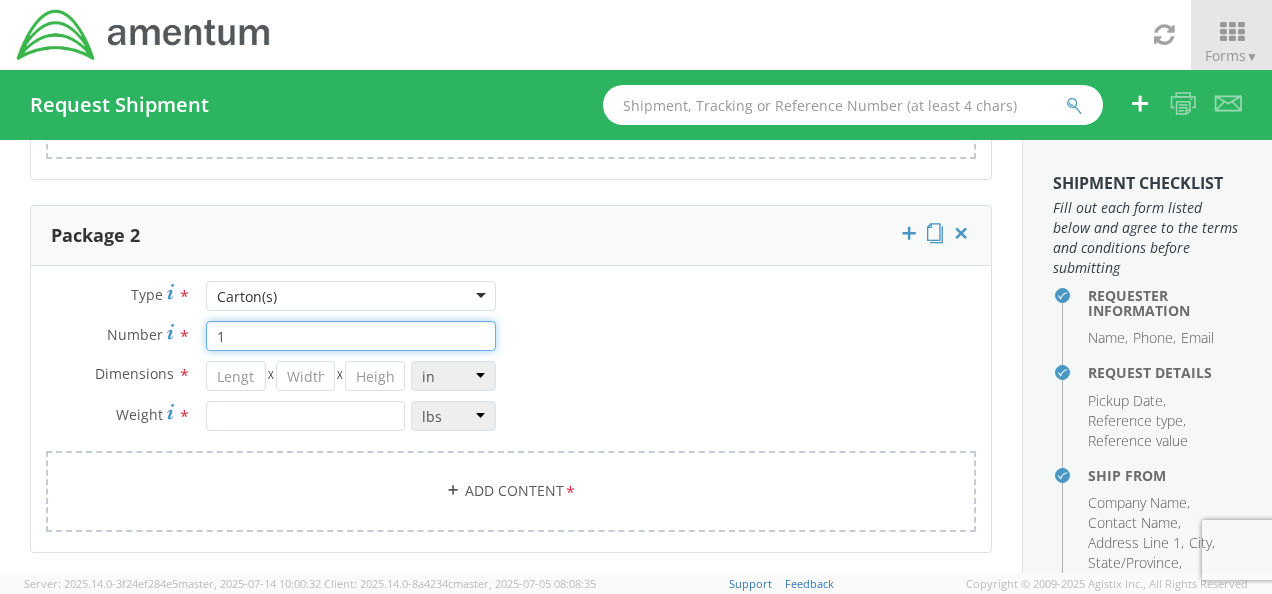 type on "1" 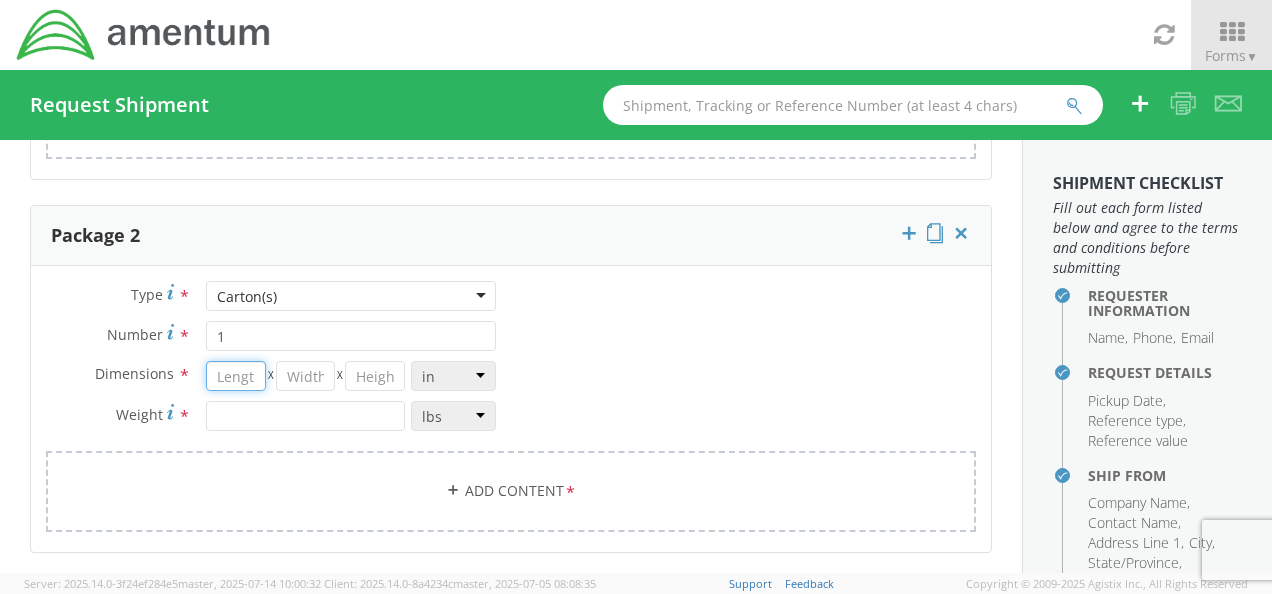 click at bounding box center [236, 376] 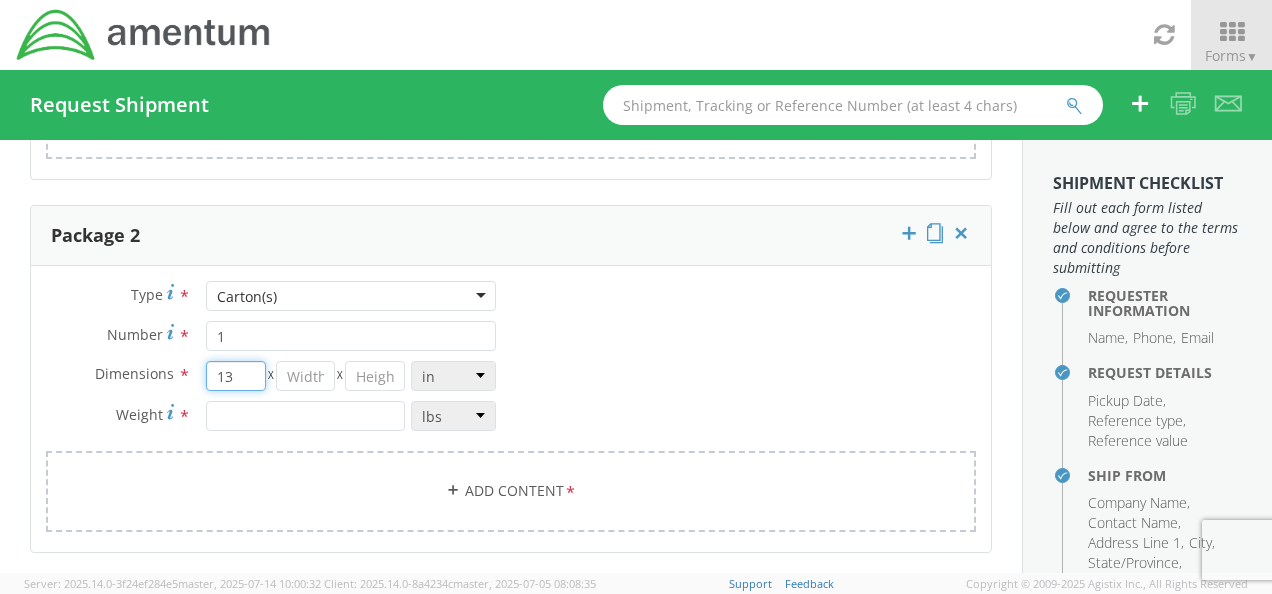 type on "13" 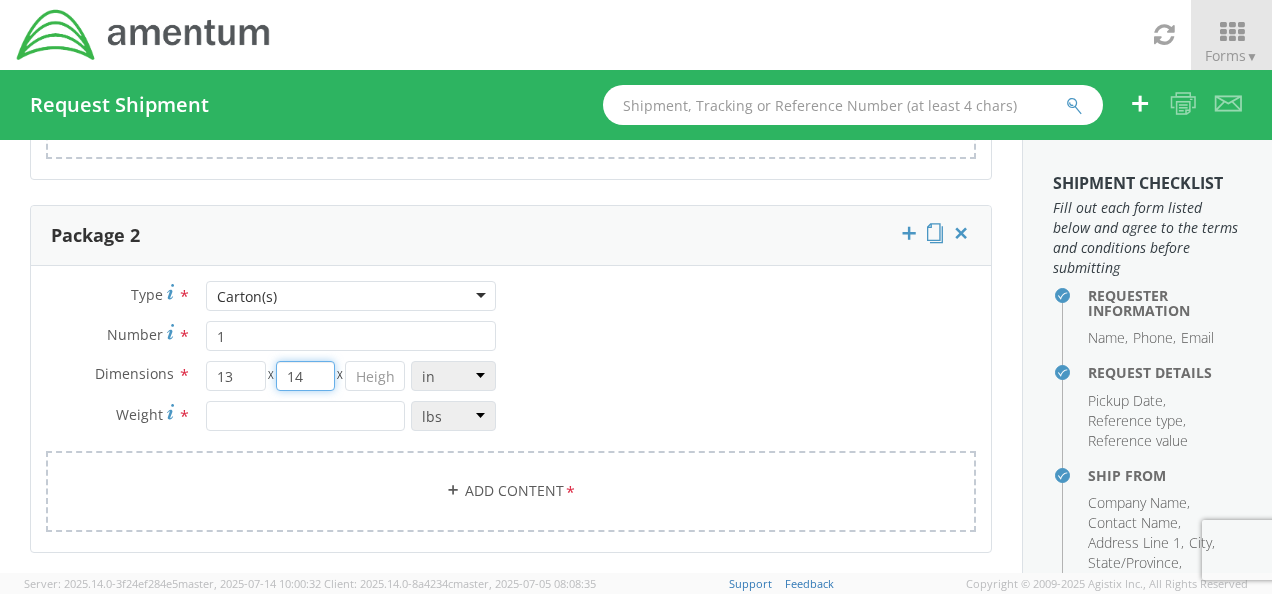 click on "14" at bounding box center (306, 376) 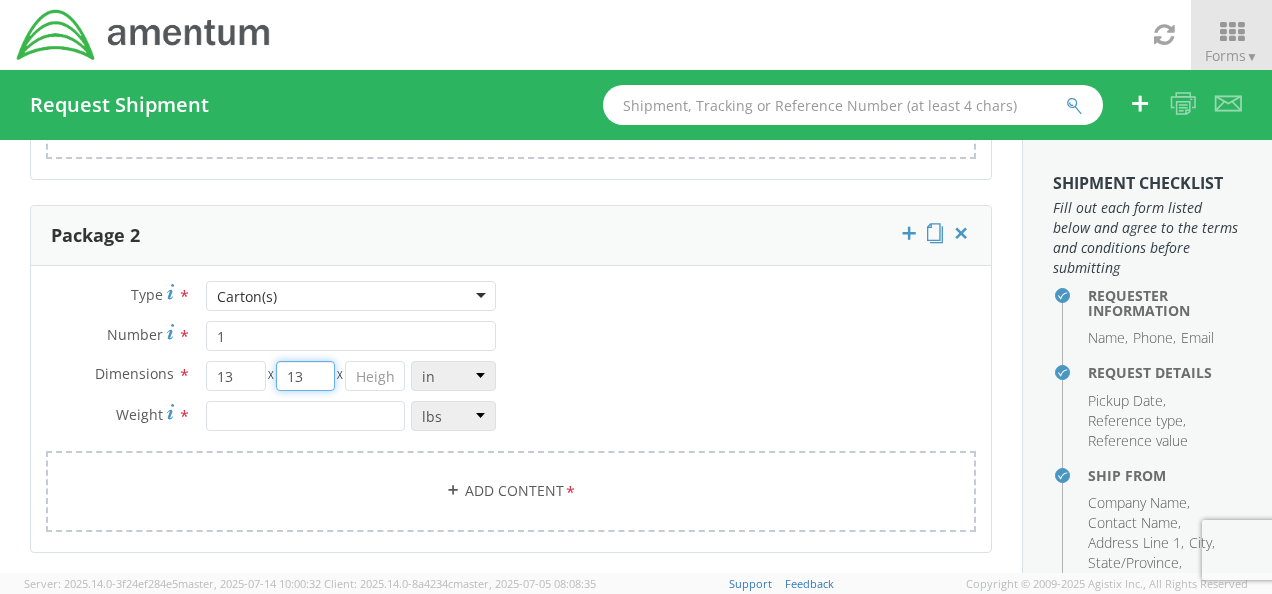 type on "13" 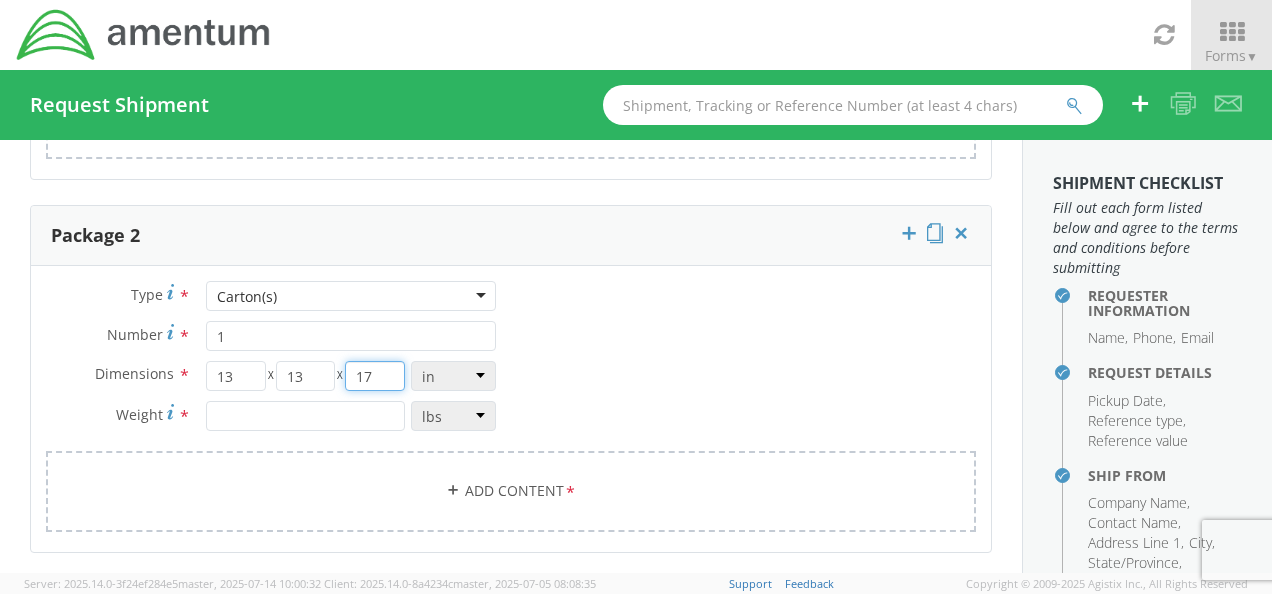 type on "17" 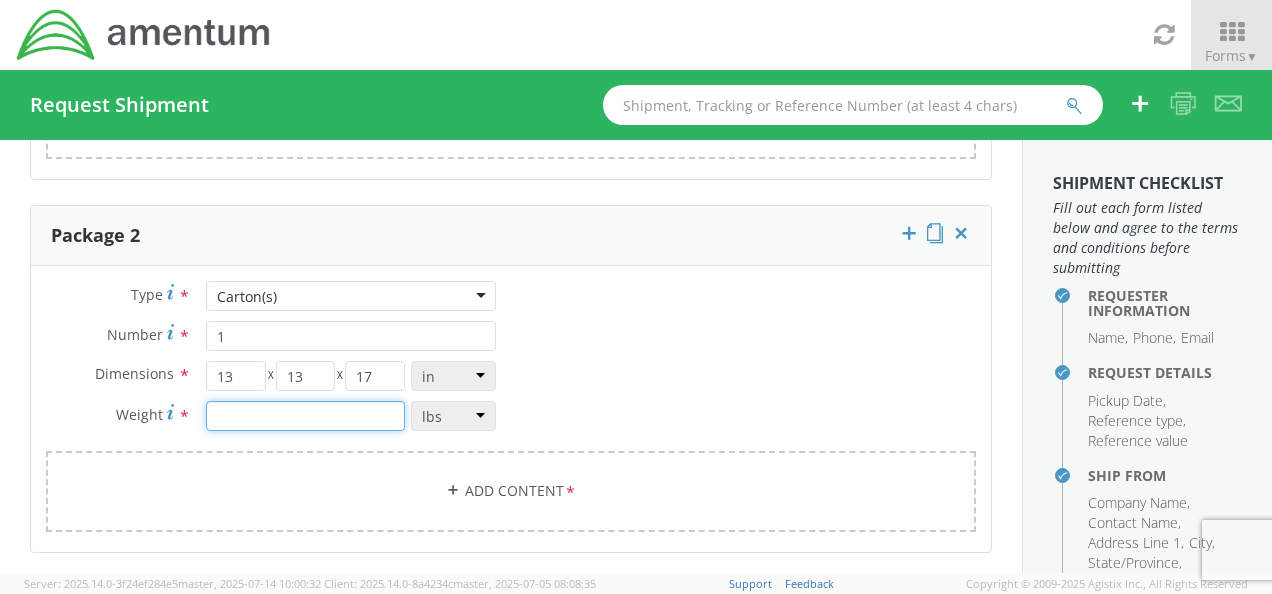 click at bounding box center [305, 416] 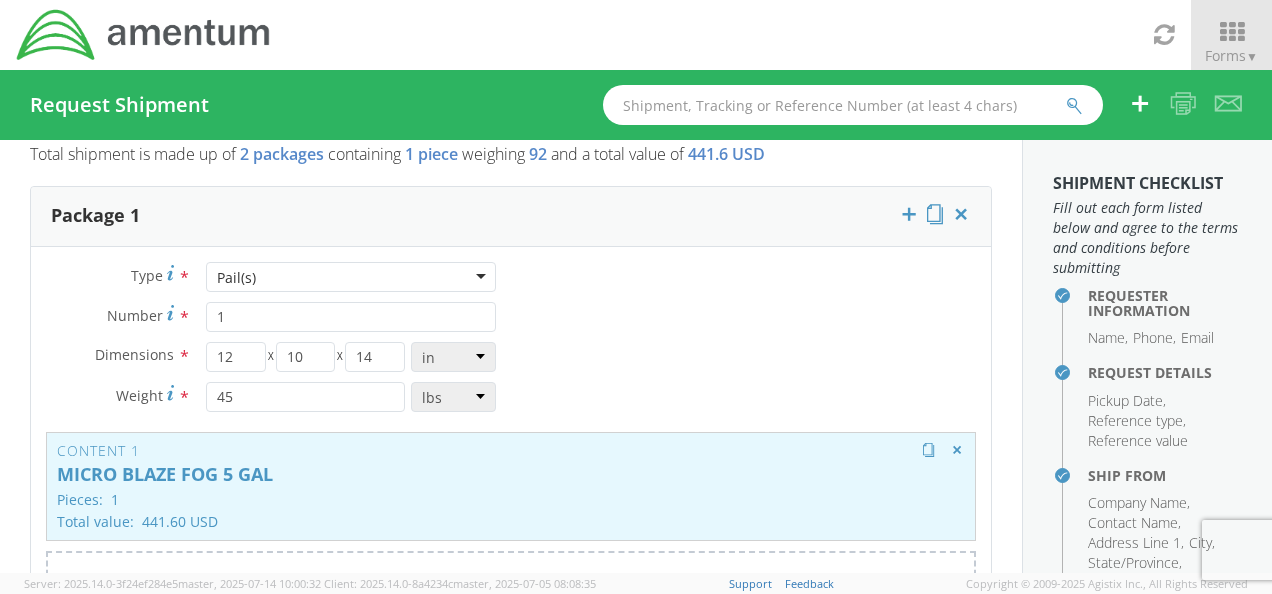 scroll, scrollTop: 0, scrollLeft: 0, axis: both 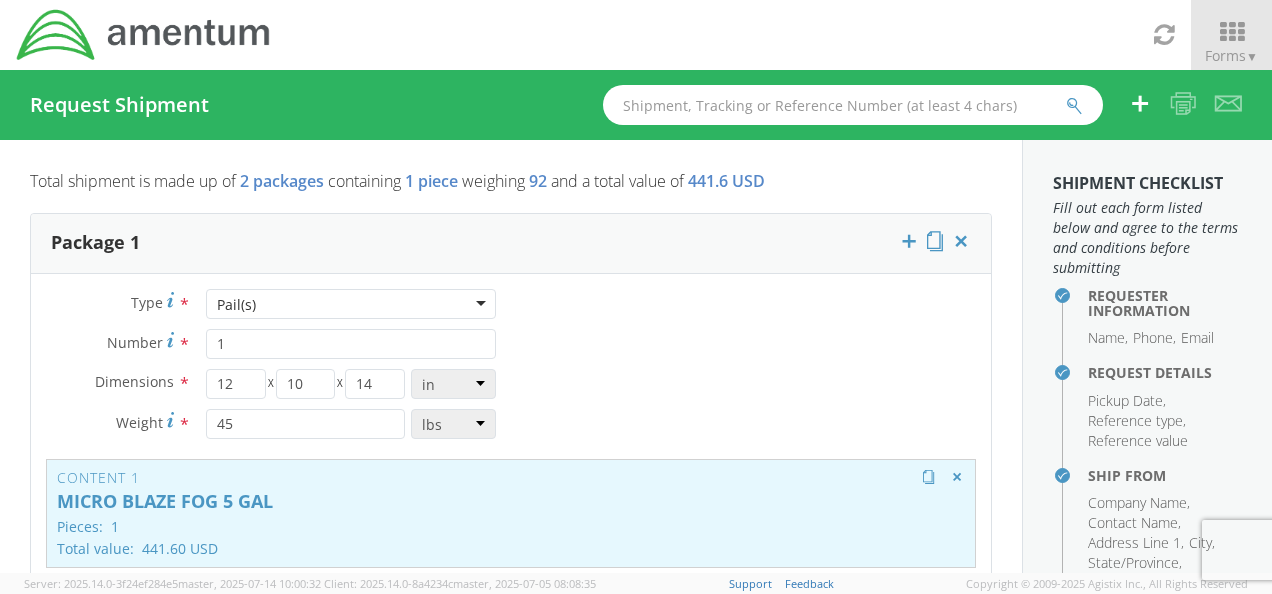 type on "47" 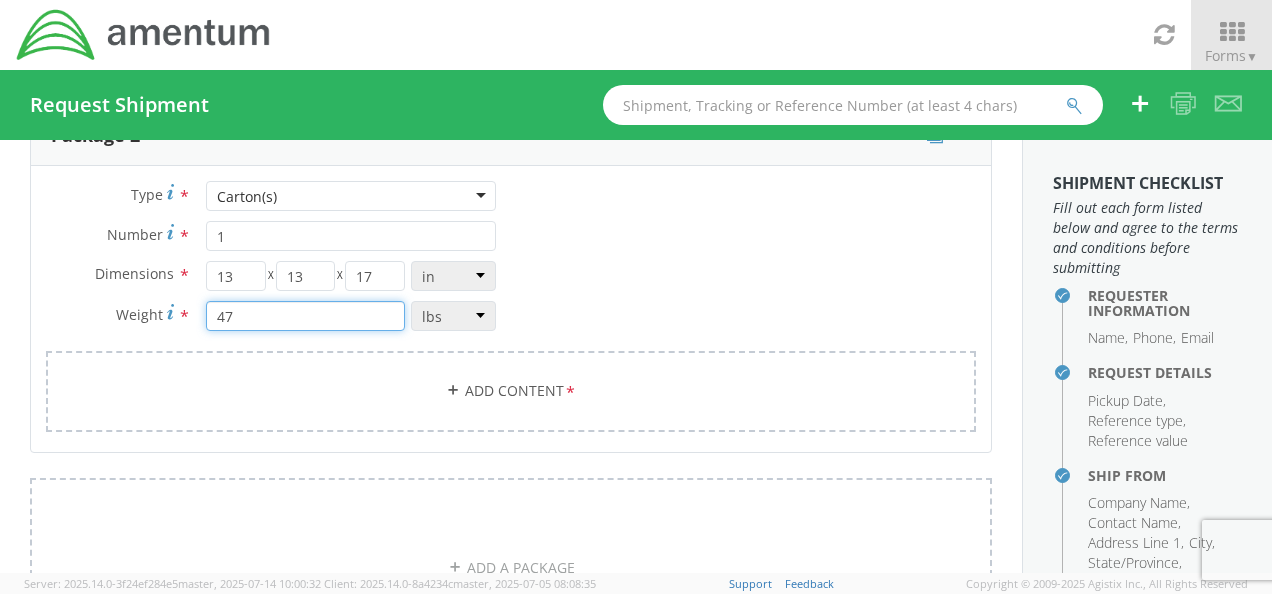 scroll, scrollTop: 500, scrollLeft: 0, axis: vertical 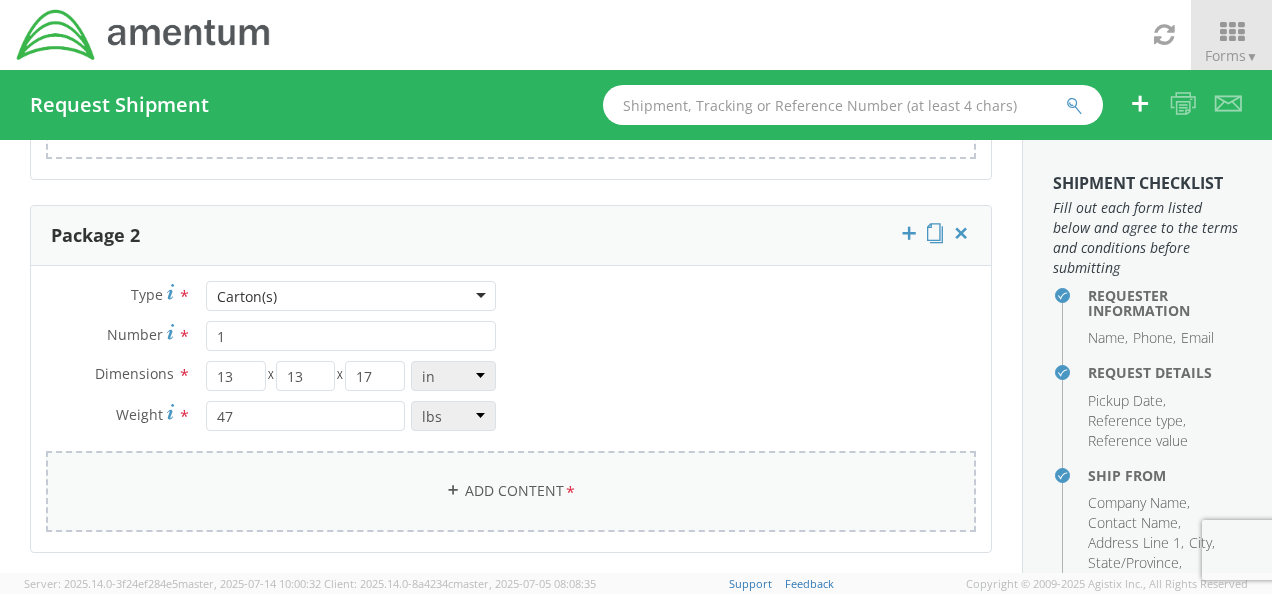 click on "Add Content  *" at bounding box center [511, 491] 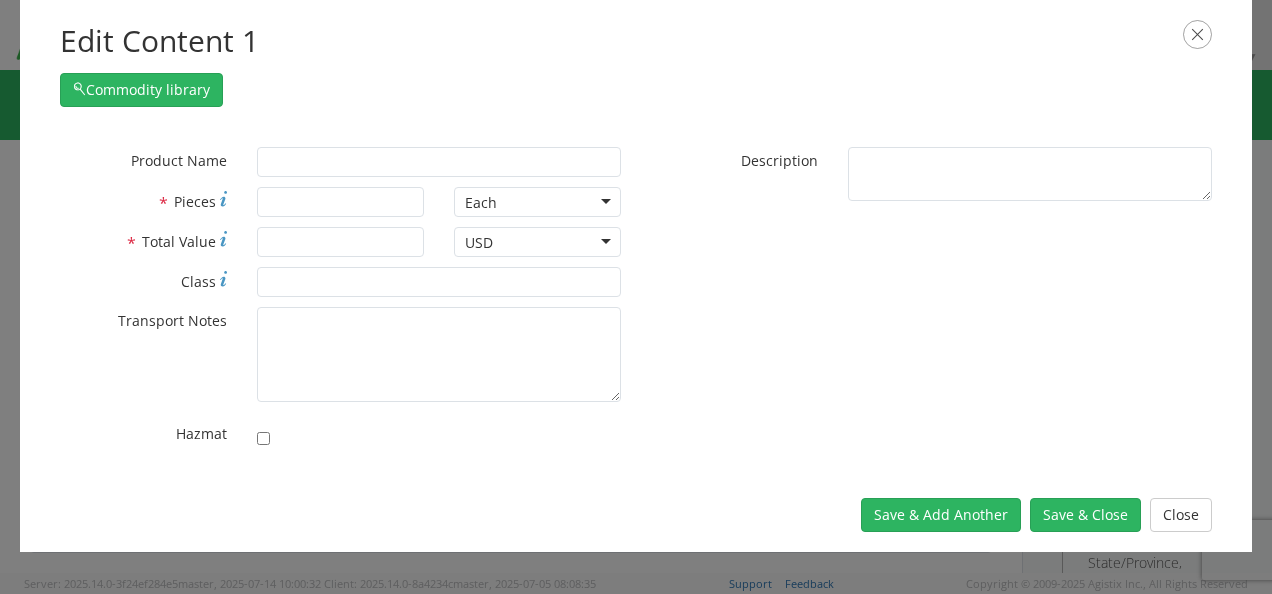 click on "*   Product Name
unable to find any results that match the current query
*   Pieces                                                                        Each Each Bag Blister Pack Bottle Capsule Carton Centimeter Cubic centimeter Cubic foot Cubic meter Cubic yard Curies Dozen Drum Each Fluid Ounce US Foot Gallons Gram Hour Inches Kilogram Kilometer Liter Meter Milligram Milliliter Ounce Pack Pound Quart, US liquid Roll Square foot Square inch Square meter Tablet Tonne US ton Vials                                               *   Total Value                                                                        USD USD USD                                             *   Class                                                                *   Transport Notes                                                                                                                    *" at bounding box center (636, 302) 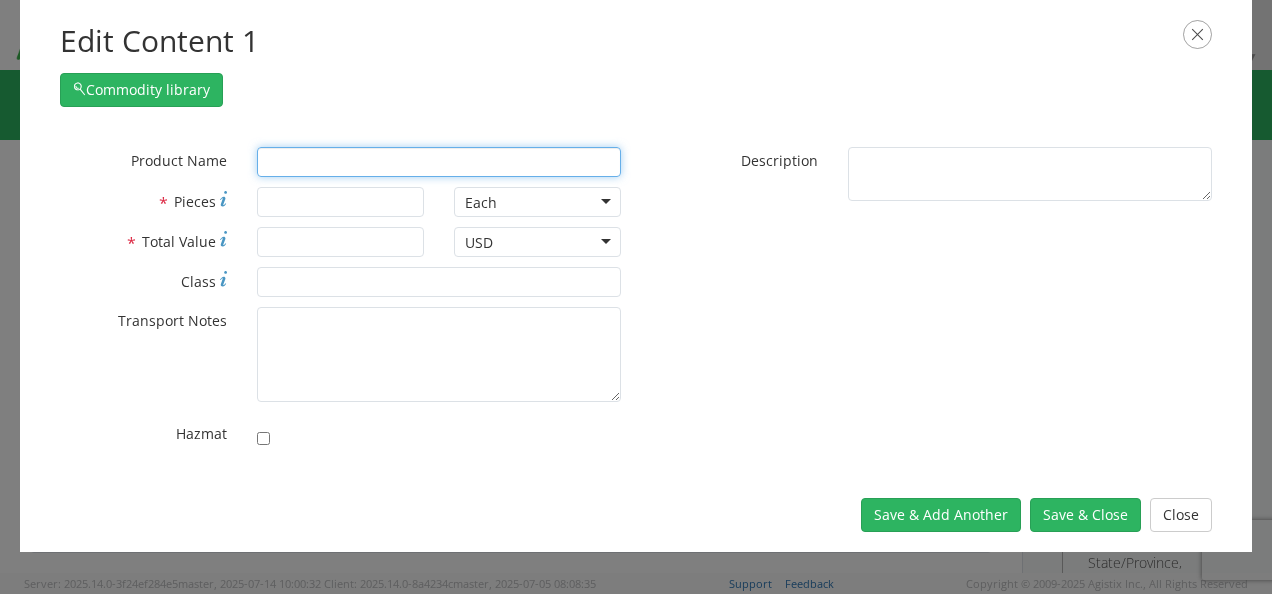 click at bounding box center (439, 162) 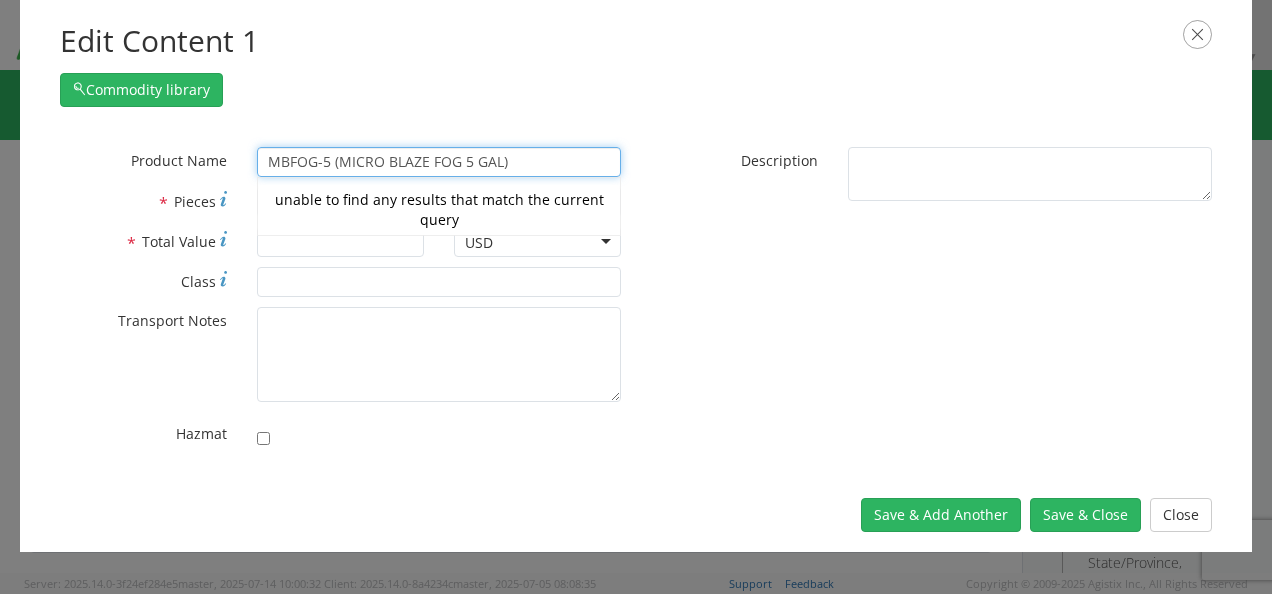 type on "MBFOG-5 (MICRO BLAZE FOG 5 GAL)" 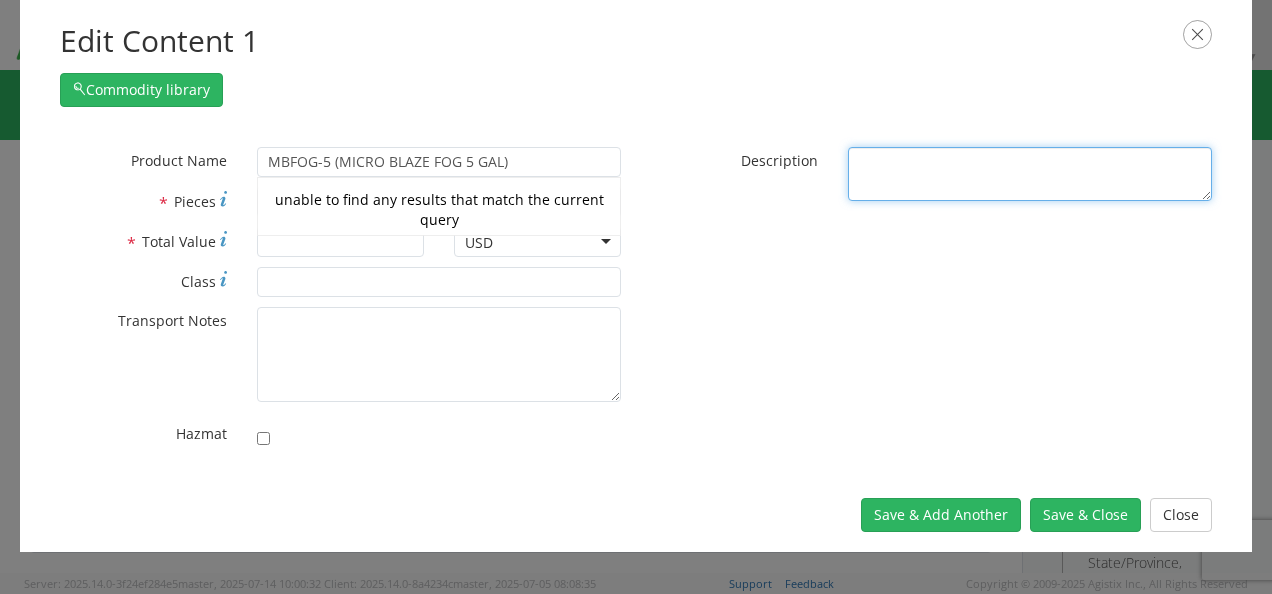 click on "*   Description" at bounding box center (1030, 174) 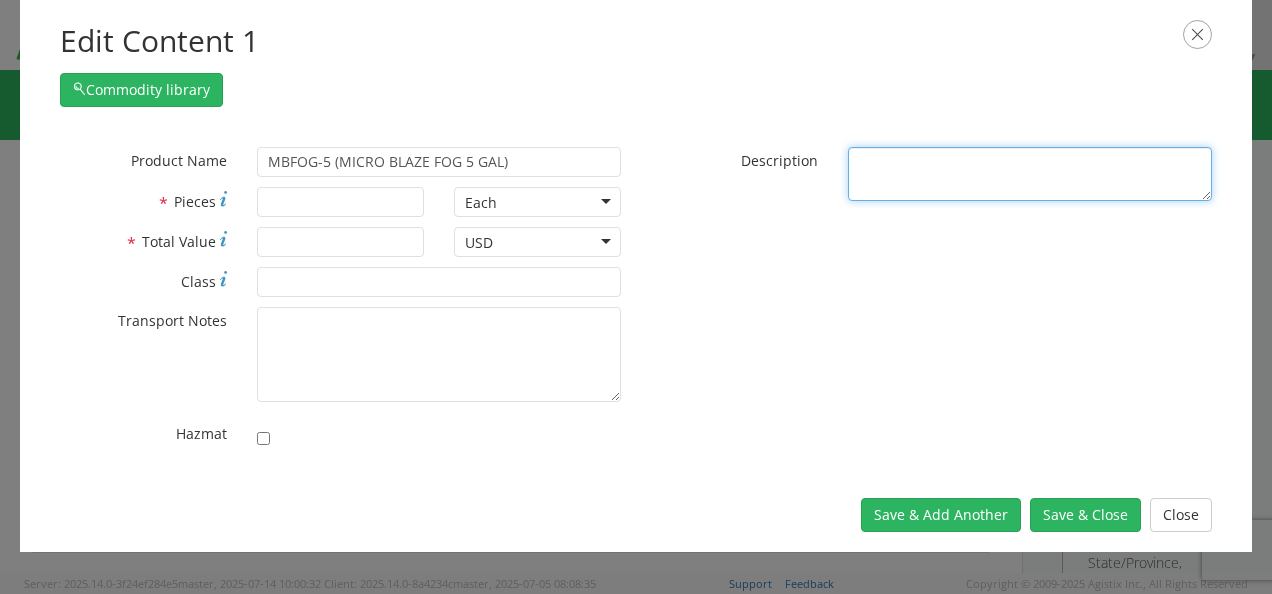 paste on "MBFOG-5 (MICRO BLAZE FOG 5 GAL)" 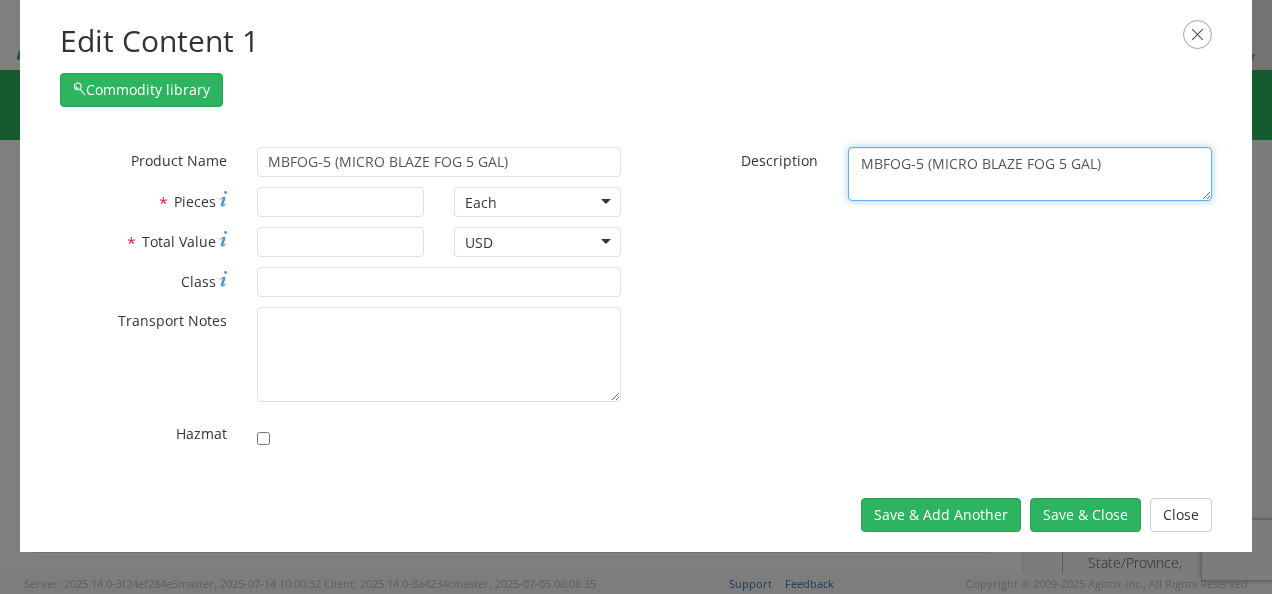 type on "MBFOG-5 (MICRO BLAZE FOG 5 GAL)" 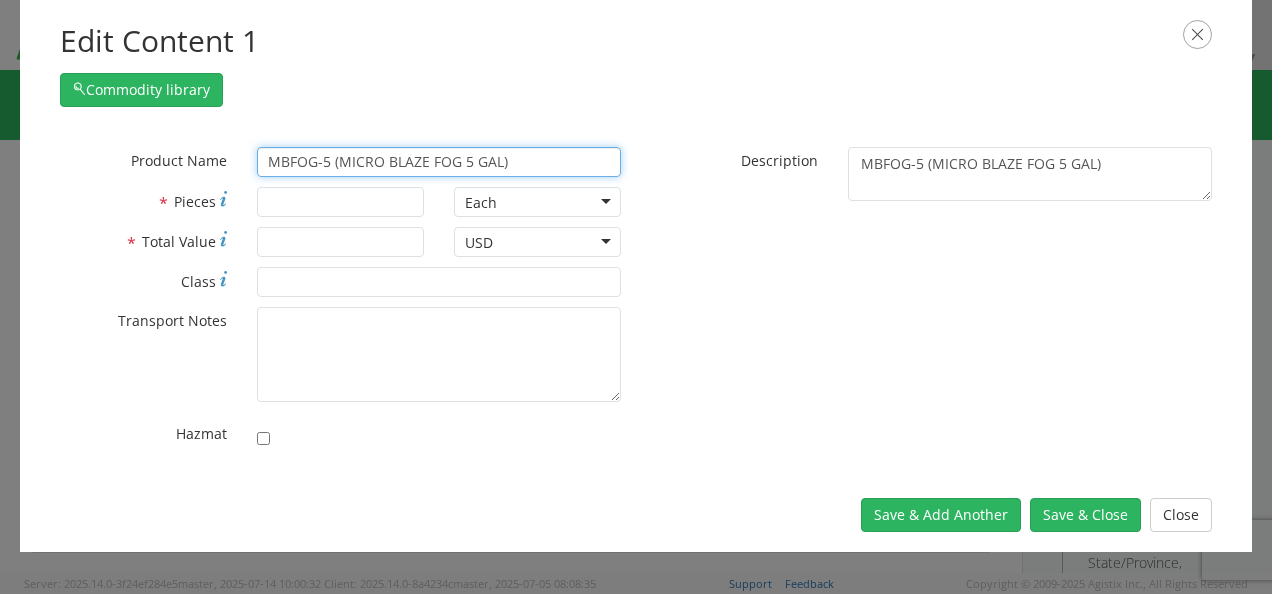 drag, startPoint x: 330, startPoint y: 162, endPoint x: 174, endPoint y: 179, distance: 156.92355 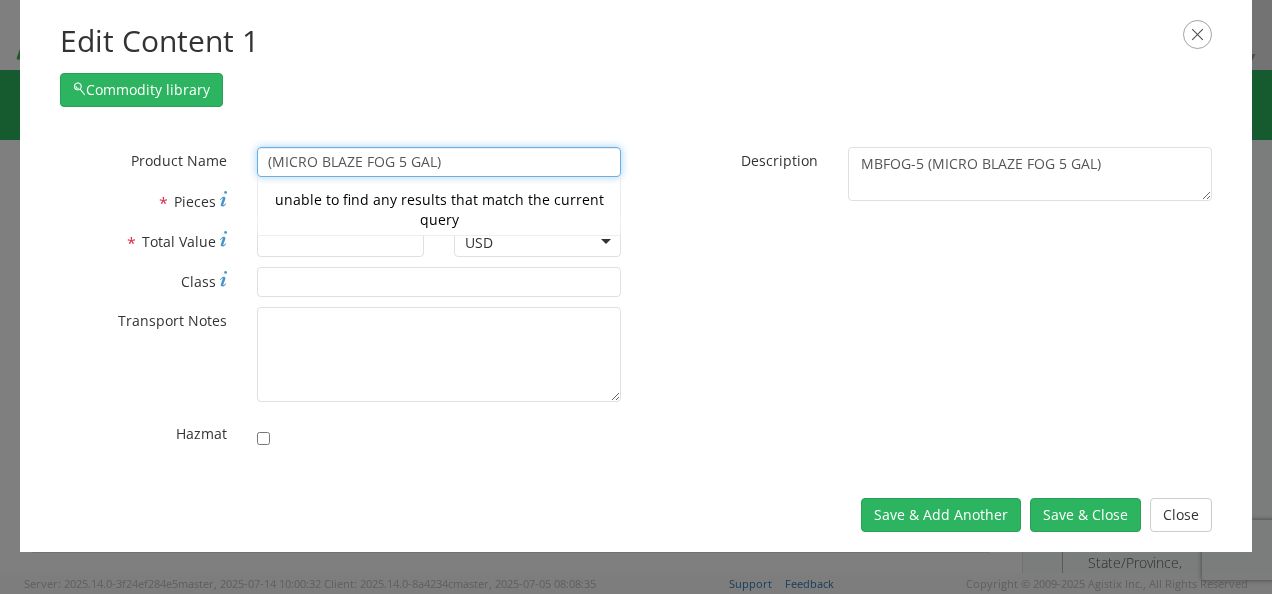 drag, startPoint x: 274, startPoint y: 161, endPoint x: 221, endPoint y: 162, distance: 53.009434 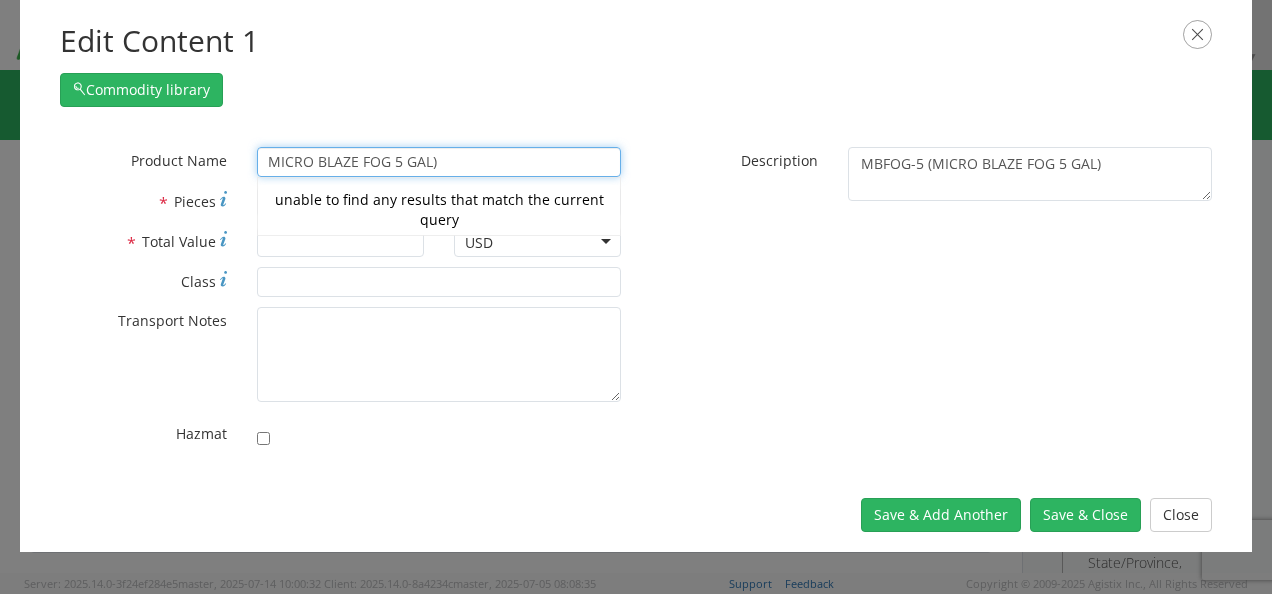 click on "MICRO BLAZE FOG 5 GAL)" at bounding box center [439, 162] 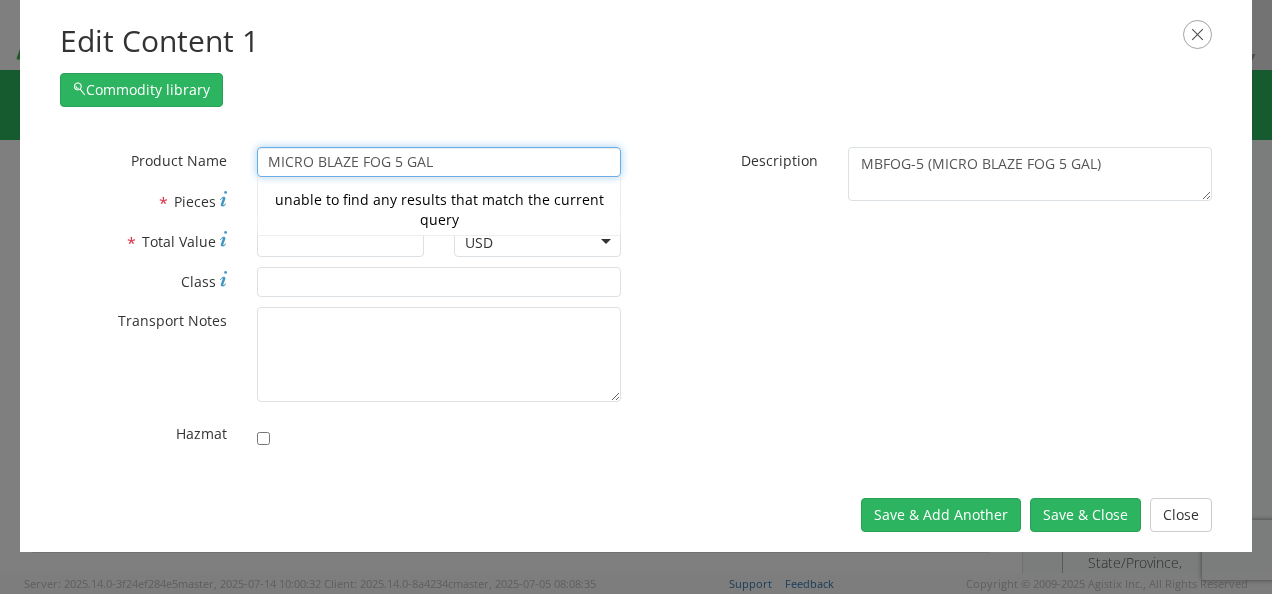 type on "MICRO BLAZE FOG 5 GAL" 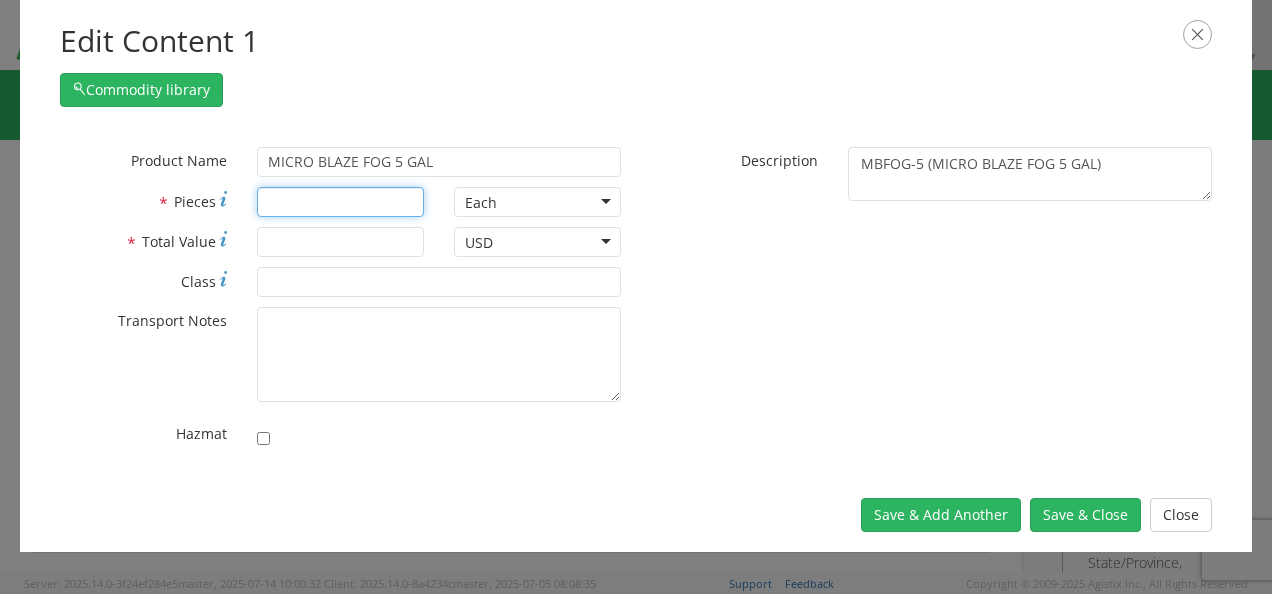 click on "*   Product Name                  MICRO BLAZE FOG 5 GAL
unable to find any results that match the current query
*   Pieces                                                                        Each Each Bag Blister Pack Bottle Capsule Carton Centimeter Cubic centimeter Cubic foot Cubic meter Cubic yard Curies Dozen Drum Each Fluid Ounce US Foot Gallons Gram Hour Inches Kilogram Kilometer Liter Meter Milligram Milliliter Ounce Pack Pound Quart, US liquid Roll Square foot Square inch Square meter Tablet Tonne US ton Vials                                               *   Total Value                                                                        USD USD USD                                             *   Class                                                                *   Transport Notes" at bounding box center [636, 302] 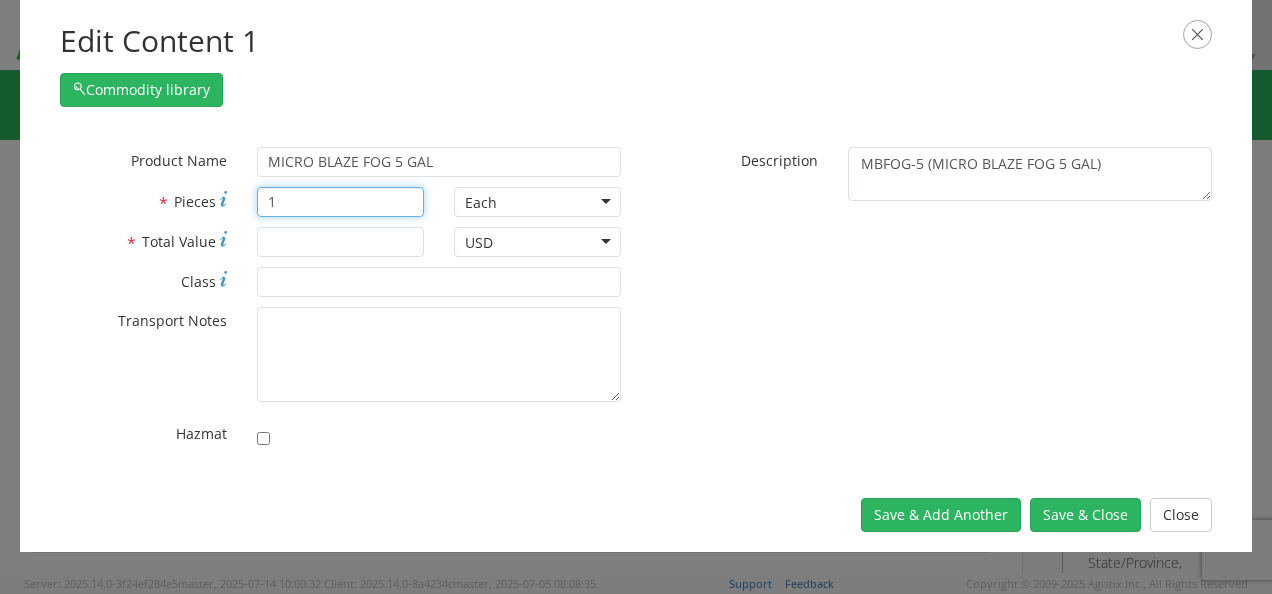 type on "1" 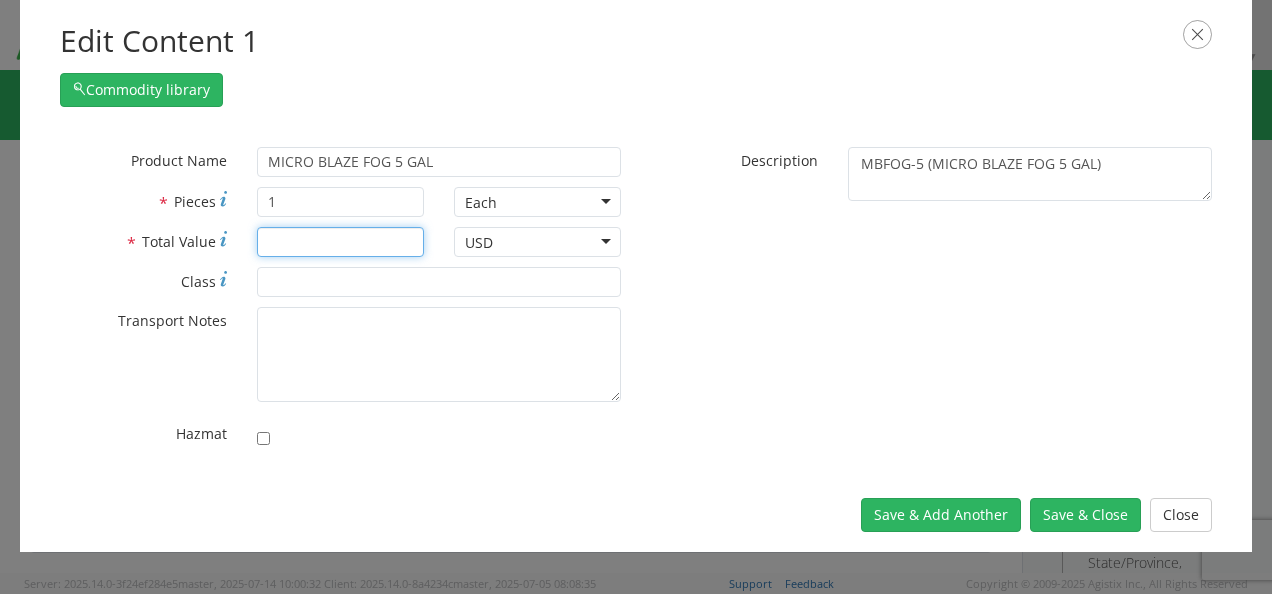 click on "*   Total Value" at bounding box center [340, 242] 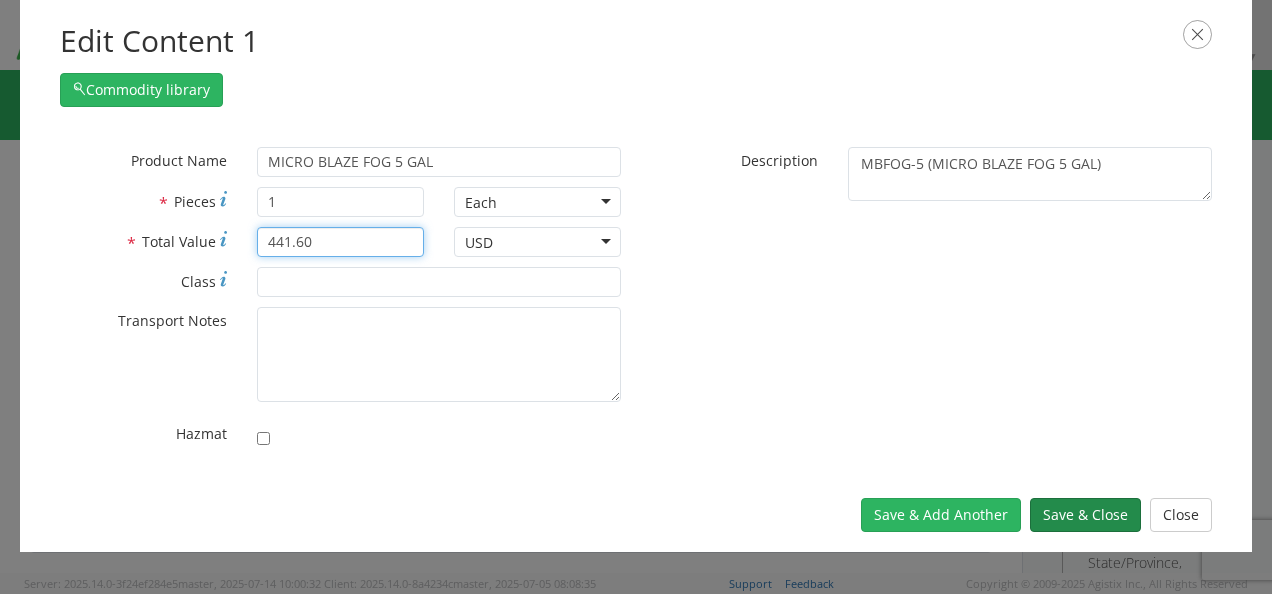 type on "441.60" 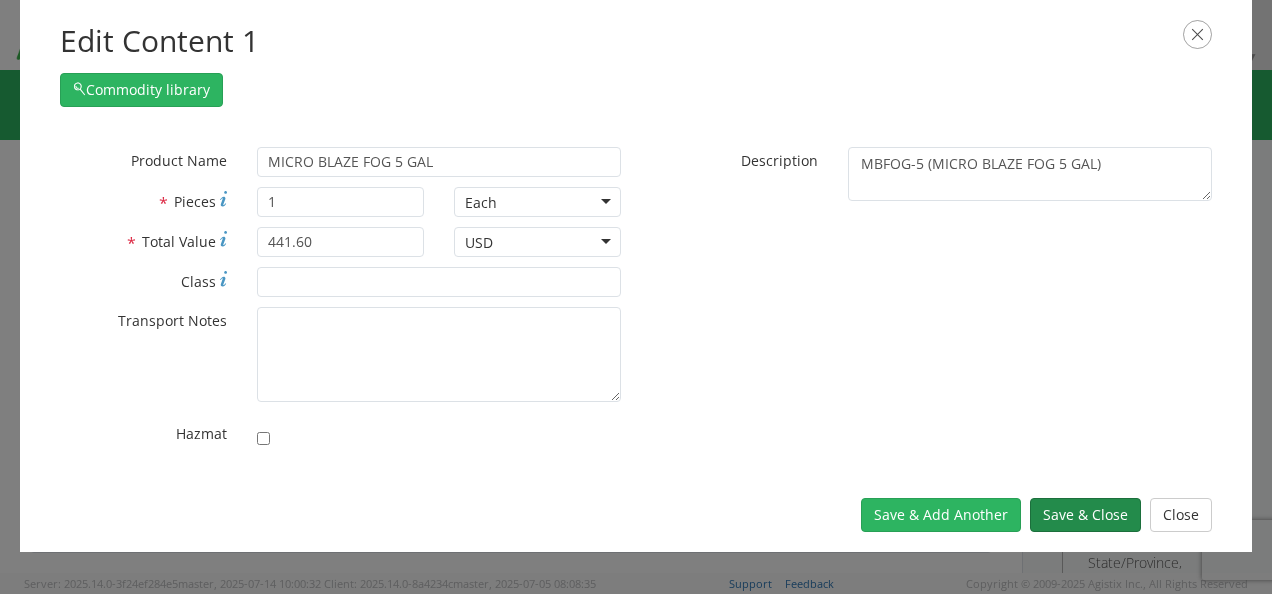 click on "Save & Close" at bounding box center [1085, 515] 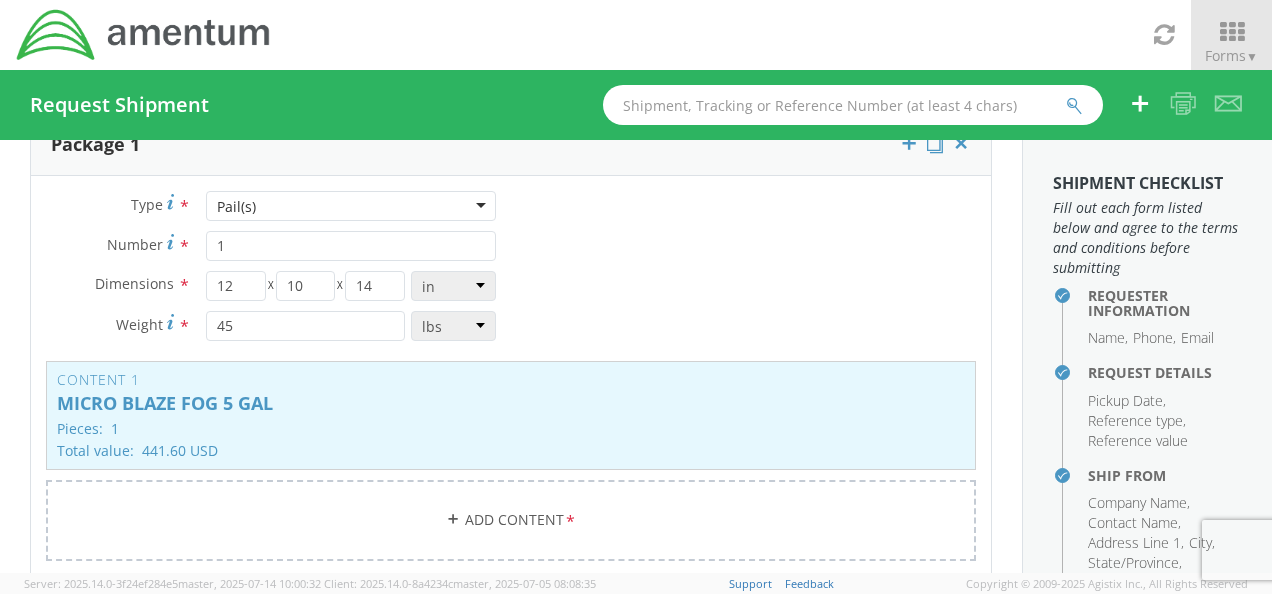 scroll, scrollTop: 200, scrollLeft: 0, axis: vertical 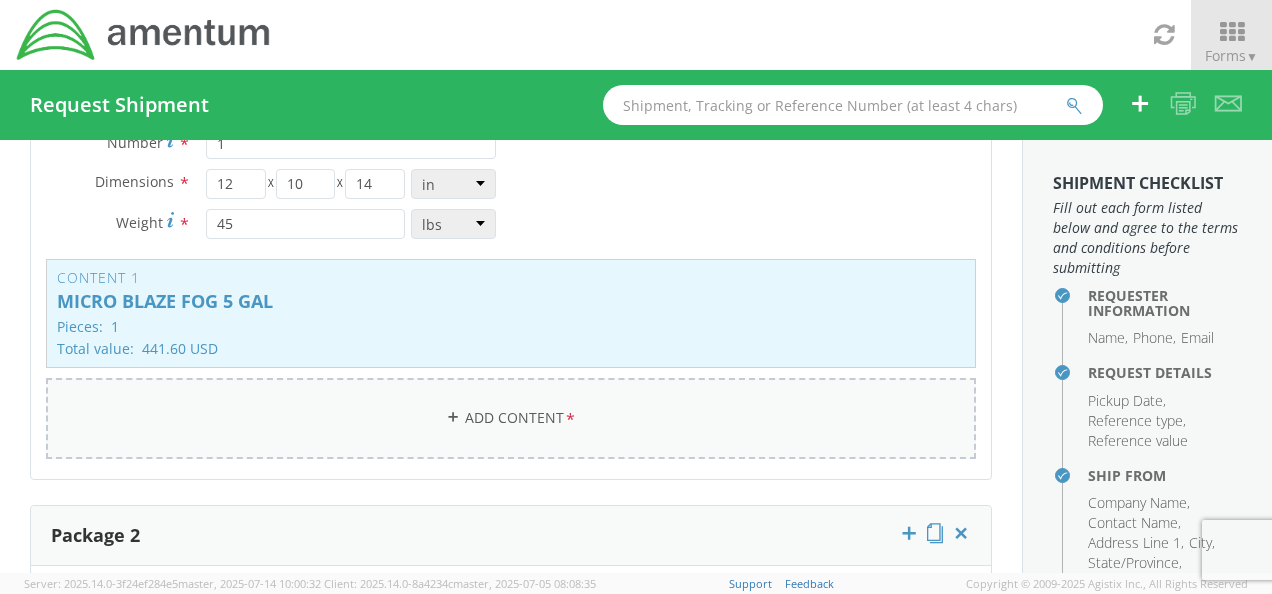 click on "Add Content  *" at bounding box center (511, 418) 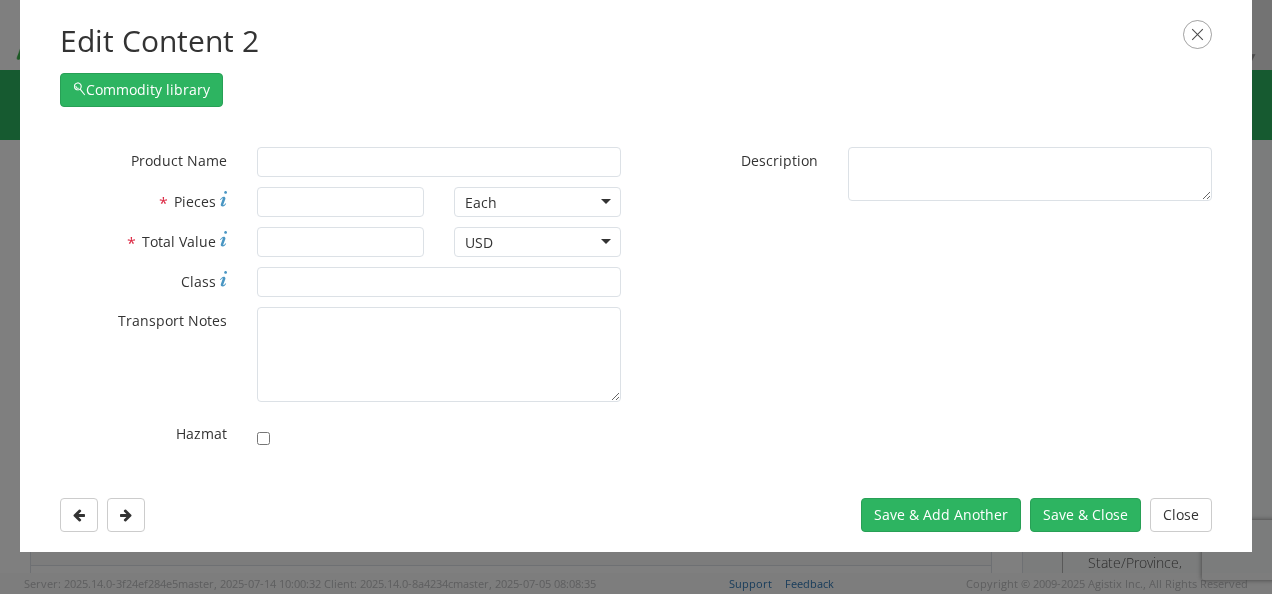 click on "Save & Add Another     Save & Close    Close" at bounding box center (636, 515) 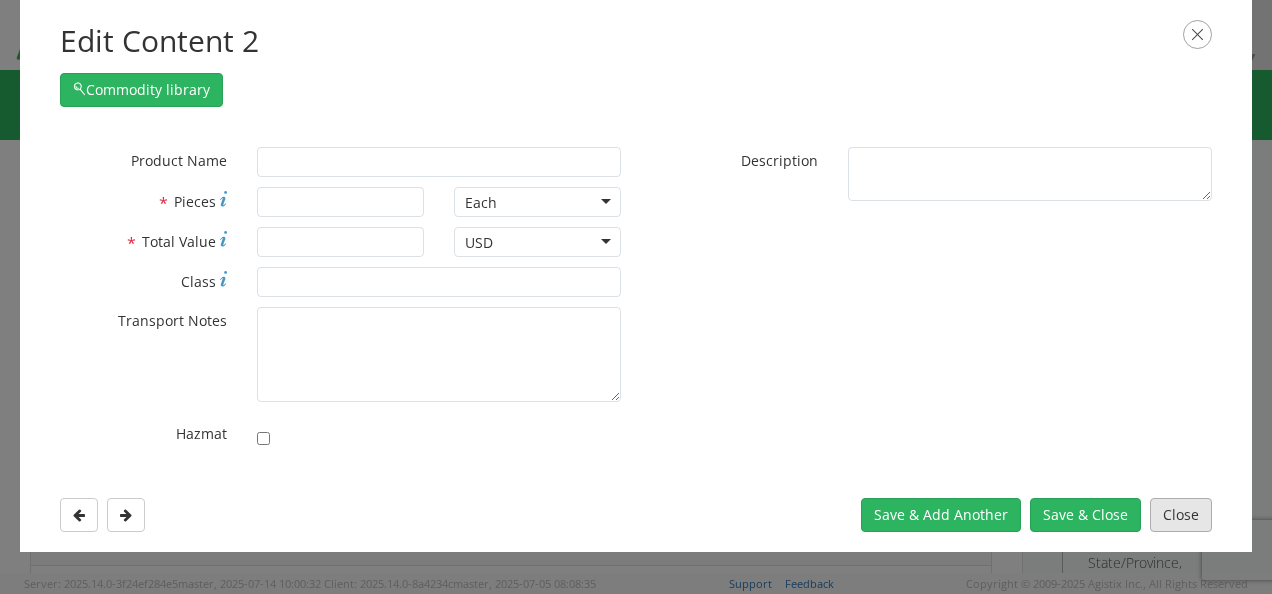click on "Close" at bounding box center [1181, 515] 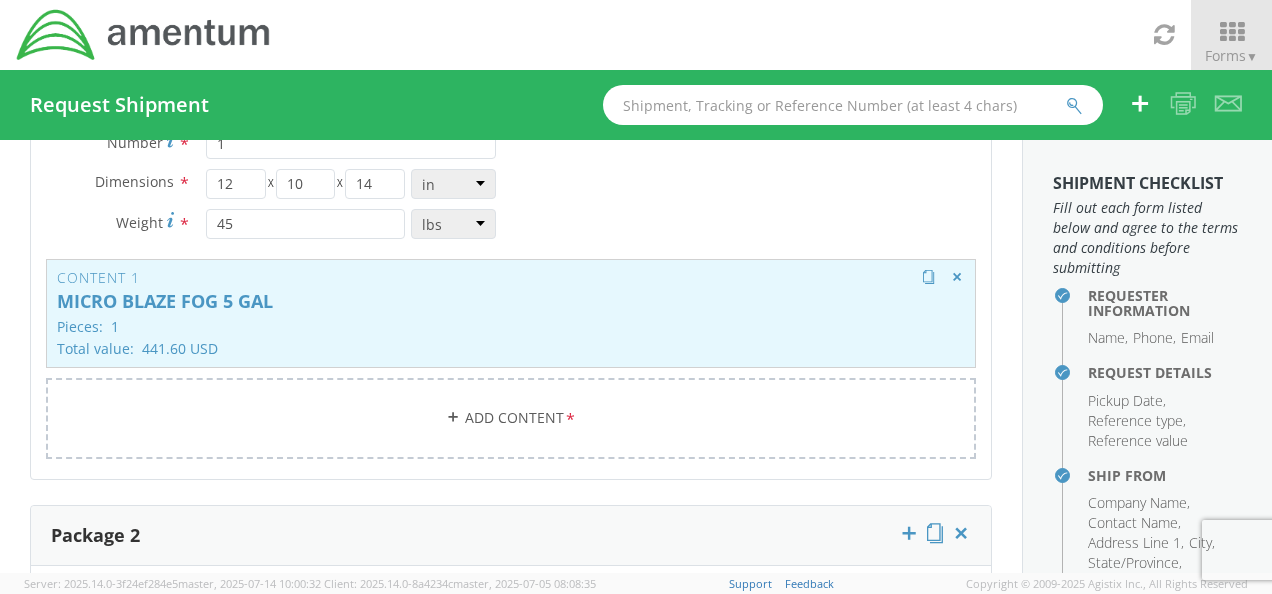 click on "Content 1   MICRO BLAZE FOG 5 GAL   Pieces:  1   Total value:  441.60 USD HAZMAT" at bounding box center [511, 313] 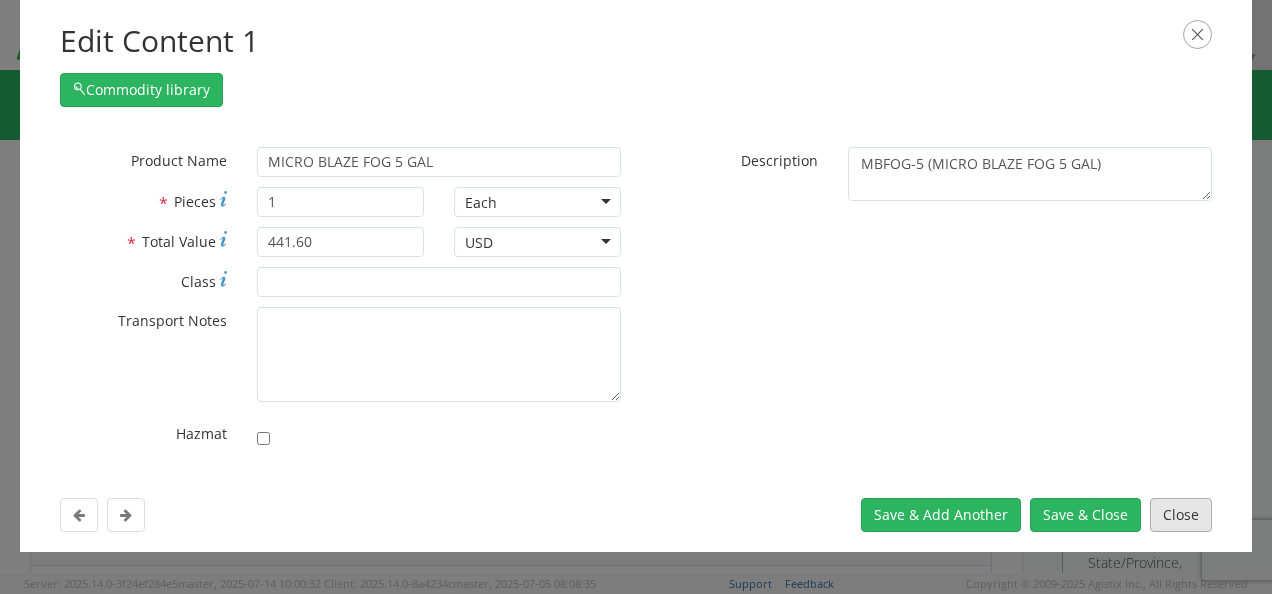 click on "Close" at bounding box center (1181, 515) 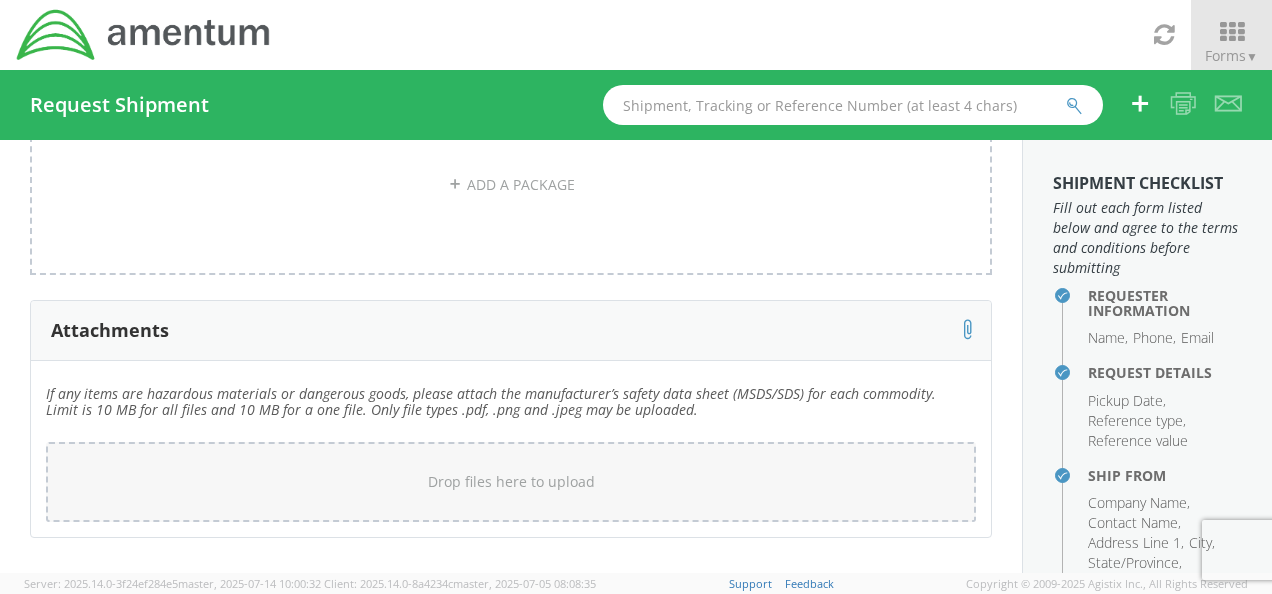 scroll, scrollTop: 1168, scrollLeft: 0, axis: vertical 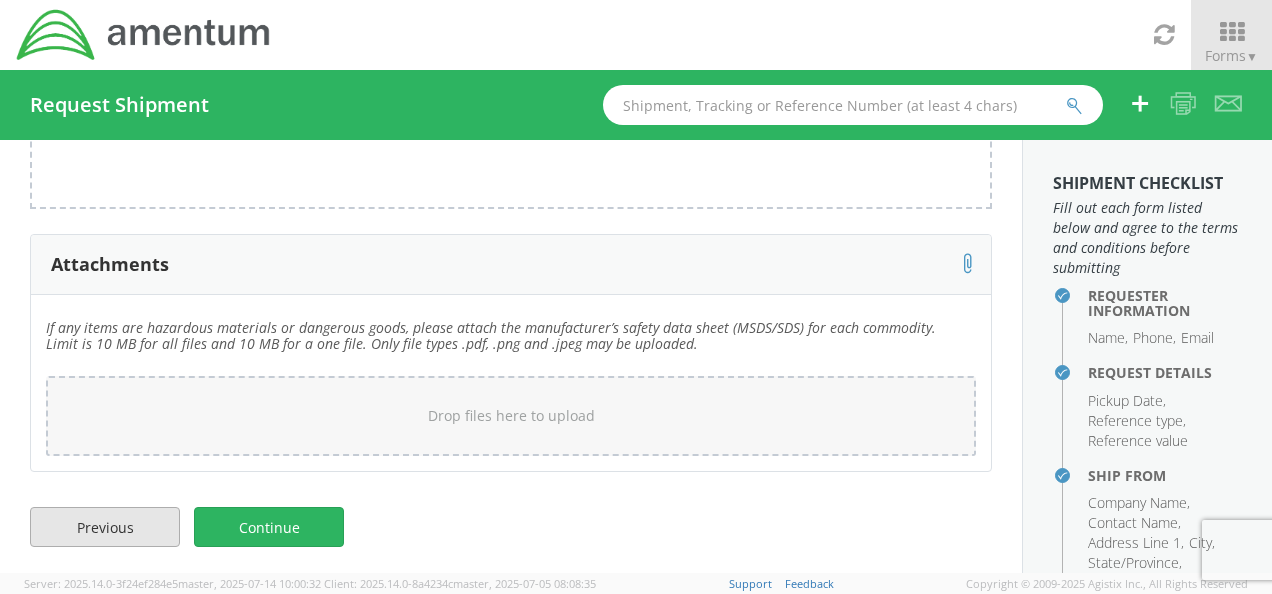 click on "Previous" at bounding box center (105, 527) 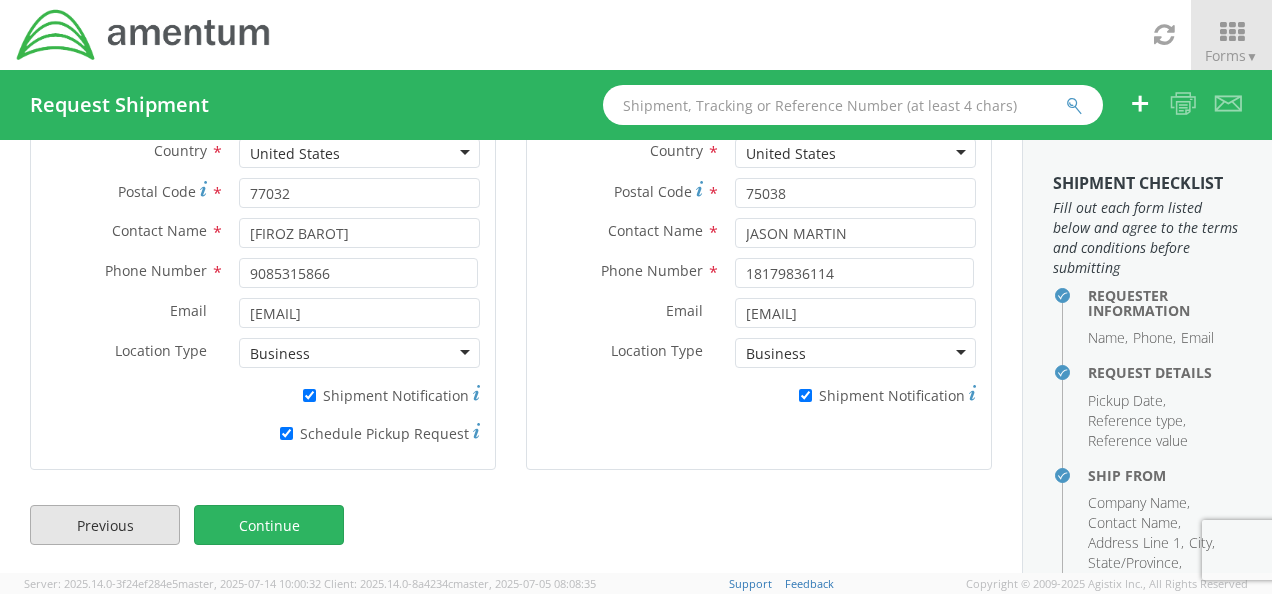 click on "Previous" at bounding box center [105, 525] 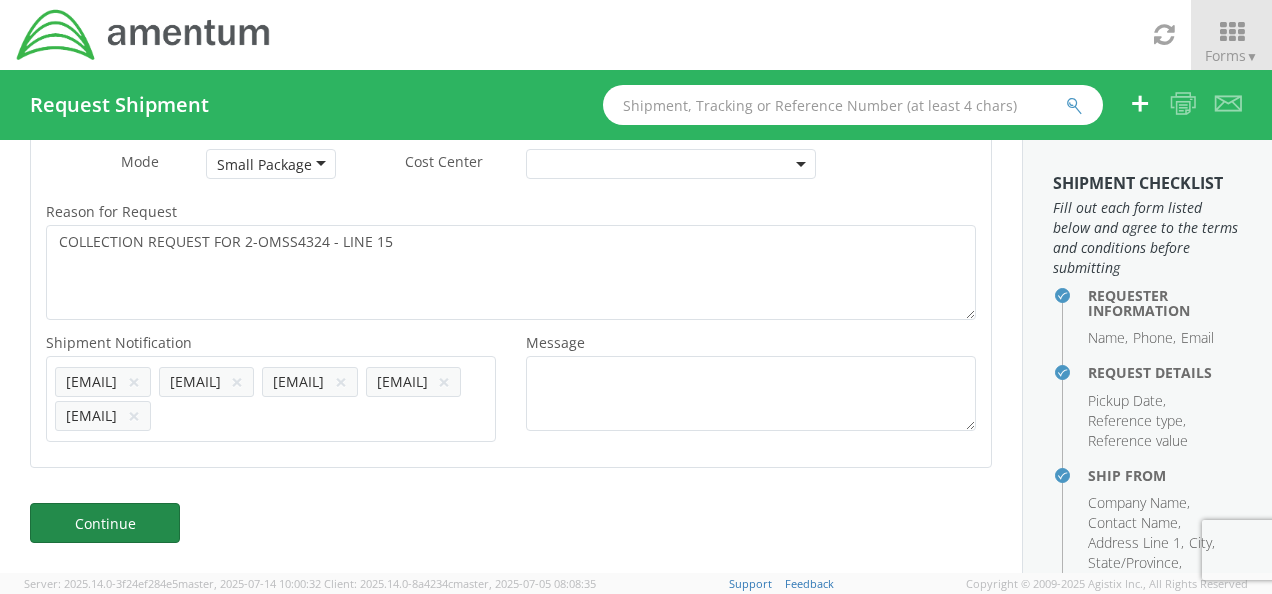 click on "Continue" at bounding box center [105, 523] 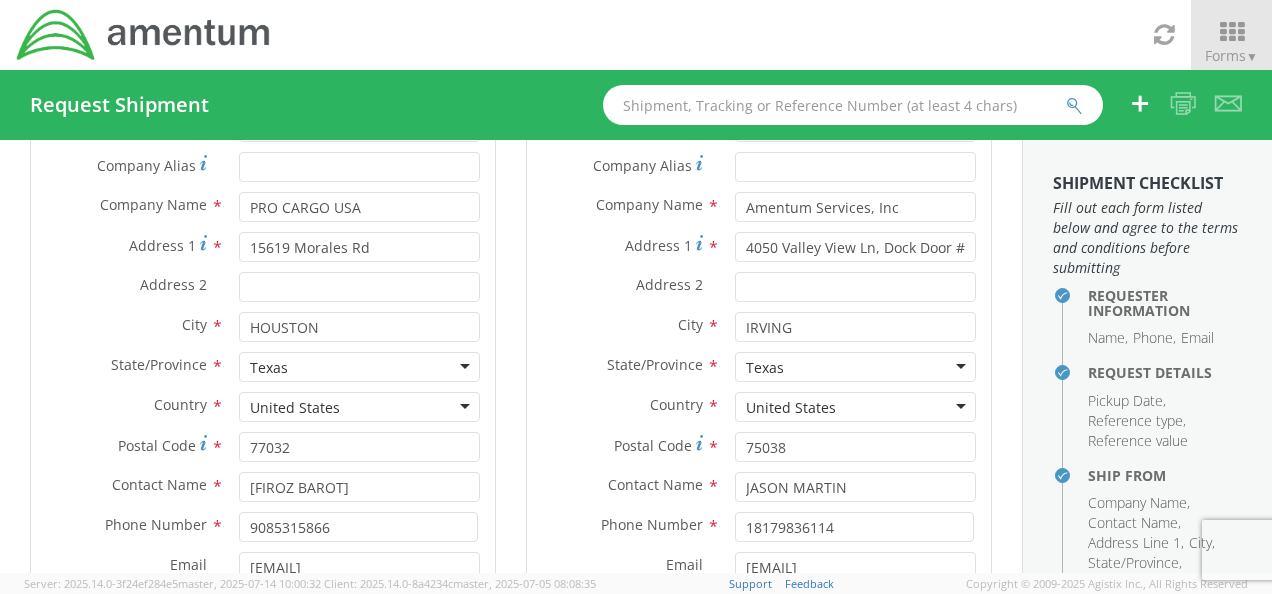 scroll, scrollTop: 388, scrollLeft: 0, axis: vertical 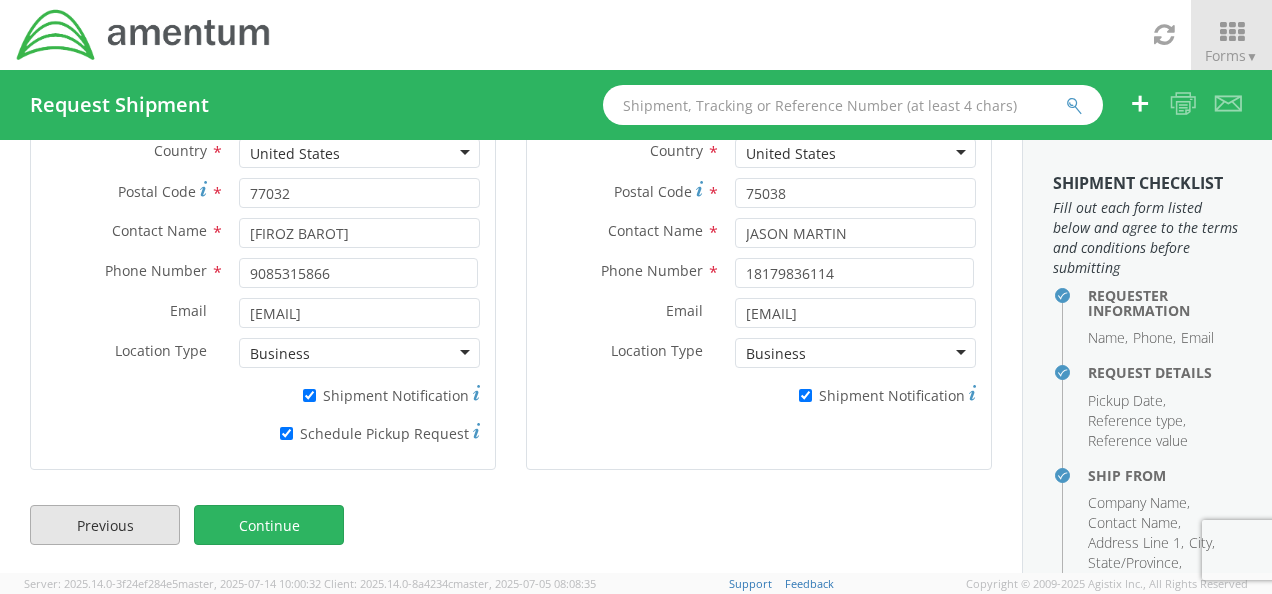 click on "Previous" at bounding box center (105, 525) 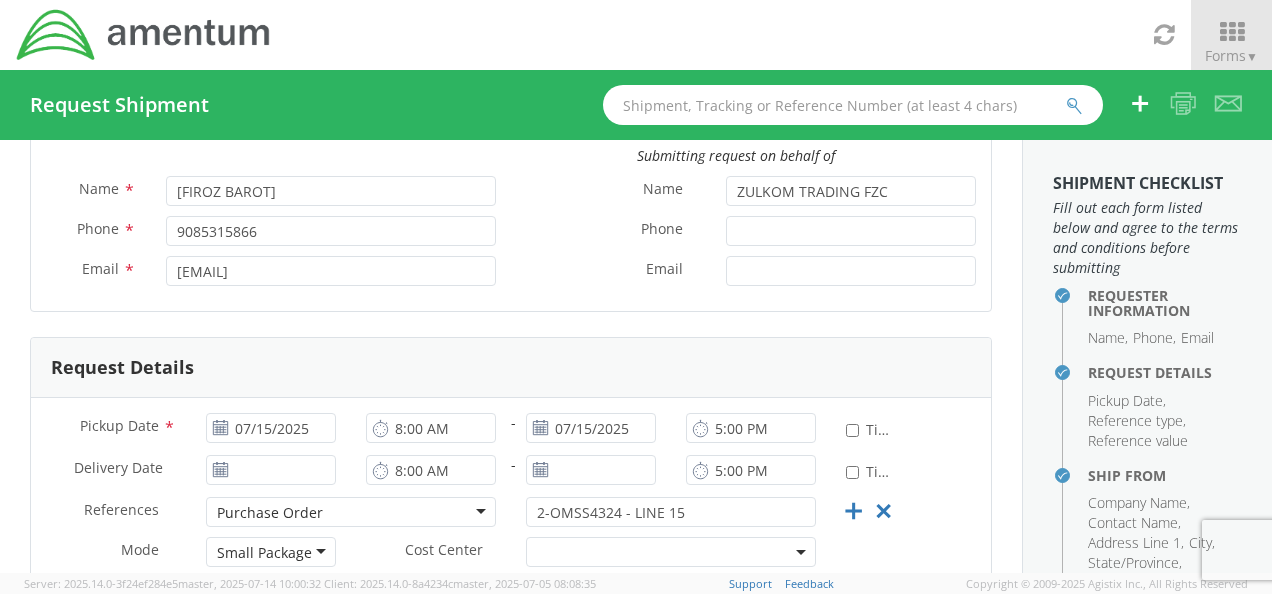 scroll, scrollTop: 0, scrollLeft: 0, axis: both 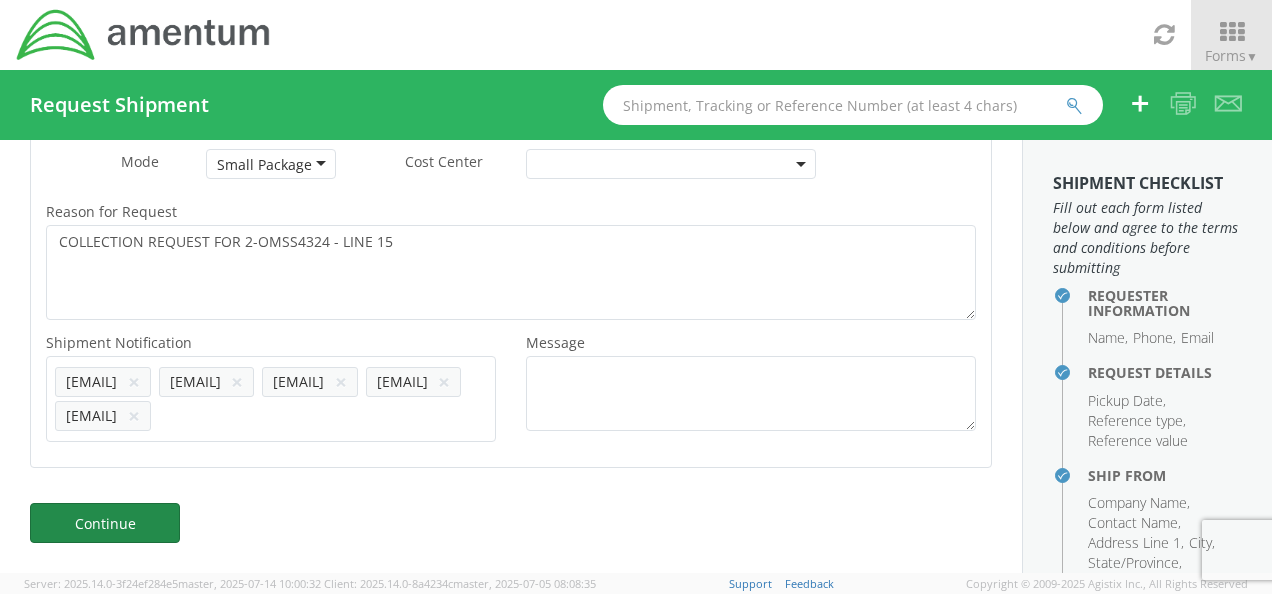 click on "Continue" at bounding box center [105, 523] 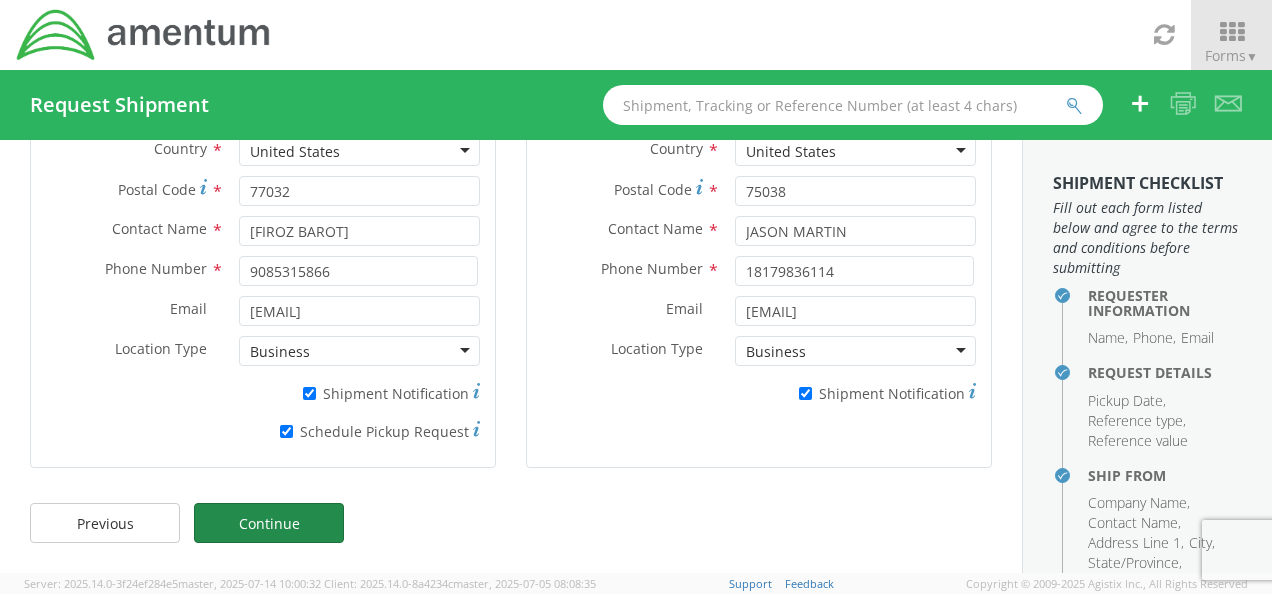 scroll, scrollTop: 388, scrollLeft: 0, axis: vertical 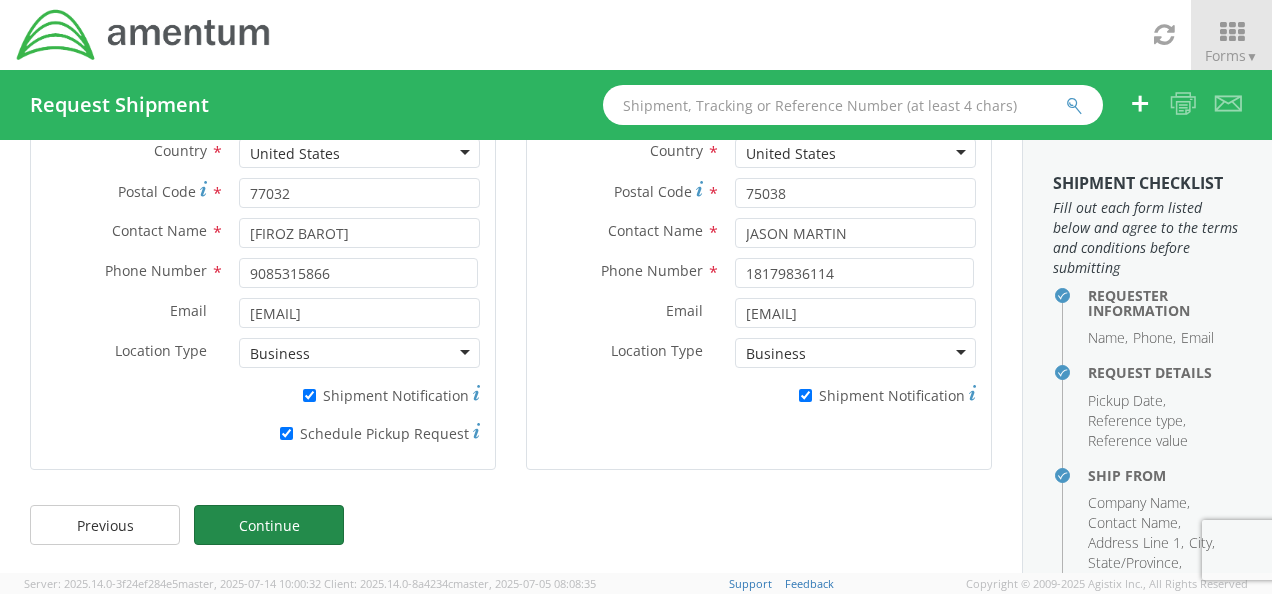 click on "Previous" at bounding box center [105, 525] 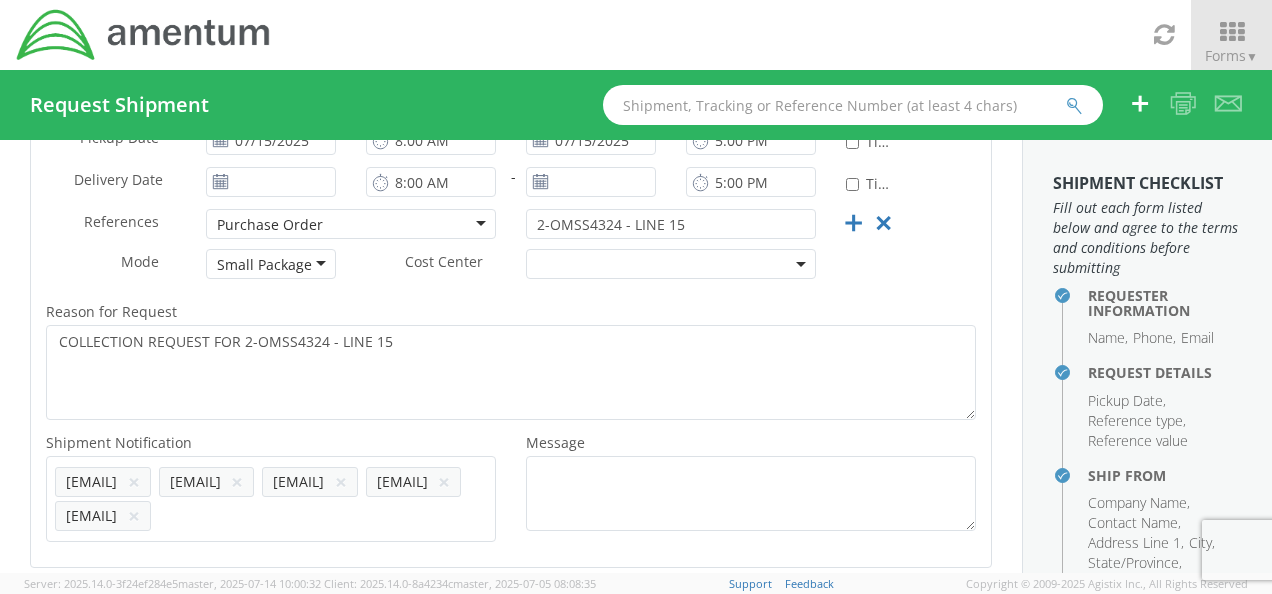 scroll, scrollTop: 549, scrollLeft: 0, axis: vertical 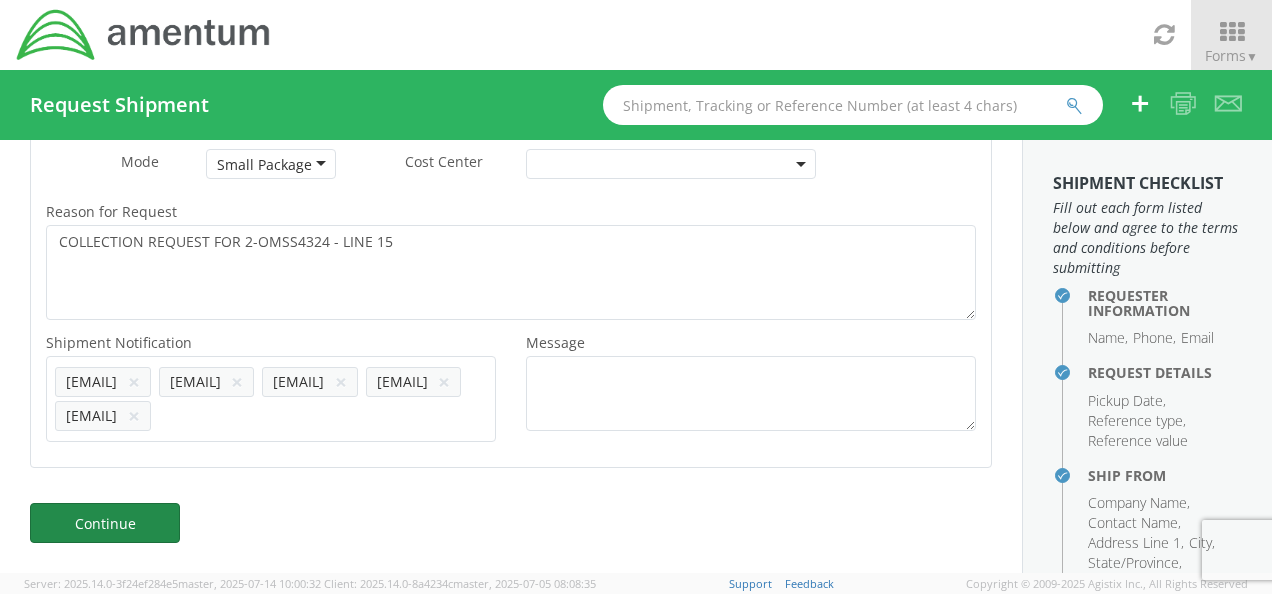 click on "Continue" at bounding box center [105, 523] 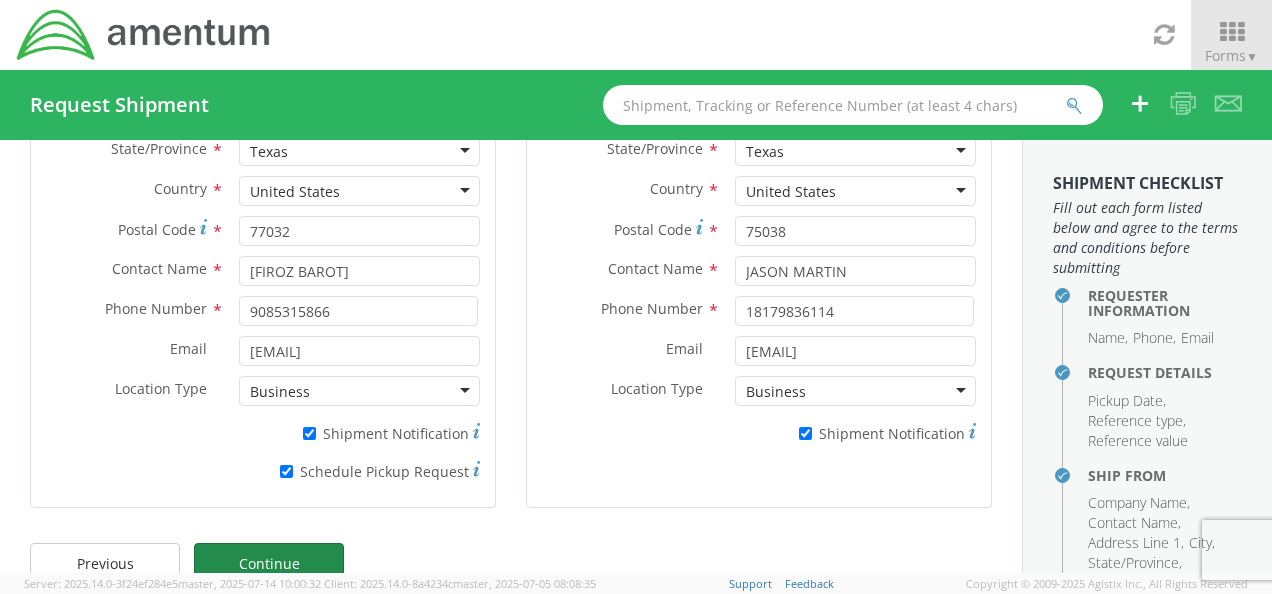 scroll, scrollTop: 388, scrollLeft: 0, axis: vertical 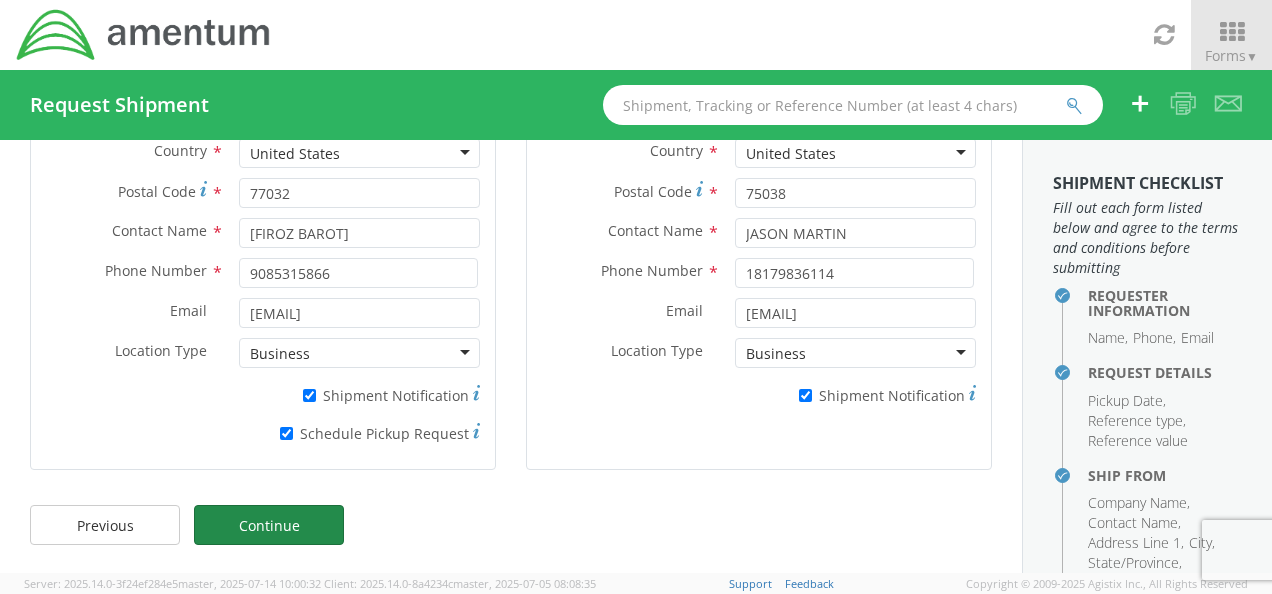 click on "Continue" at bounding box center (269, 525) 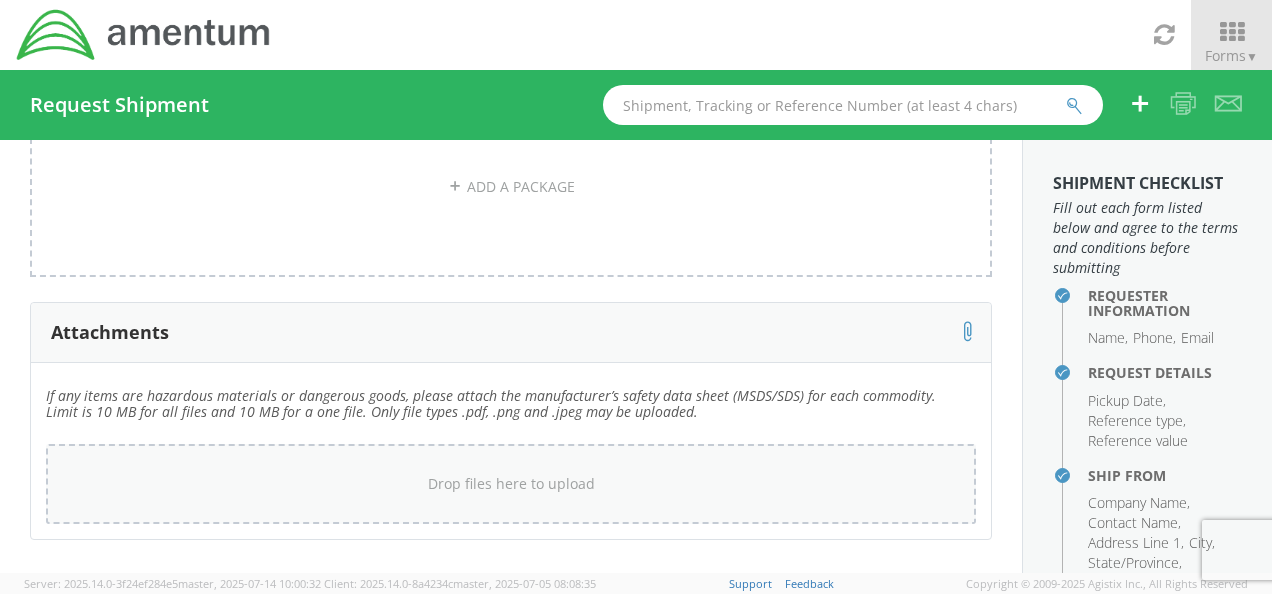scroll, scrollTop: 1168, scrollLeft: 0, axis: vertical 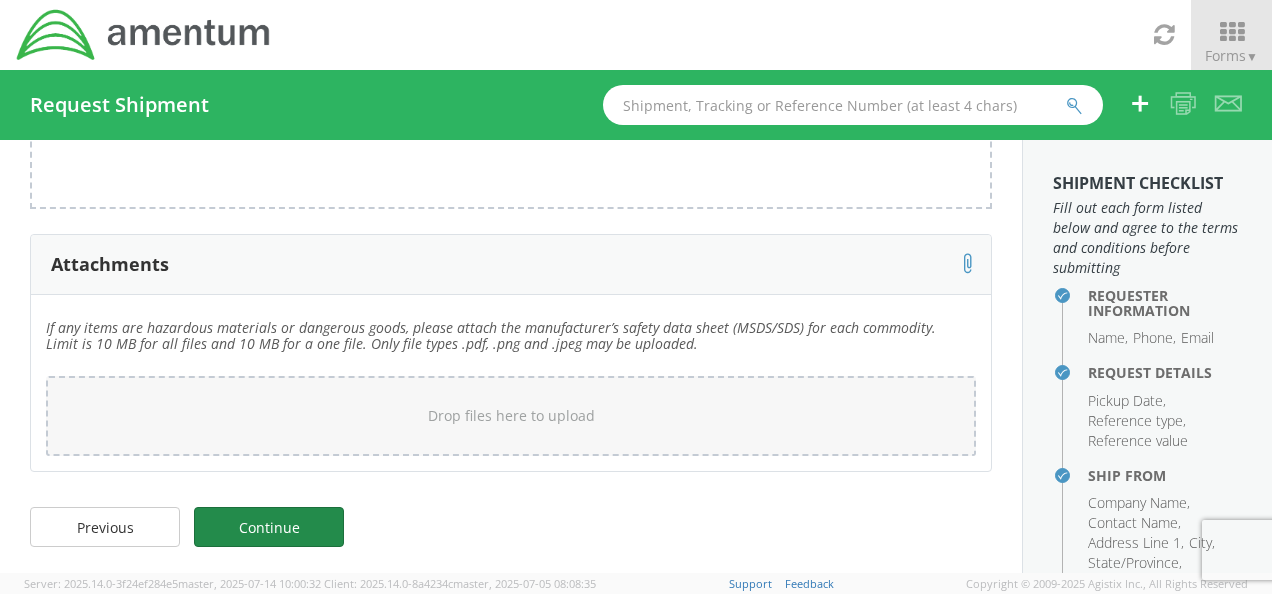 click on "Continue" at bounding box center [269, 527] 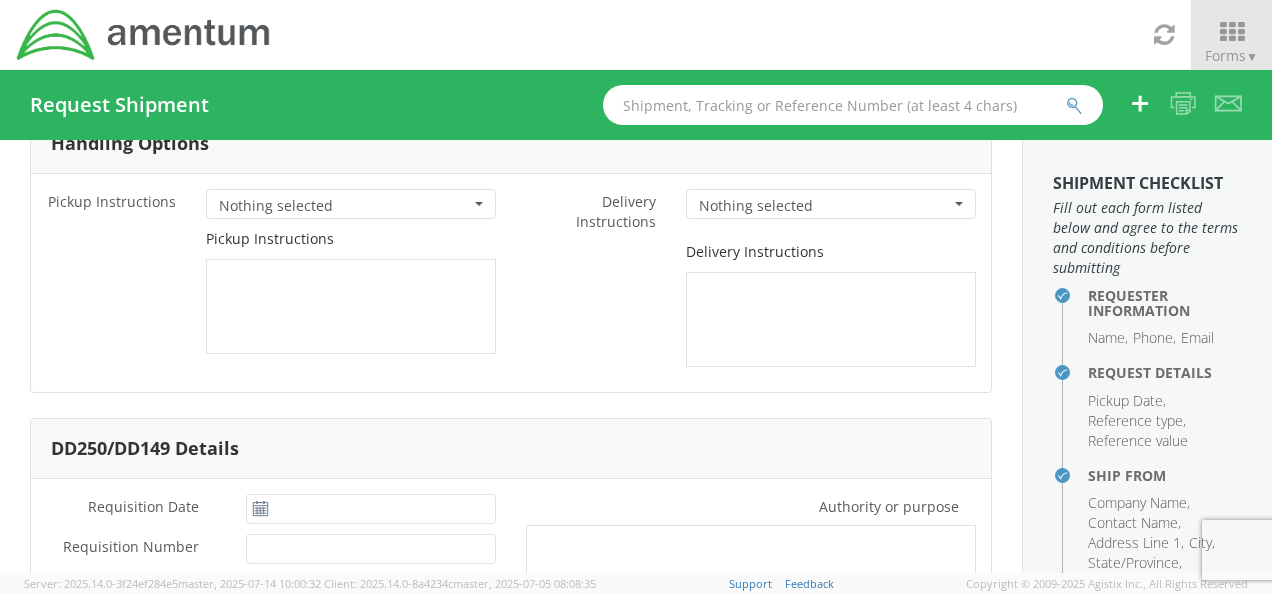 scroll, scrollTop: 0, scrollLeft: 0, axis: both 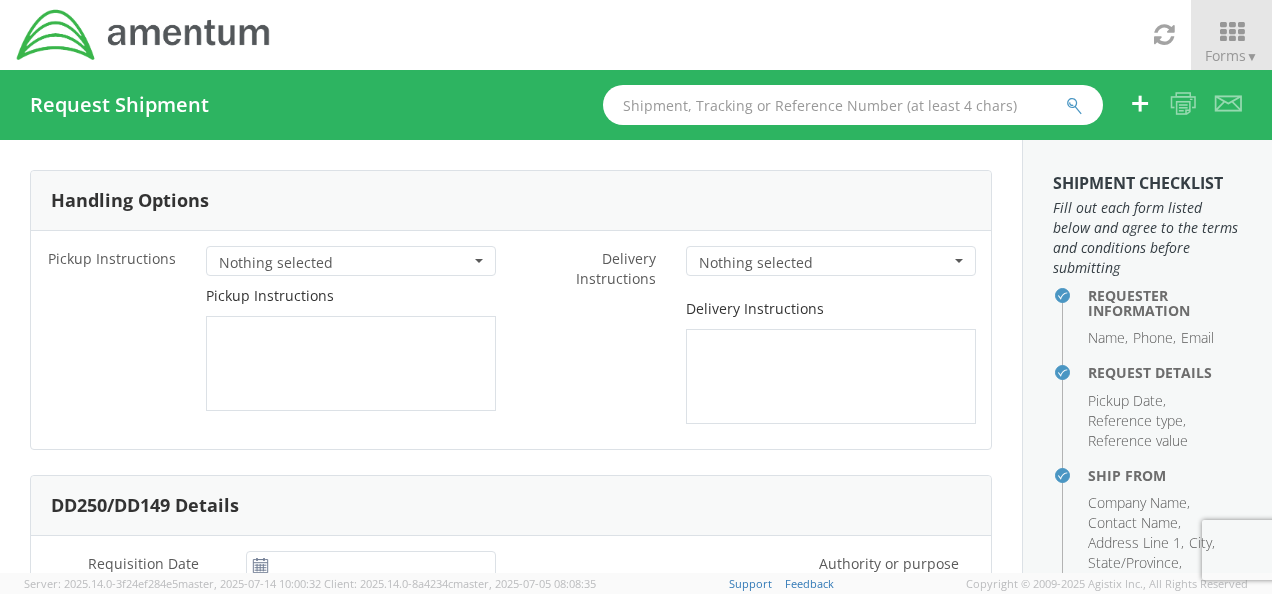 click on "Nothing selected" at bounding box center (351, 261) 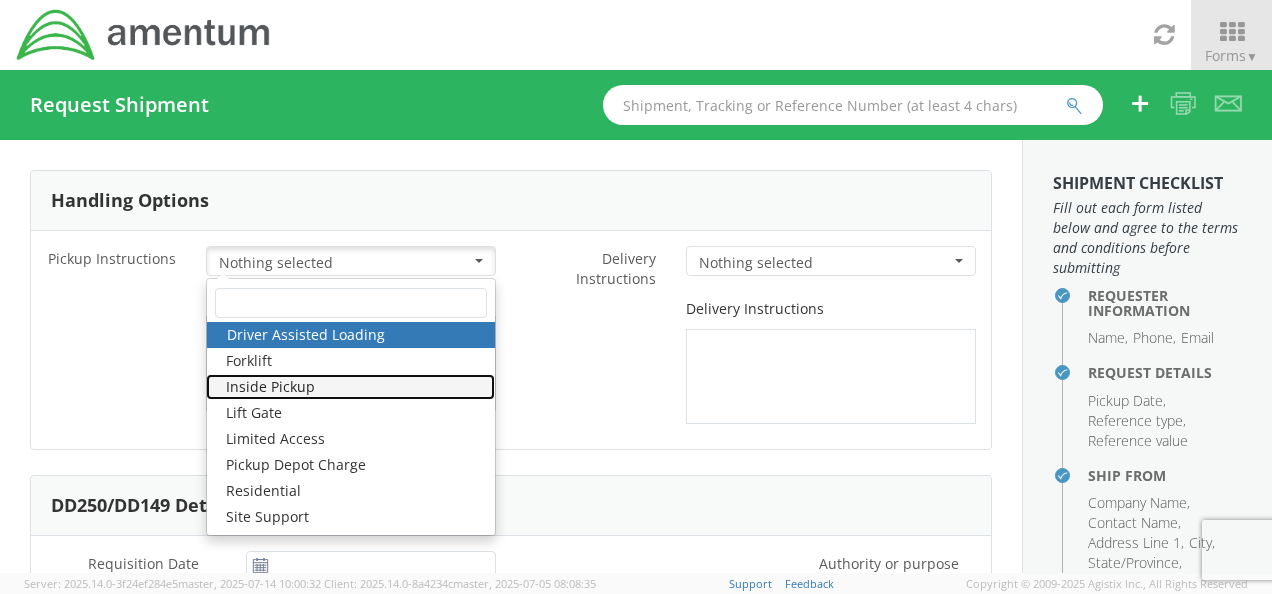 click on "Inside Pickup" at bounding box center (350, 387) 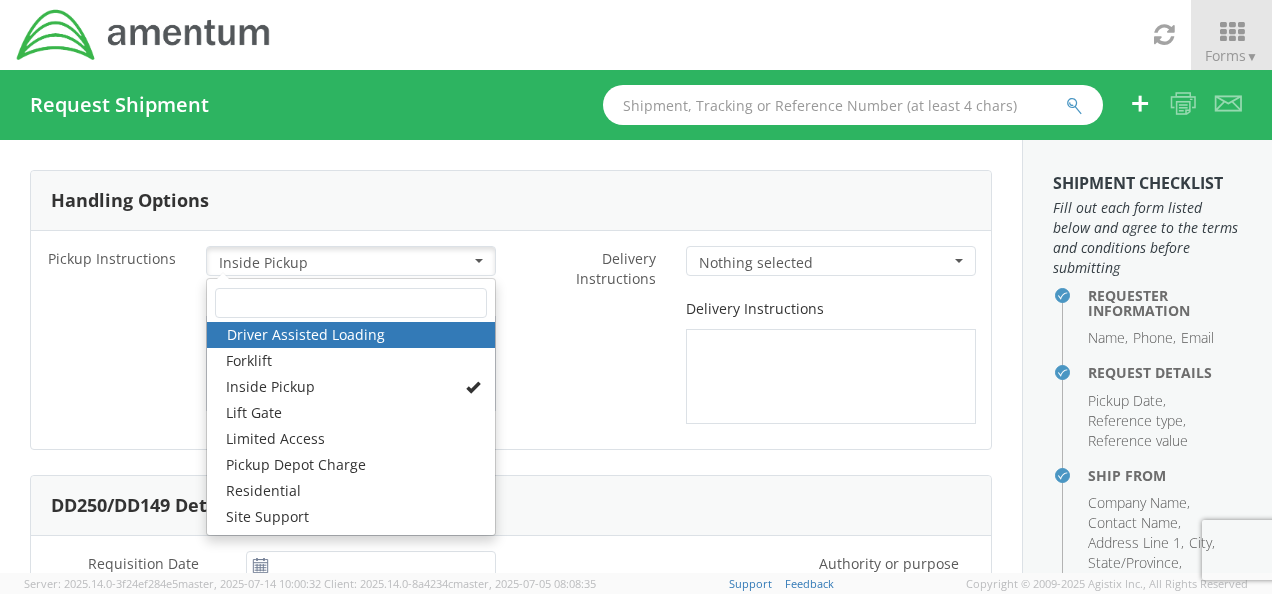 drag, startPoint x: 592, startPoint y: 383, endPoint x: 482, endPoint y: 363, distance: 111.8034 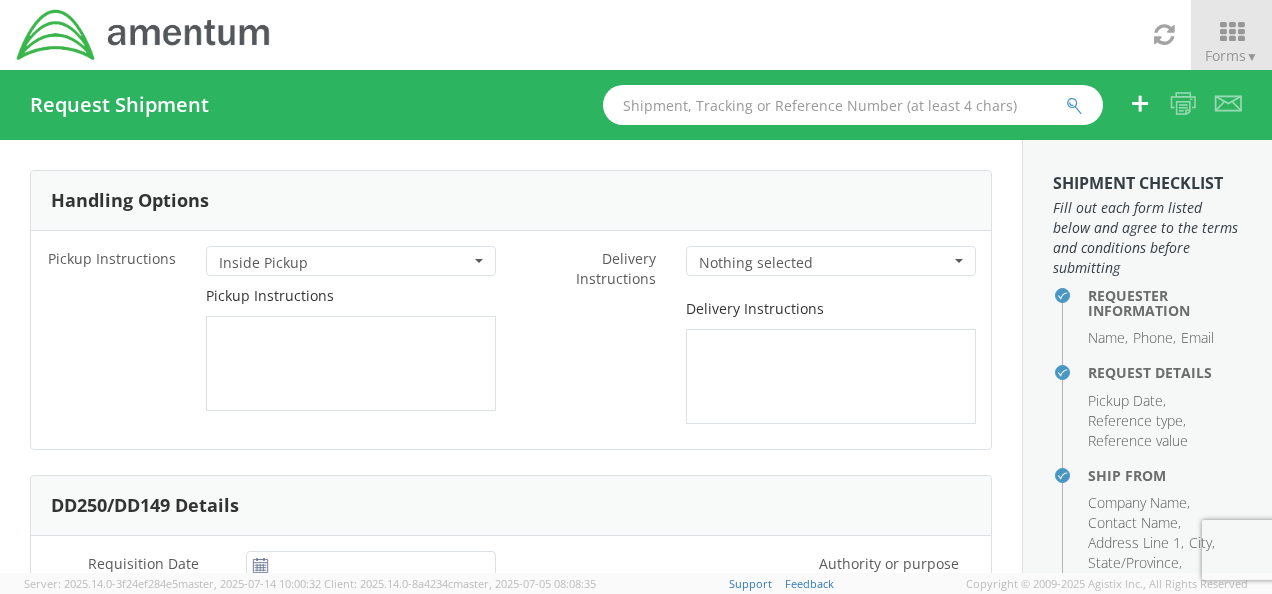 click on "Pickup Instructions" at bounding box center (270, 296) 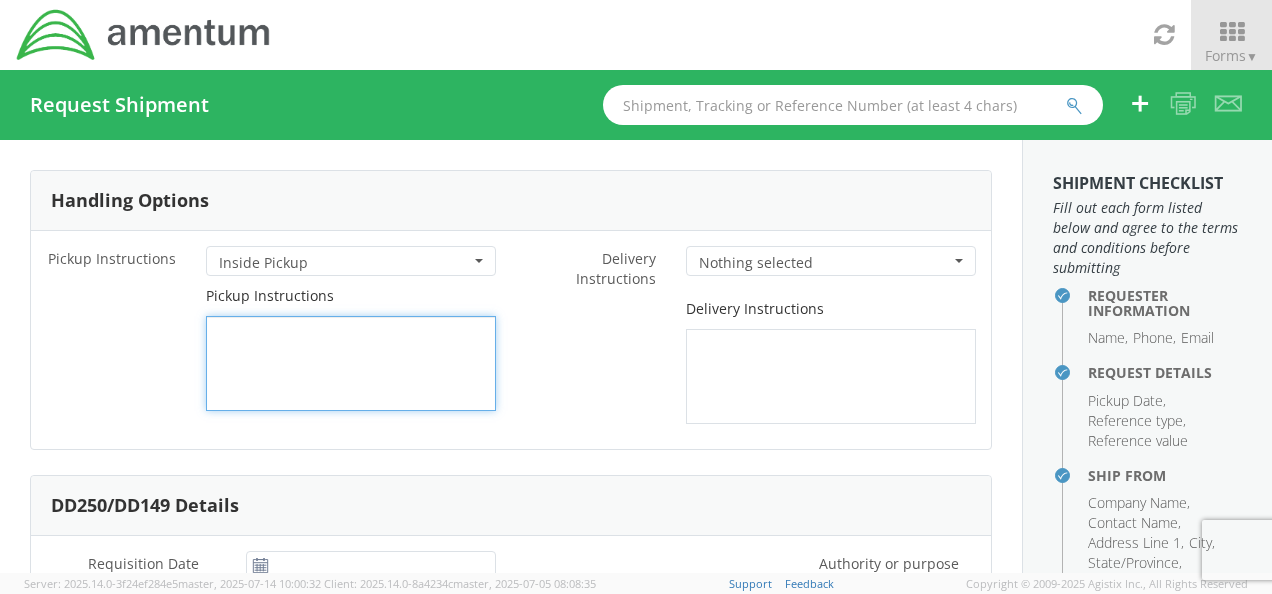 drag, startPoint x: 313, startPoint y: 311, endPoint x: 312, endPoint y: 344, distance: 33.01515 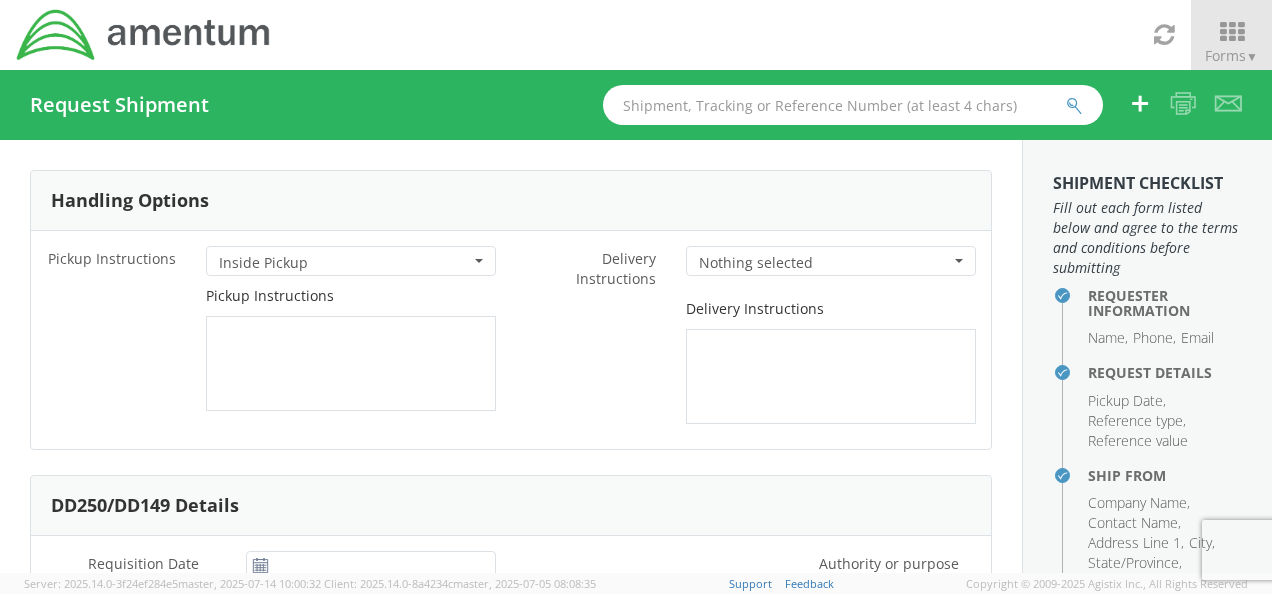 click on "Delivery Instructions" at bounding box center [751, 361] 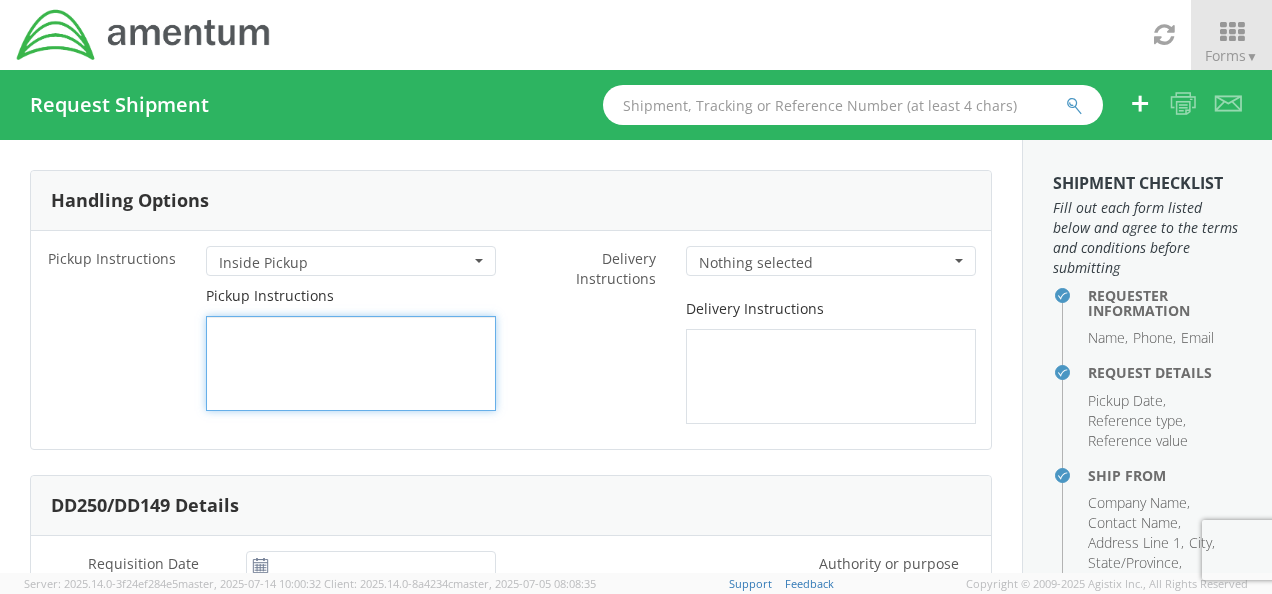 click at bounding box center [351, 363] 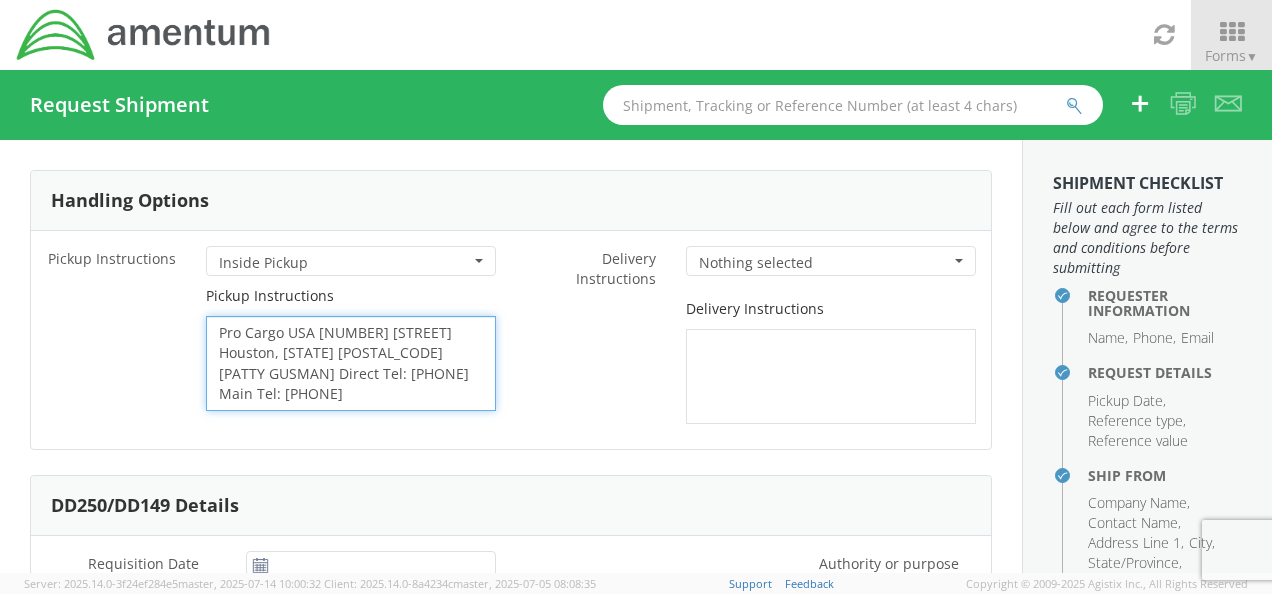 click on "Pro Cargo USA 15619 Morales Rd. Houston, TX 77032 Patty Gusman Direct Tel: 832 850 5803 Main Tel: 281-590-5500" at bounding box center (351, 363) 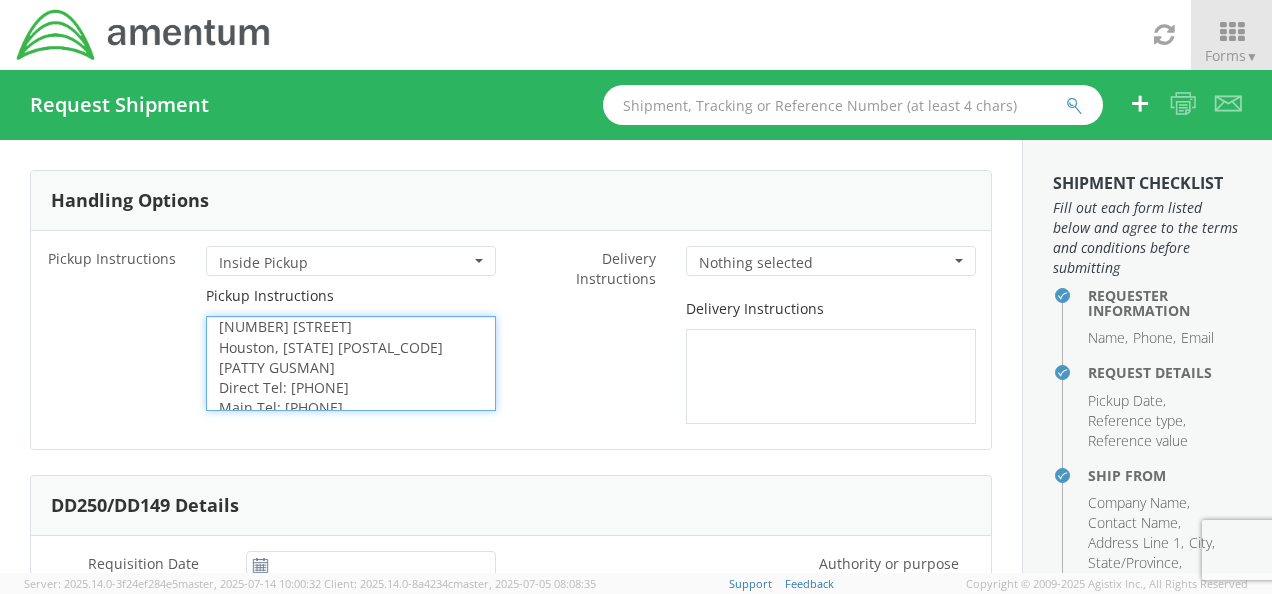 scroll, scrollTop: 40, scrollLeft: 0, axis: vertical 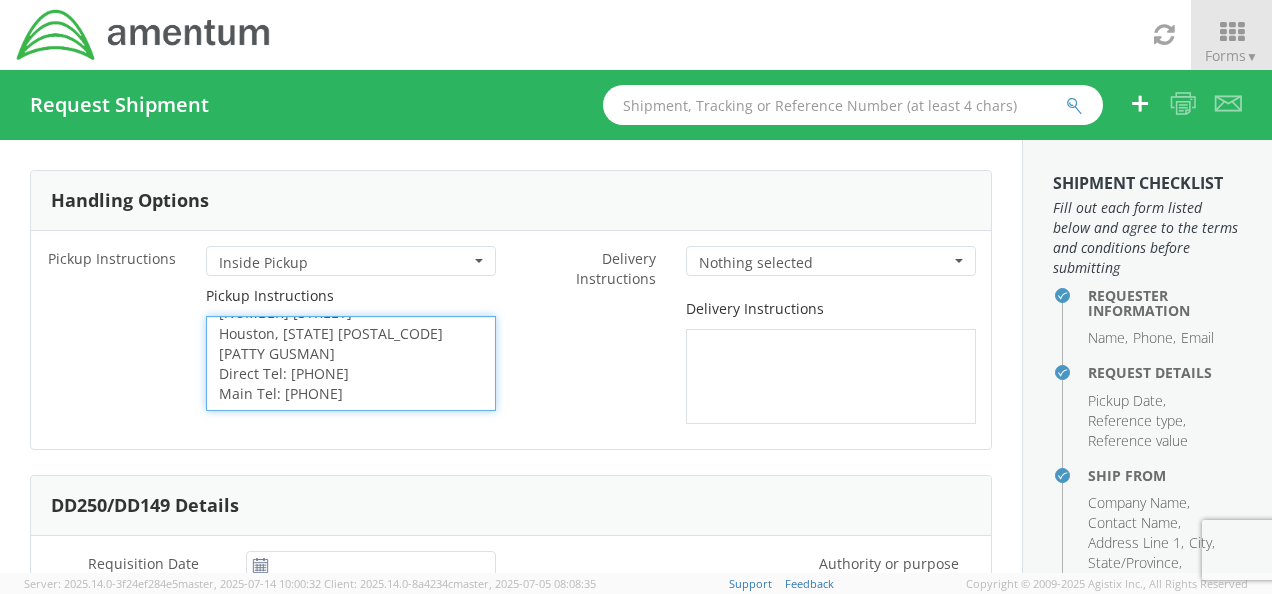 type on "Pro Cargo USA
15619 Morales Rd.
Houston, TX 77032
Patty Gusman
Direct Tel: 832 850 5803
Main Tel: 281-590-5500" 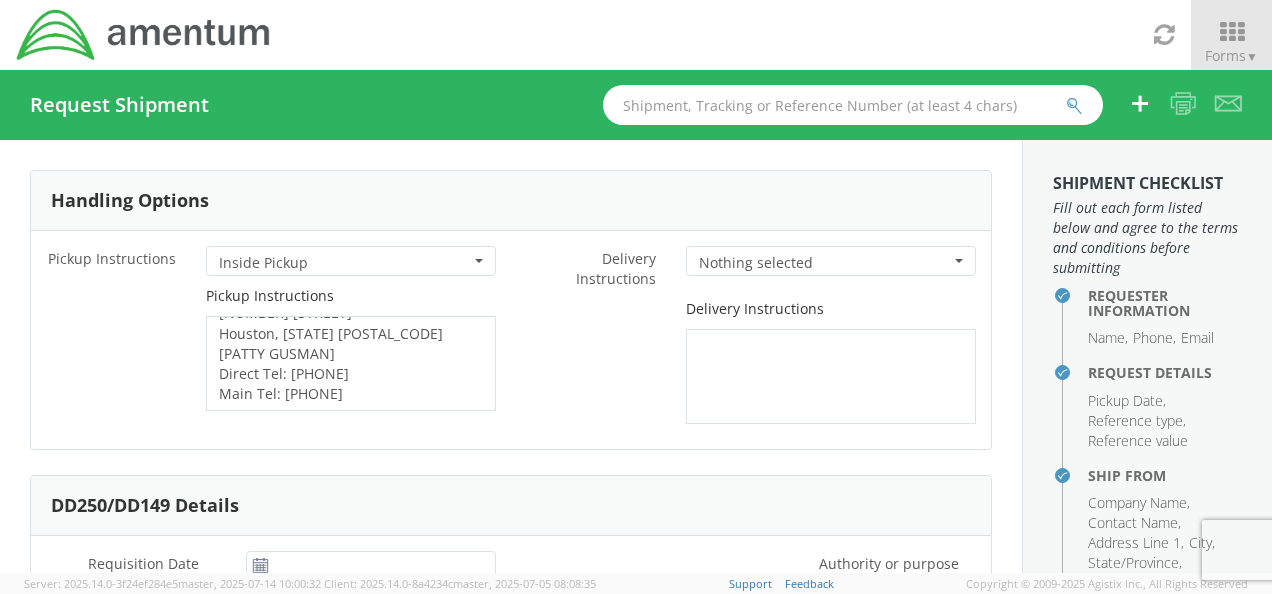 click on "Pickup Instructions      Pro Cargo USA
15619 Morales Rd.
Houston, TX 77032
Patty Gusman
Direct Tel: 832 850 5803
Main Tel: 281-590-5500" at bounding box center (271, 348) 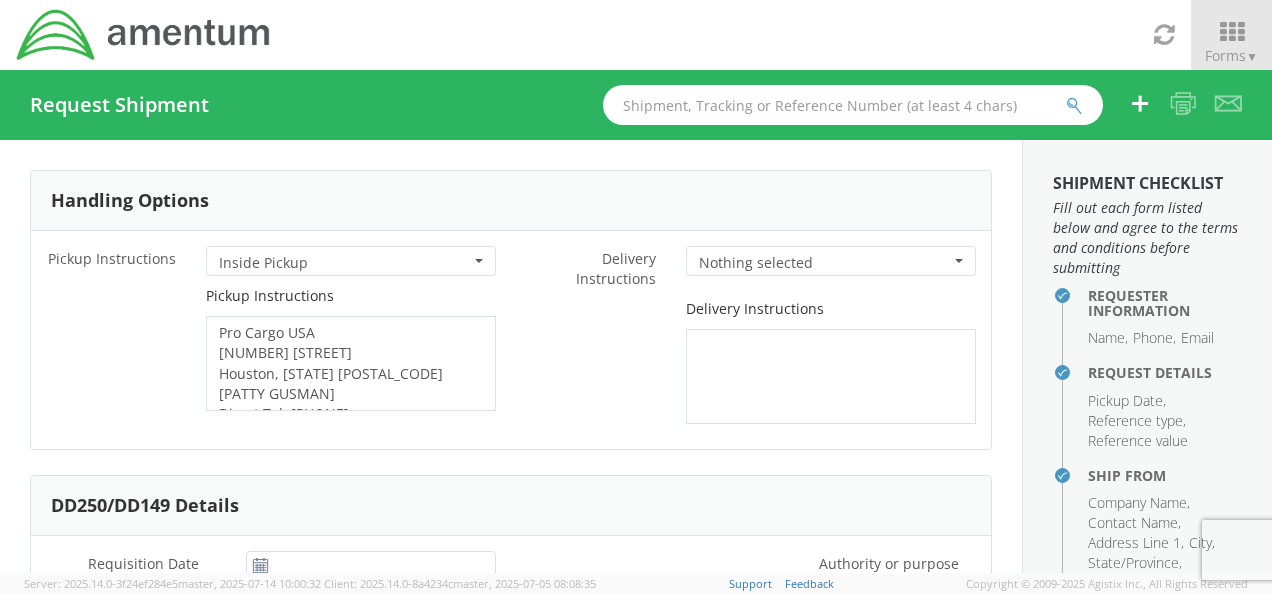 scroll, scrollTop: 40, scrollLeft: 0, axis: vertical 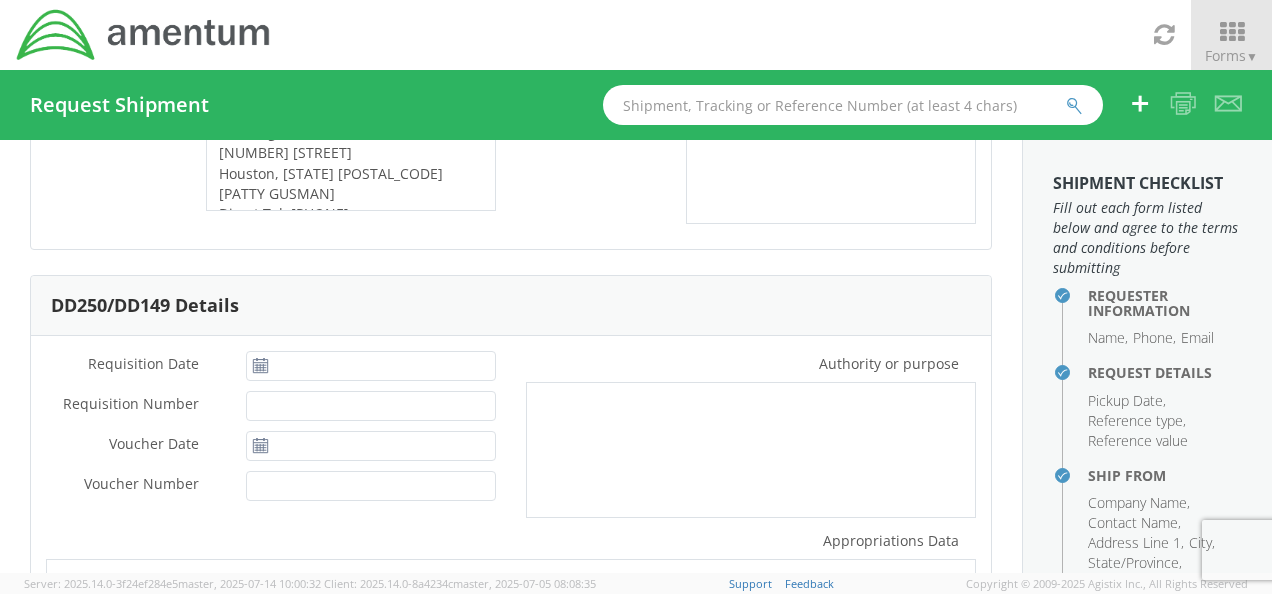 click on "Requisition Date        *                                                             Requisition Number        *                                                       Voucher Date        *                                                             Voucher Number        *                                                           Authority or purpose        *                                                           Appropriations Data        *" at bounding box center (511, 507) 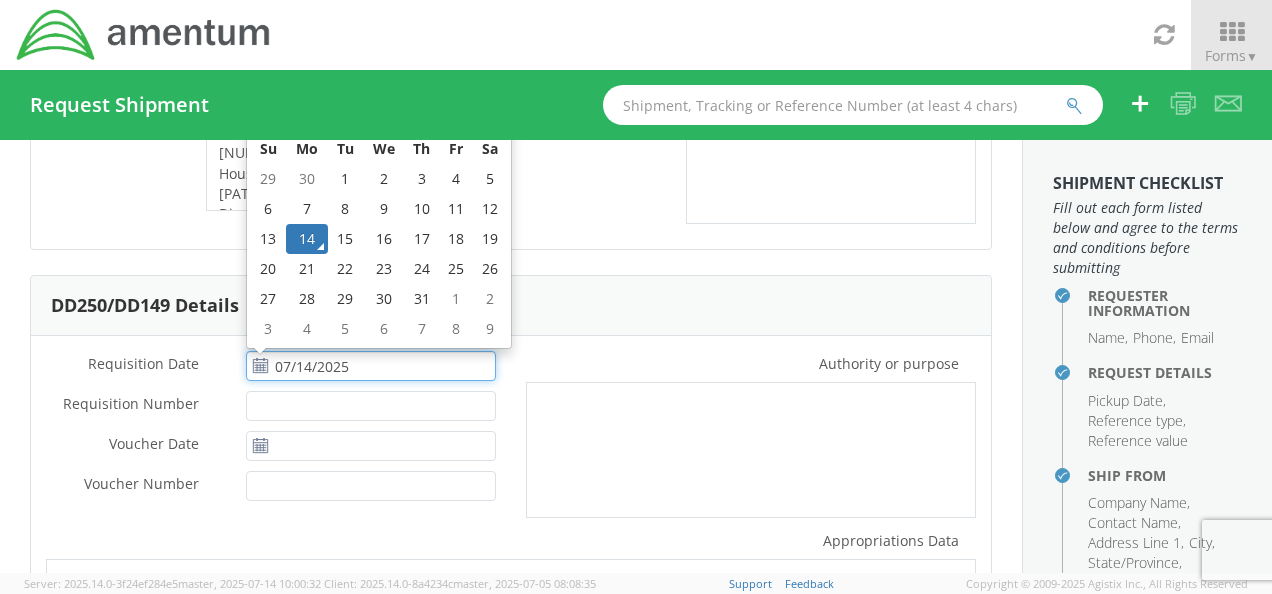 click on "07/14/2025" at bounding box center (371, 366) 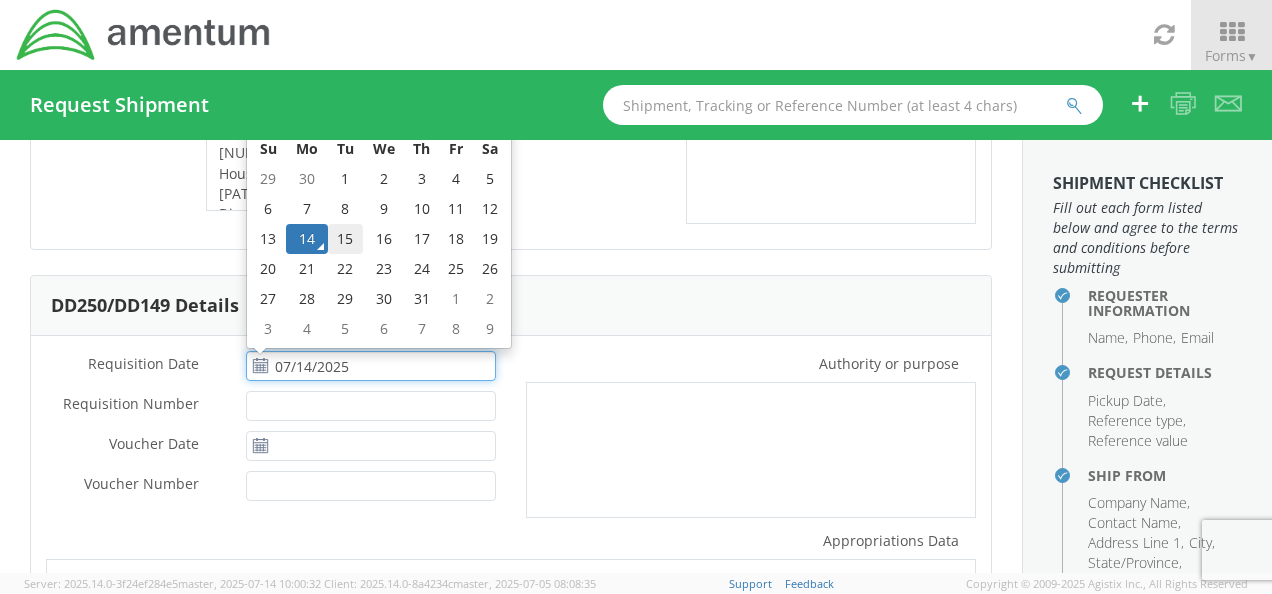 click on "15" at bounding box center (345, 239) 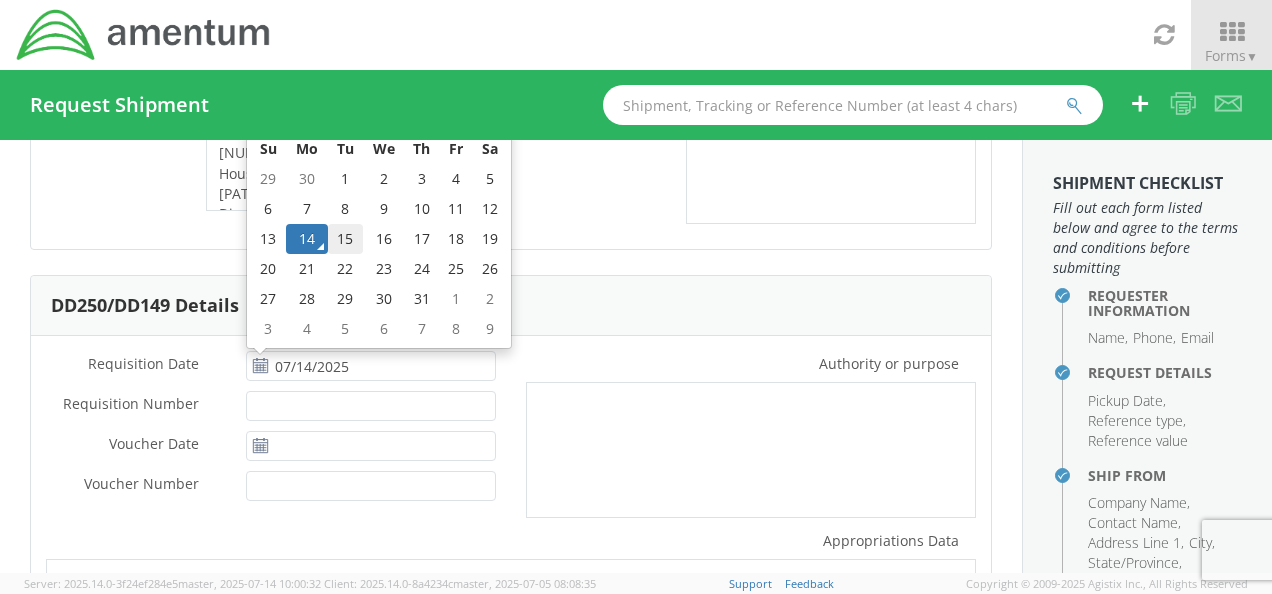 type on "07/15/2025" 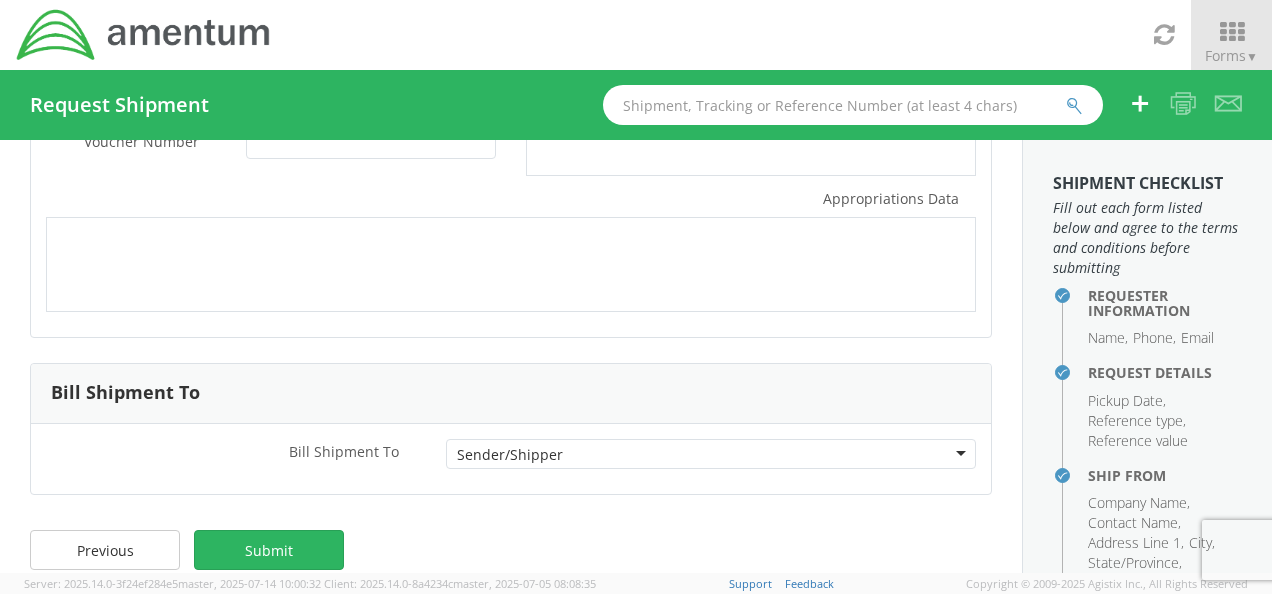 scroll, scrollTop: 564, scrollLeft: 0, axis: vertical 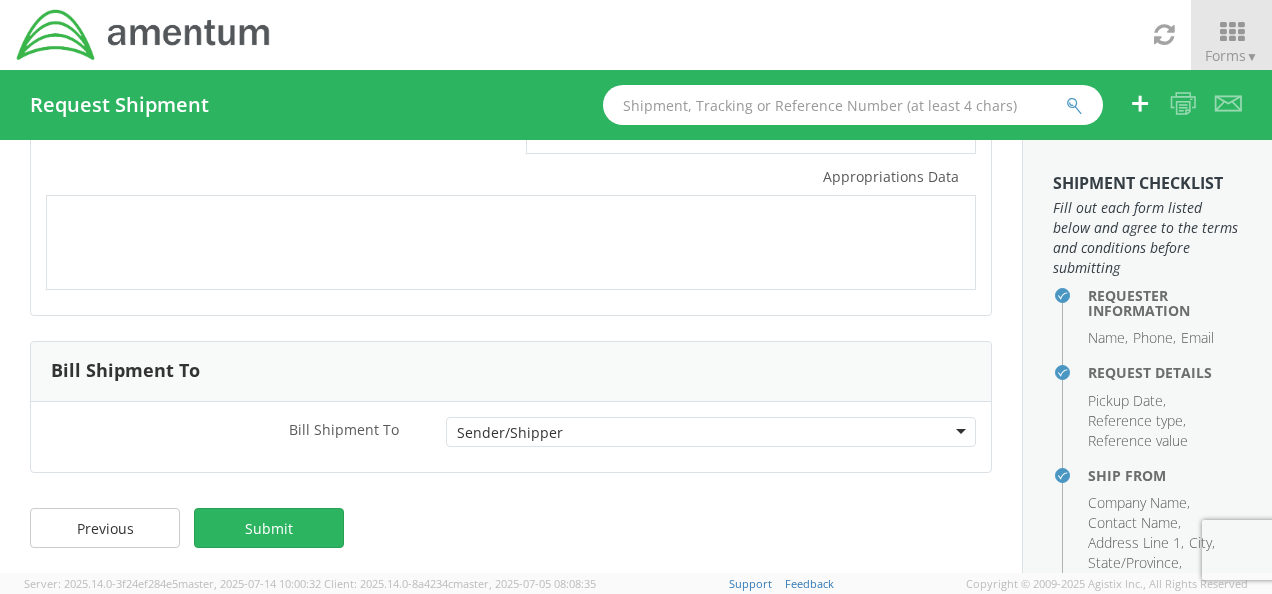 click on "Sender/Shipper" at bounding box center [711, 432] 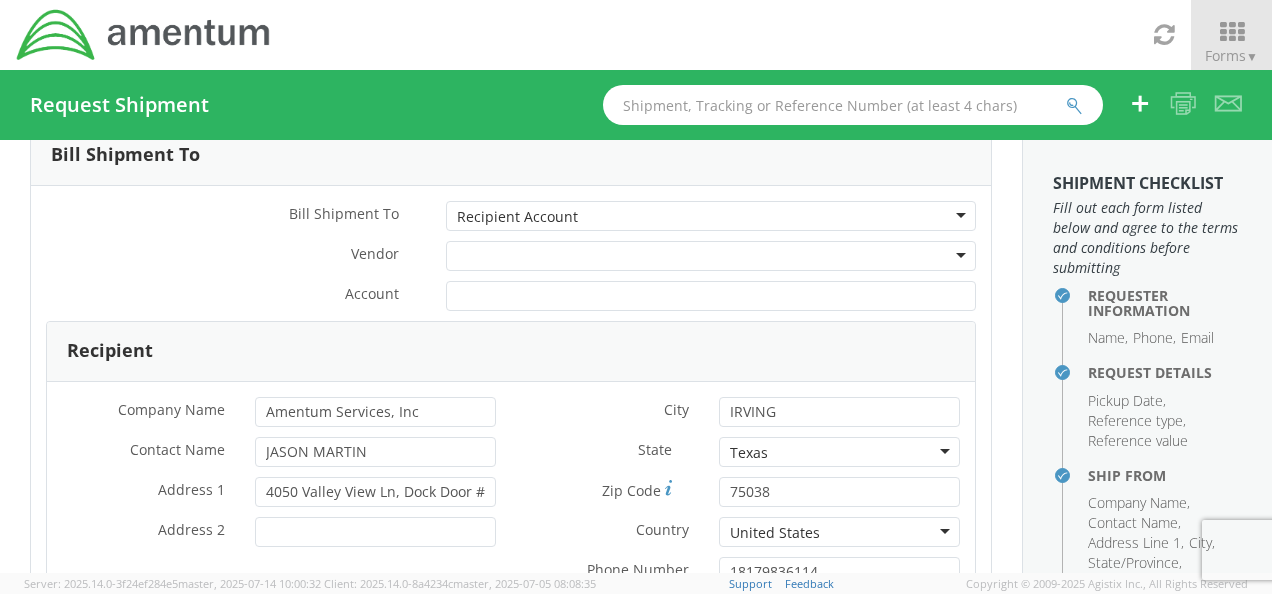 scroll, scrollTop: 961, scrollLeft: 0, axis: vertical 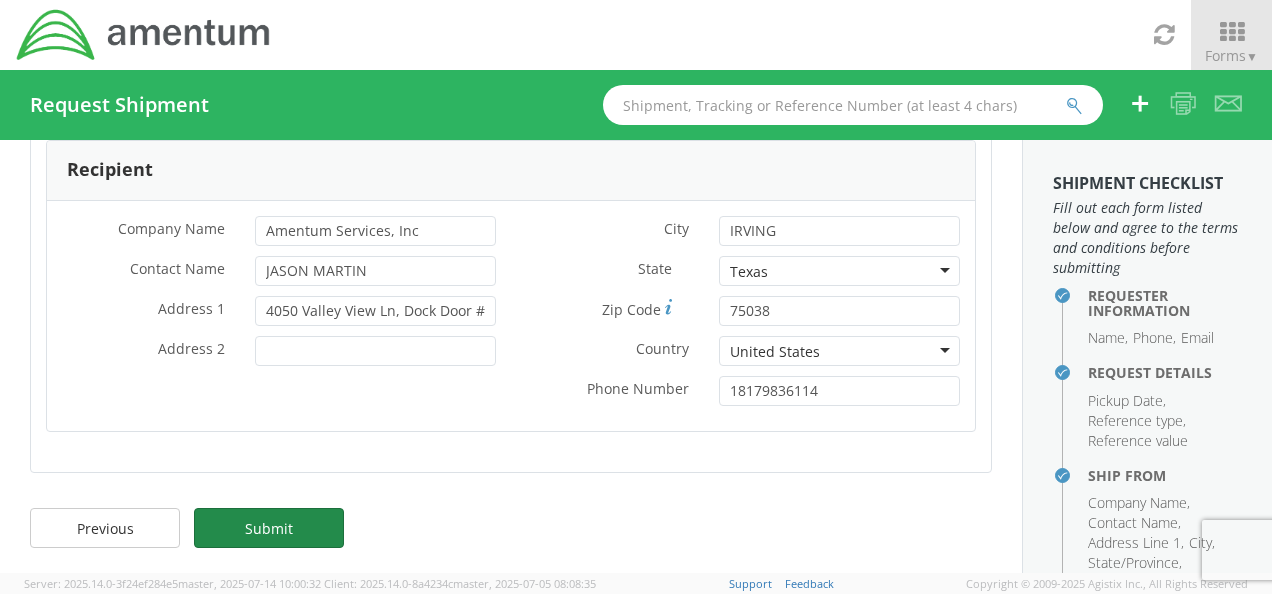 click on "Submit" at bounding box center (269, 528) 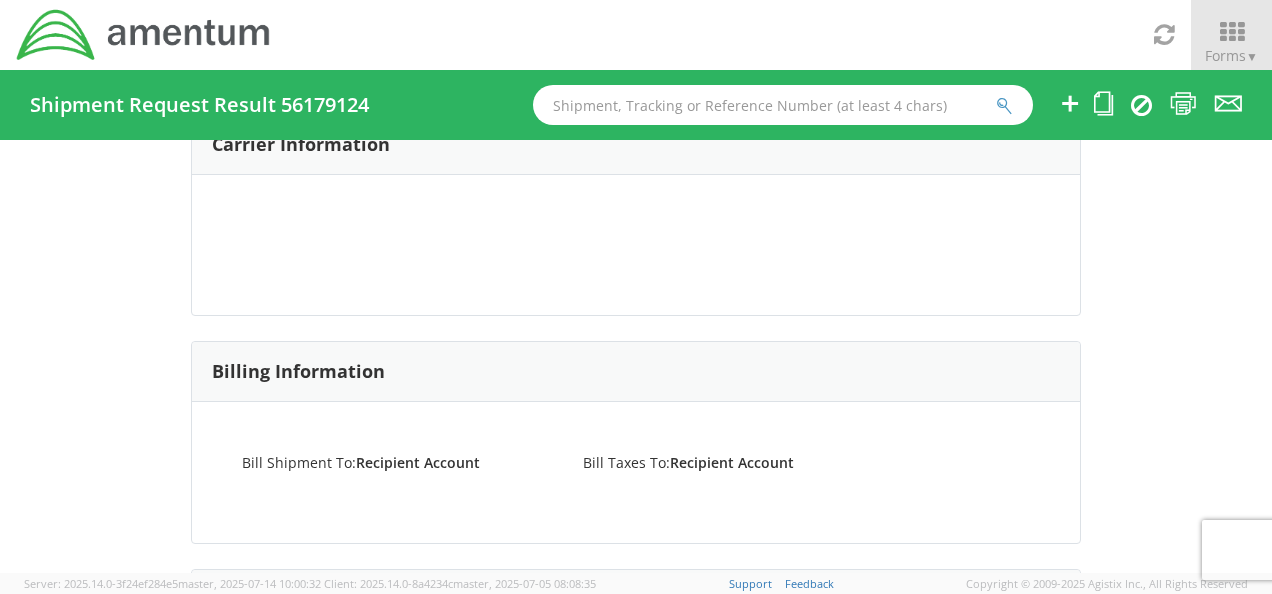 scroll, scrollTop: 0, scrollLeft: 0, axis: both 